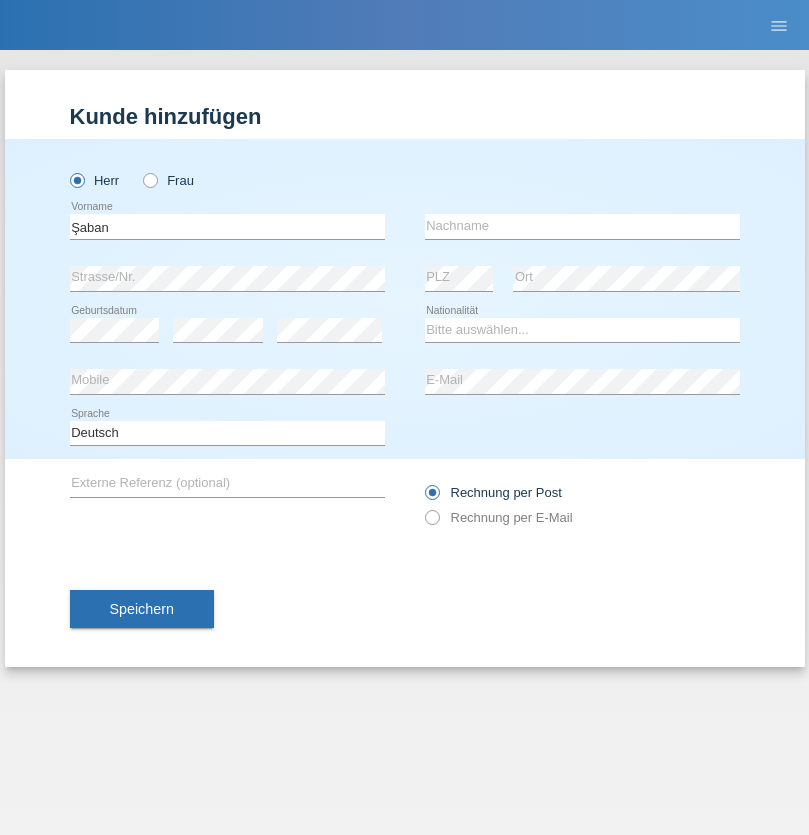 scroll, scrollTop: 0, scrollLeft: 0, axis: both 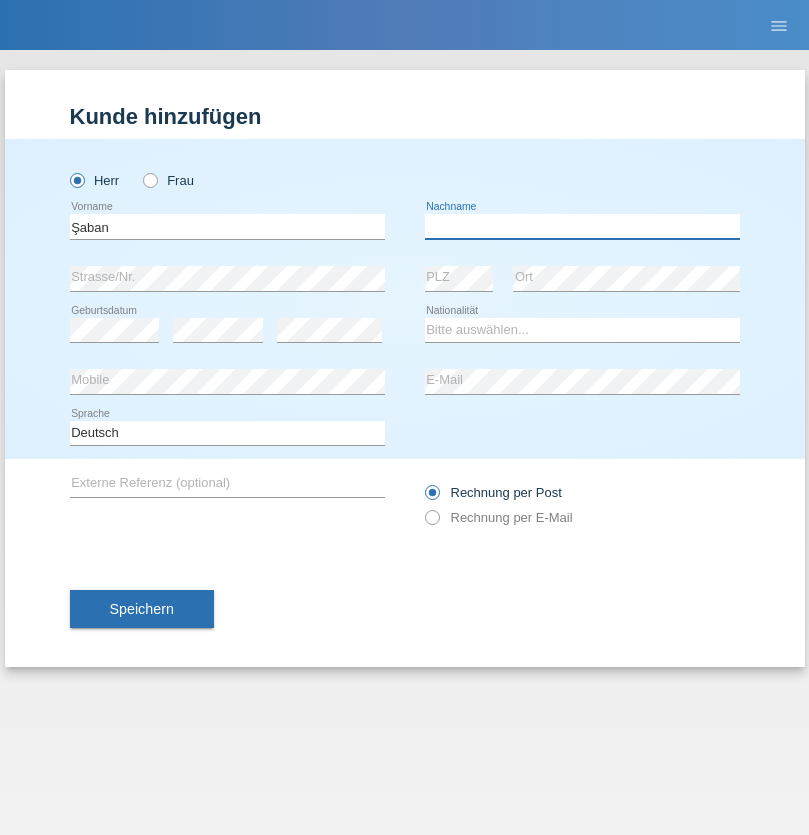 click at bounding box center (582, 226) 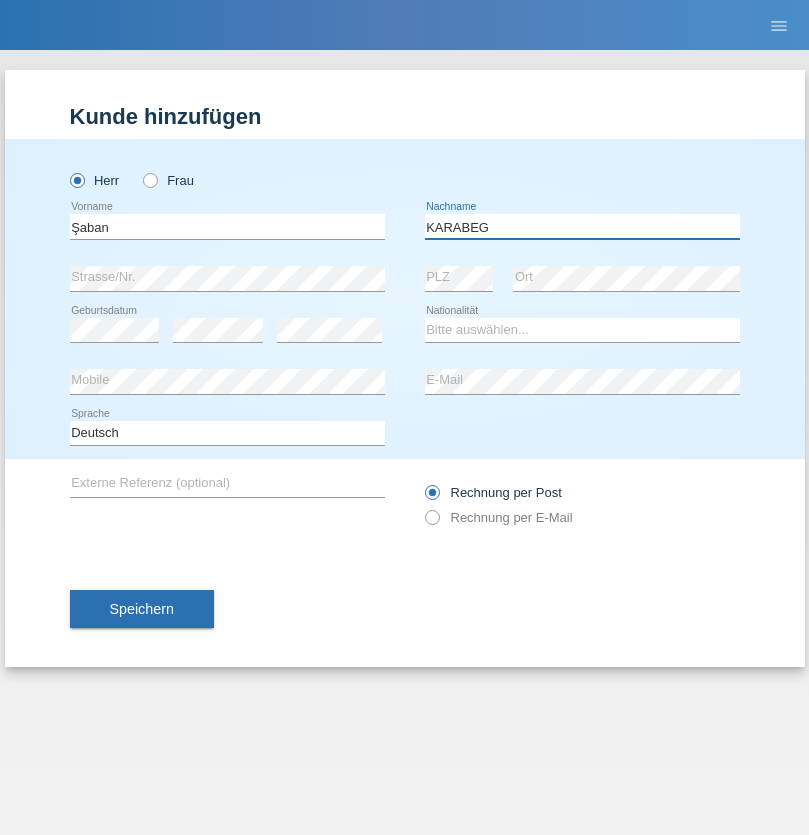 type on "KARABEG" 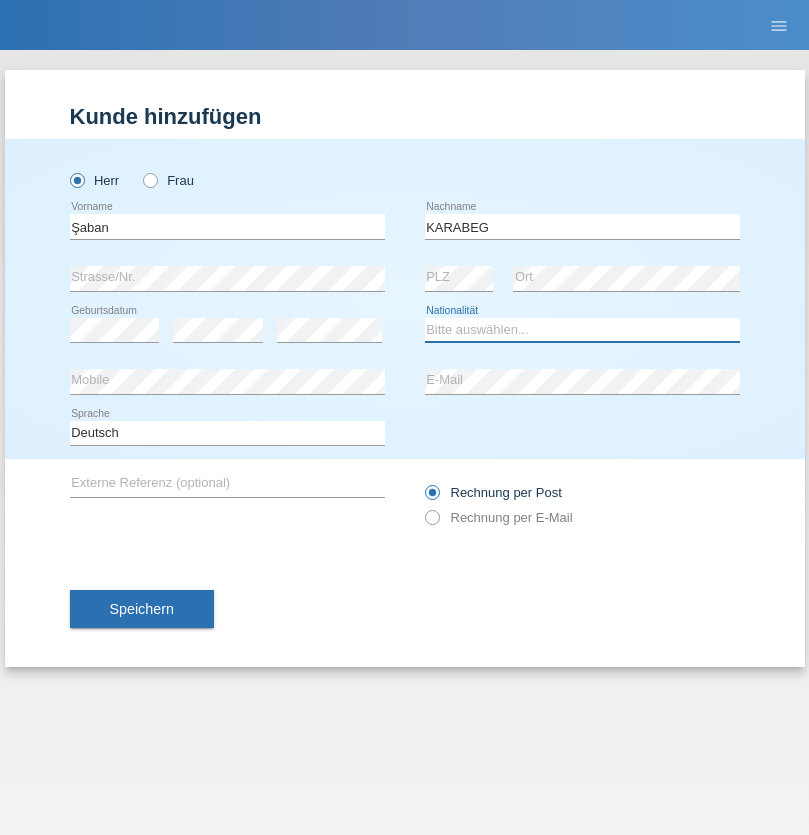 select on "TR" 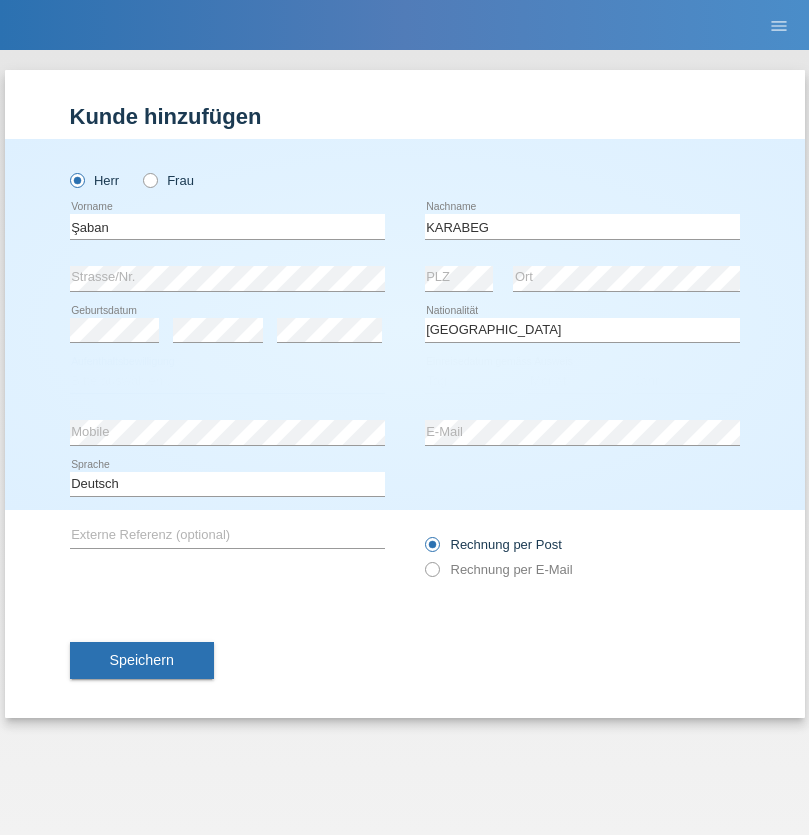 select on "C" 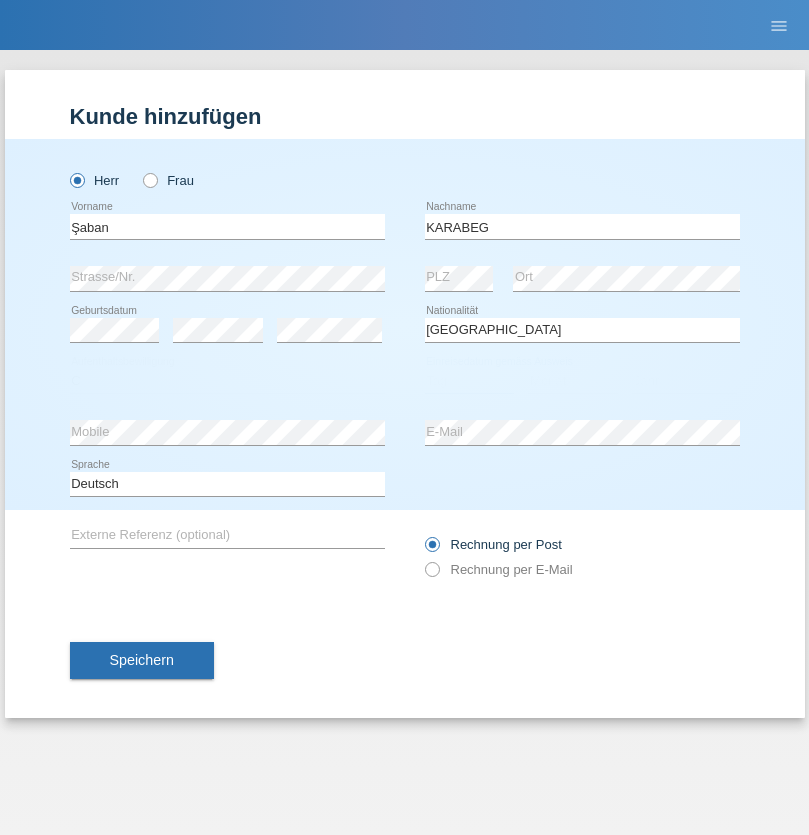 select on "25" 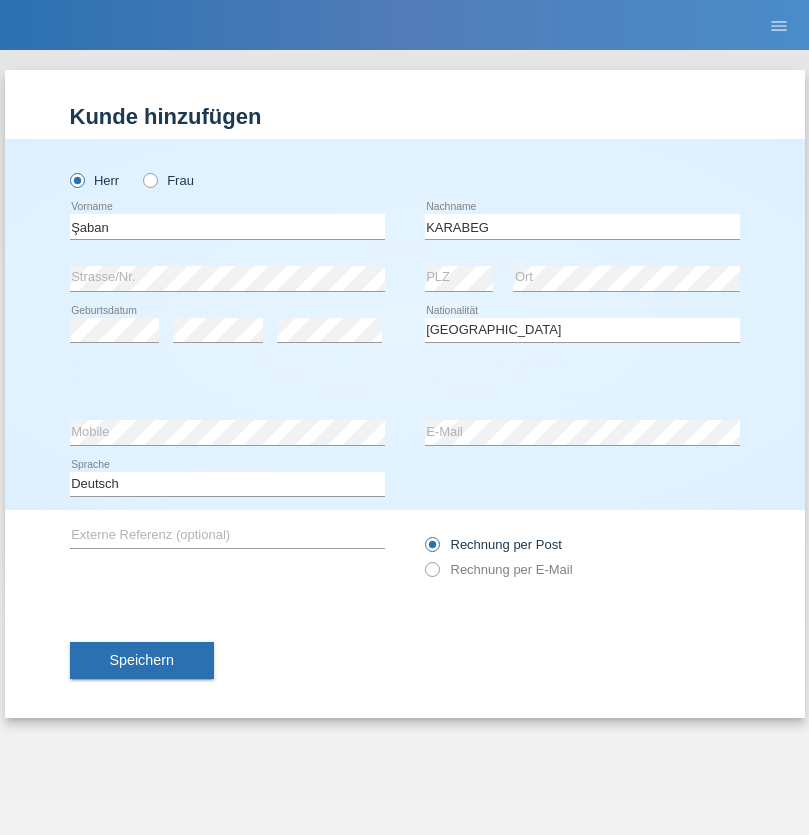 select on "09" 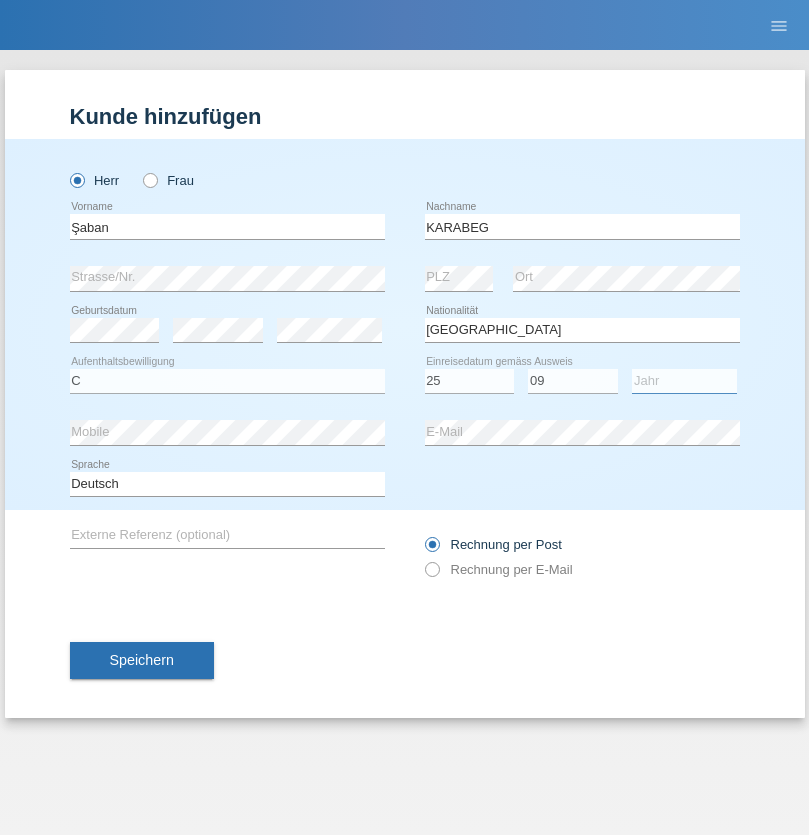 select on "2021" 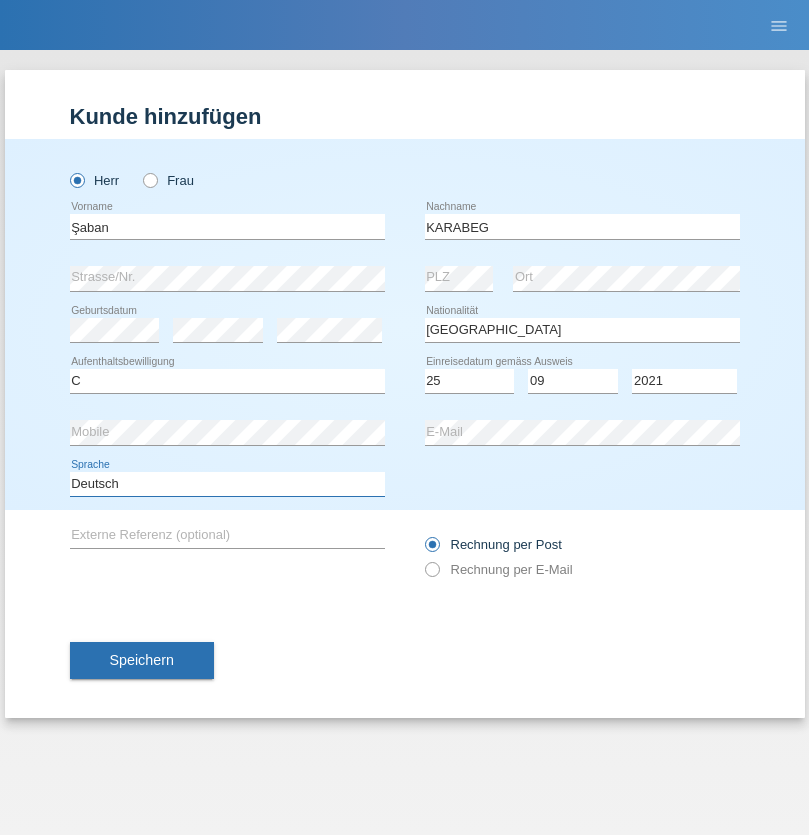 select on "en" 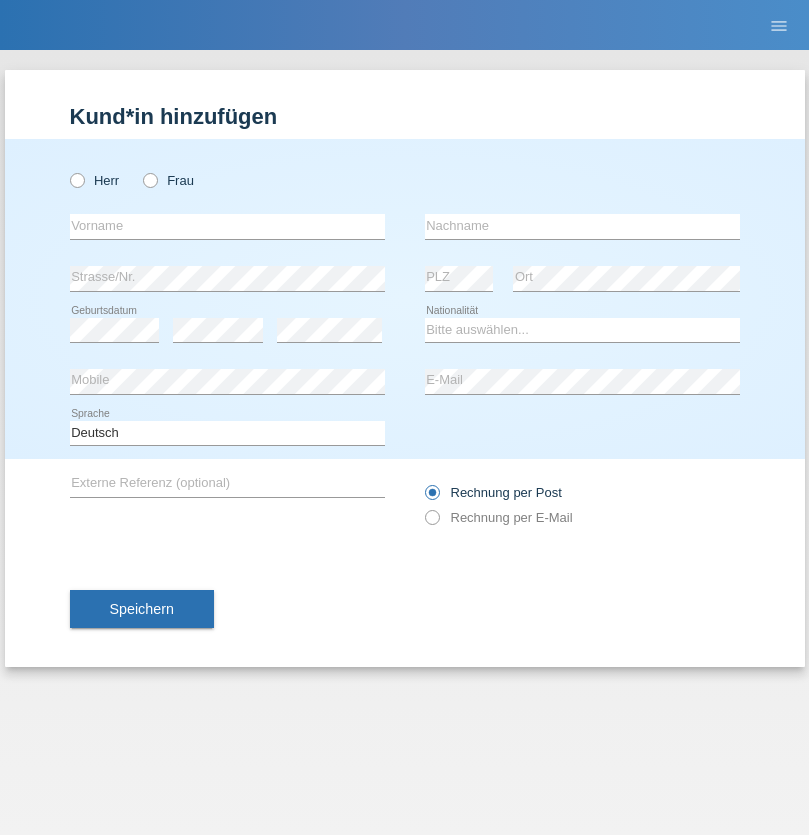 scroll, scrollTop: 0, scrollLeft: 0, axis: both 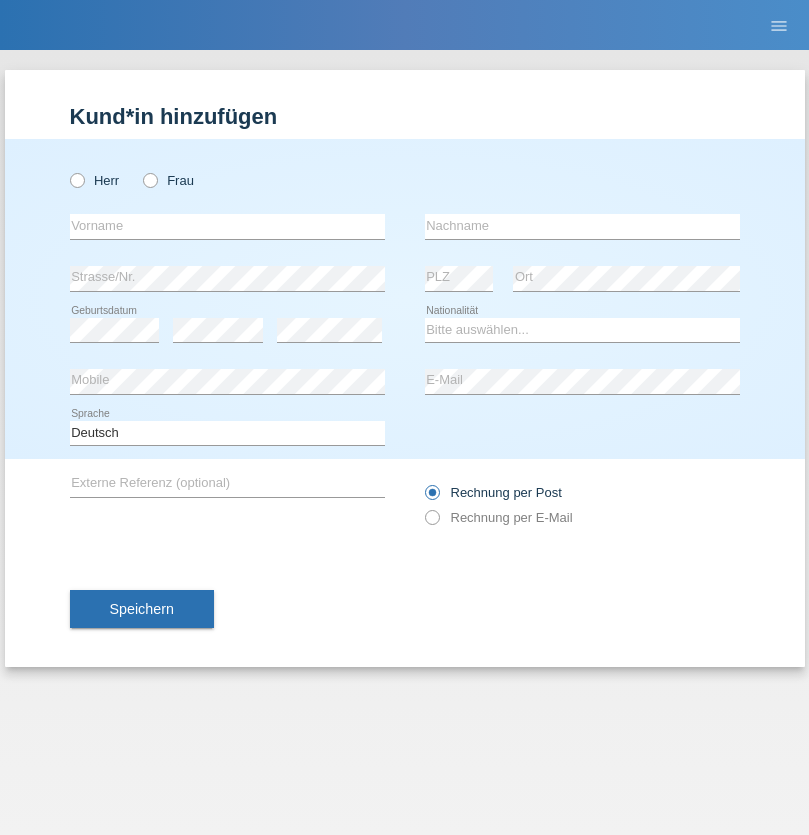 radio on "true" 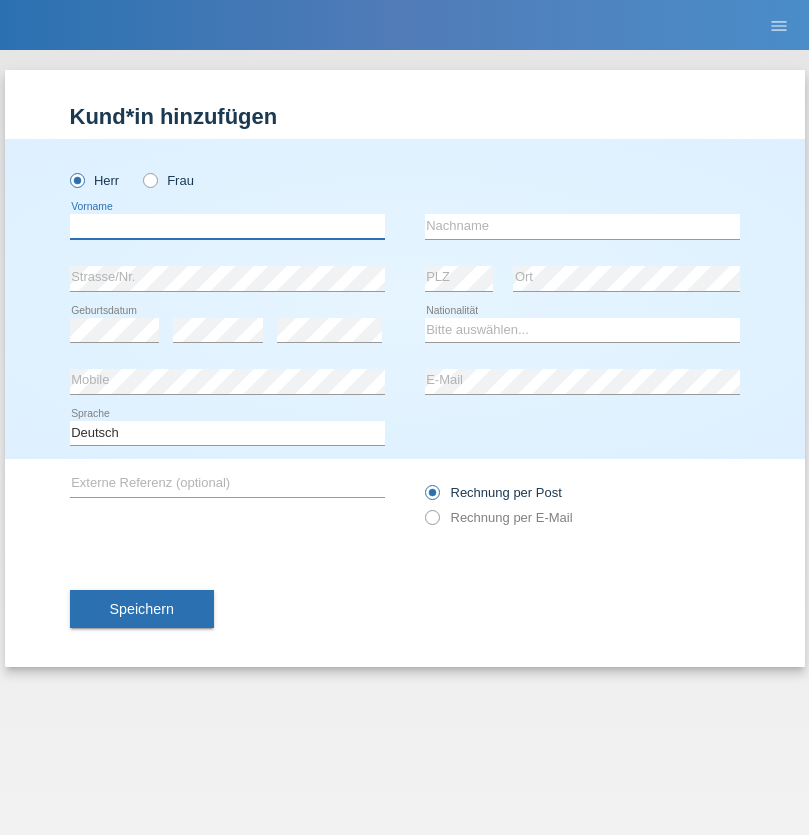 click at bounding box center [227, 226] 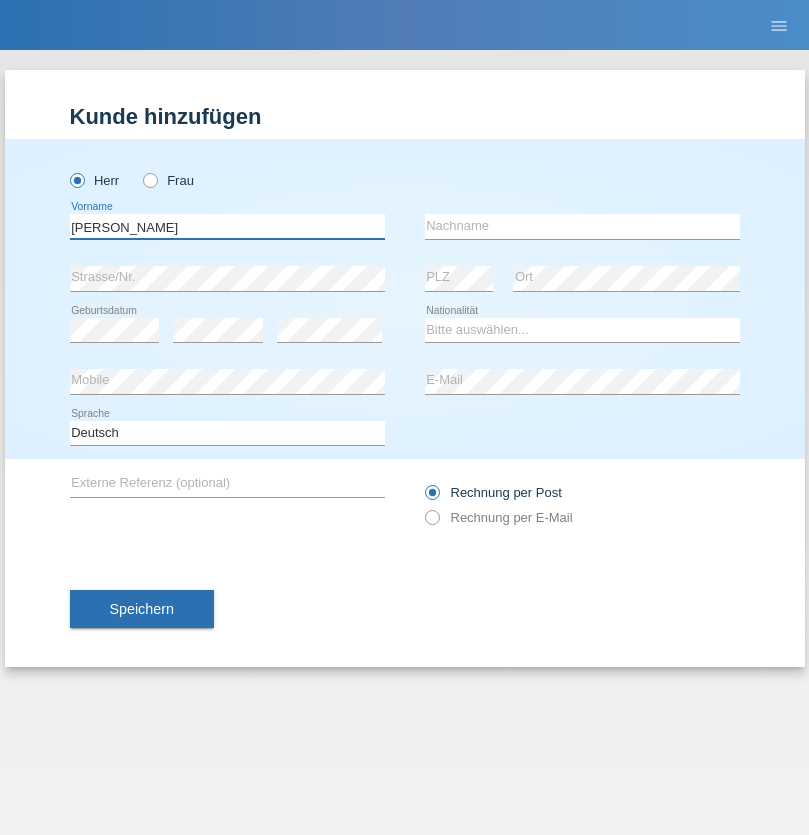 type on "[PERSON_NAME]" 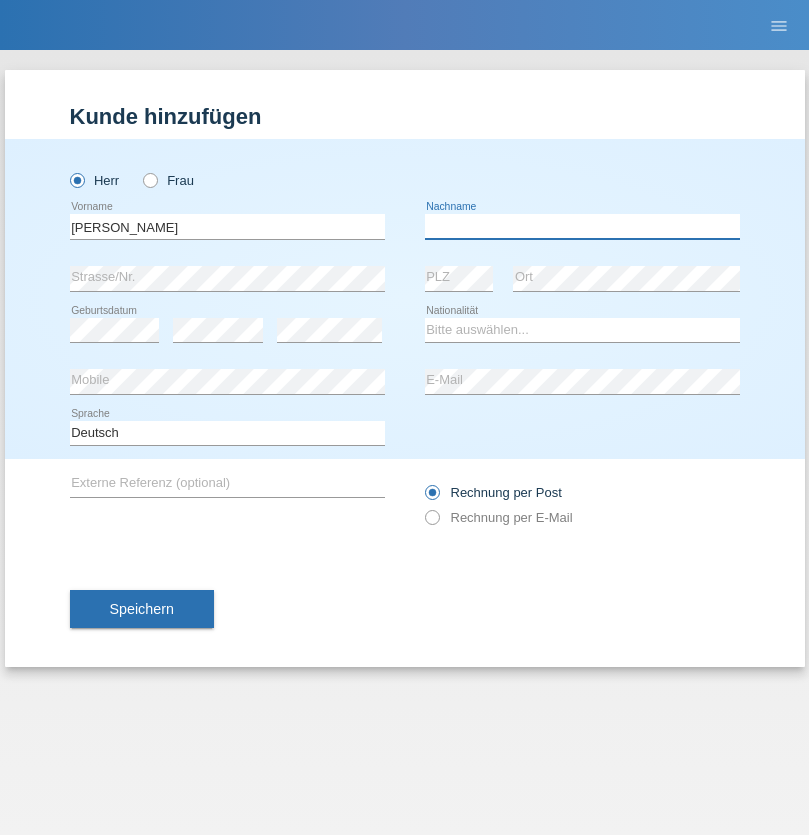 click at bounding box center [582, 226] 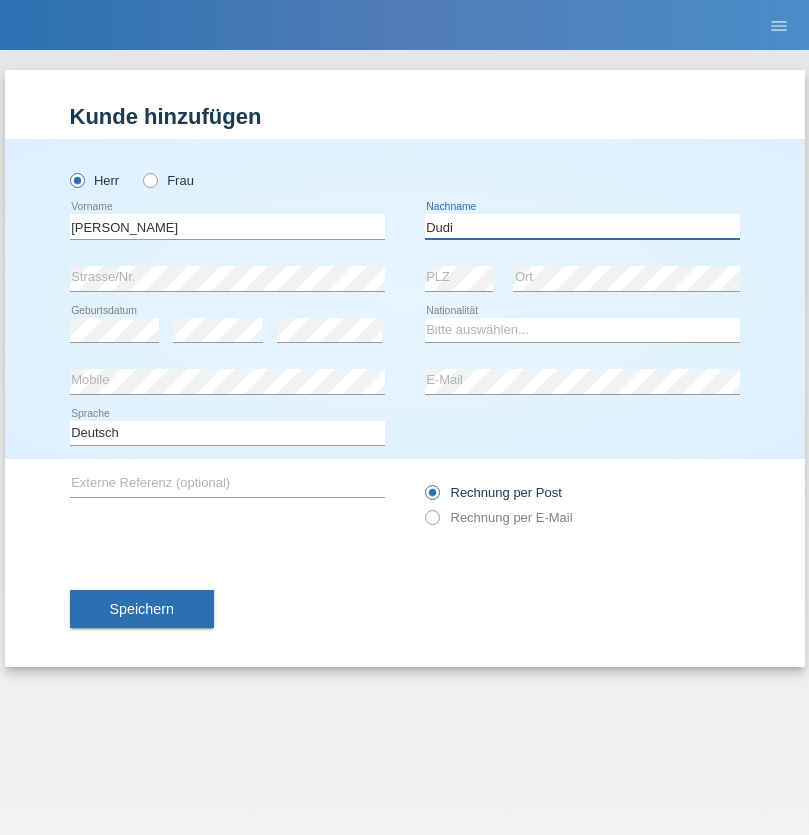 type on "Dudi" 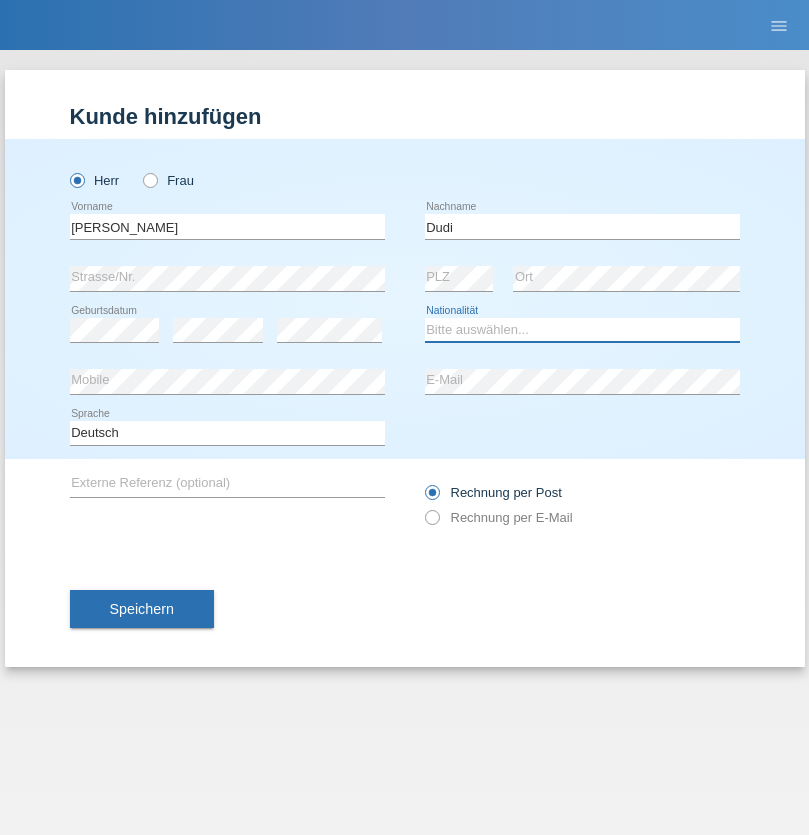 select on "SK" 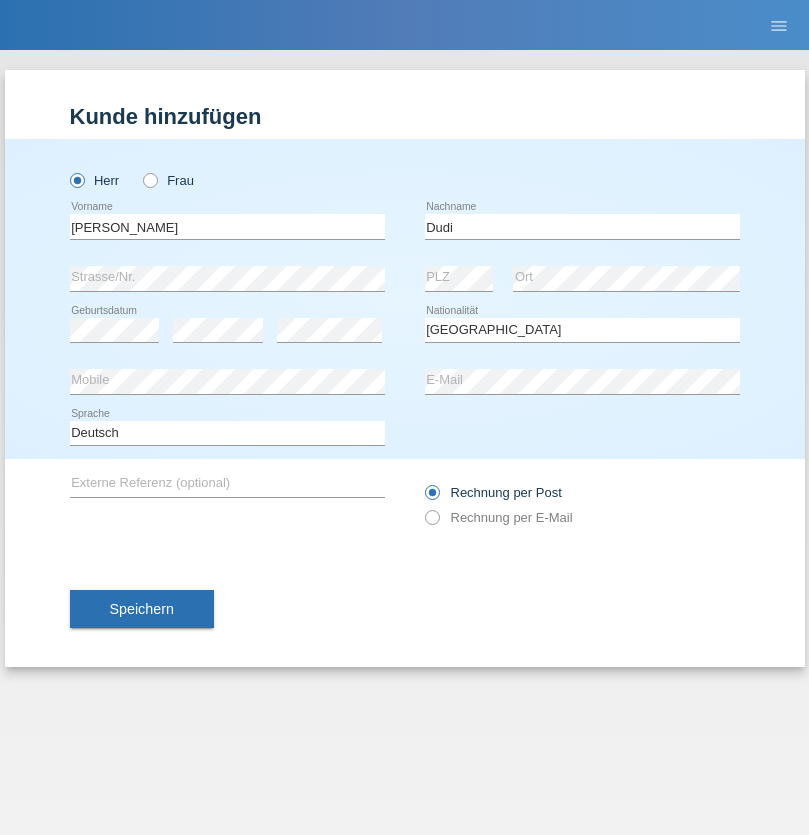 select on "C" 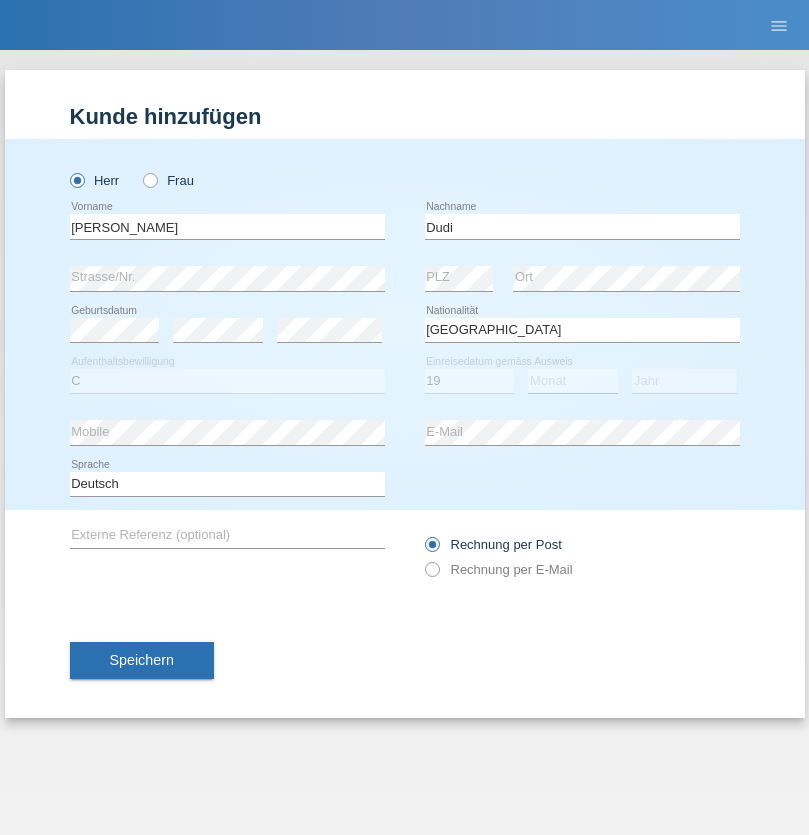 select on "06" 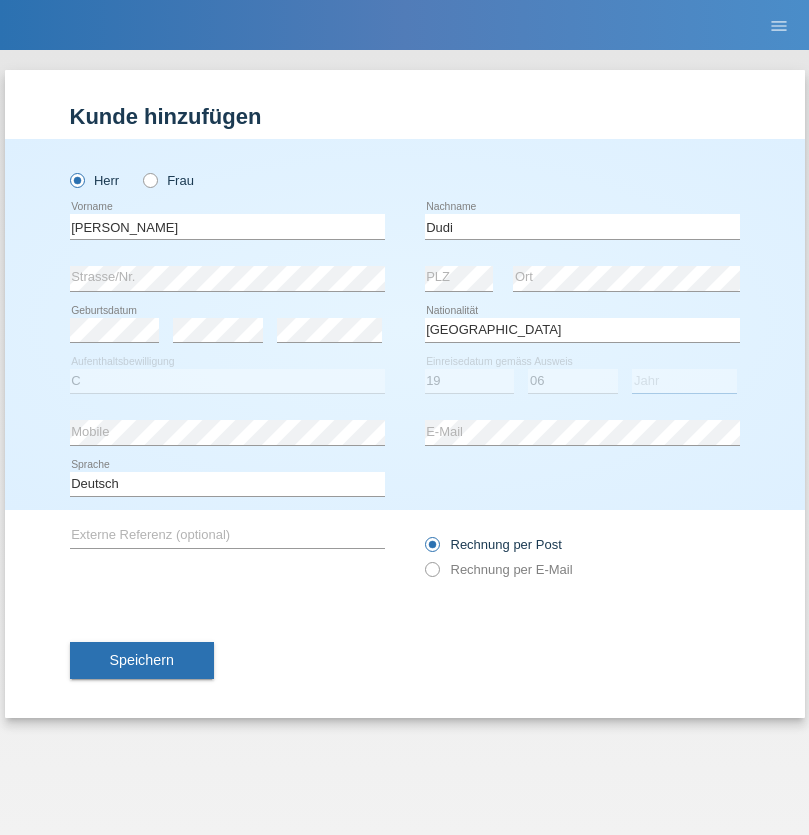 select on "2021" 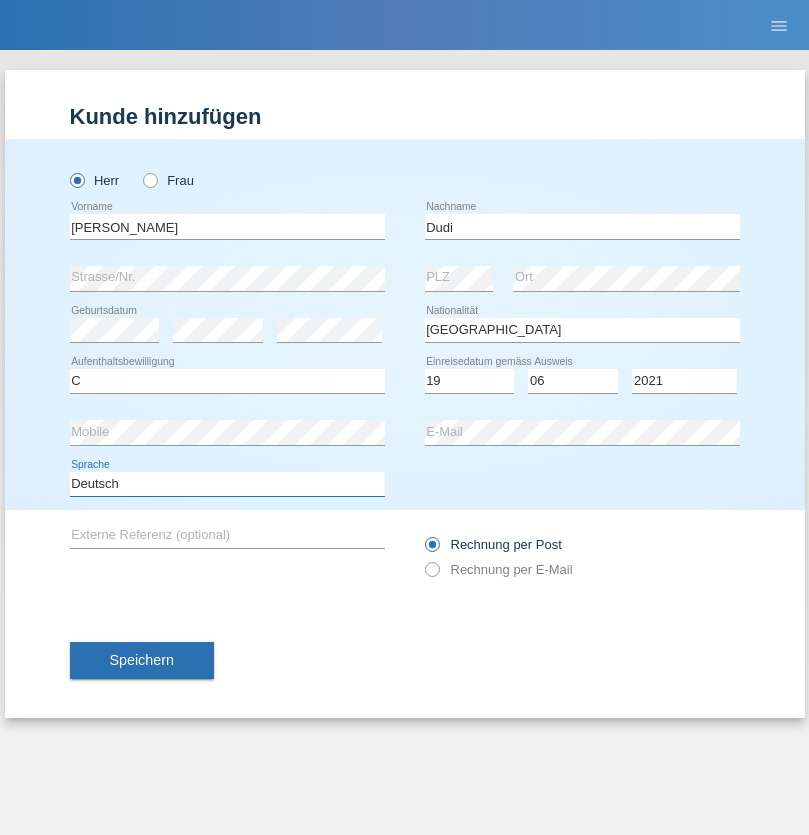 select on "en" 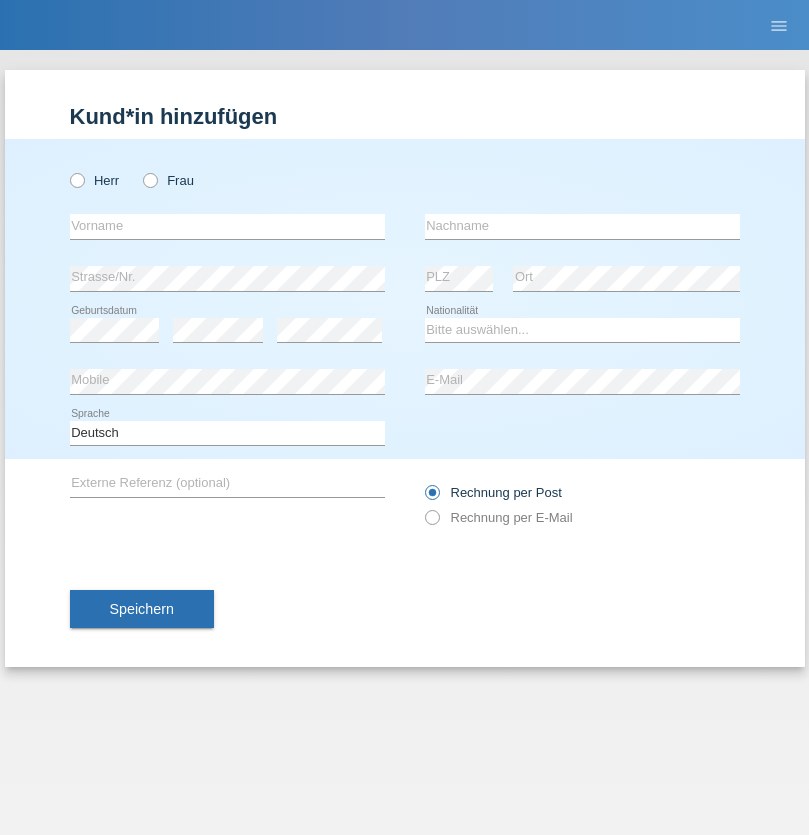 scroll, scrollTop: 0, scrollLeft: 0, axis: both 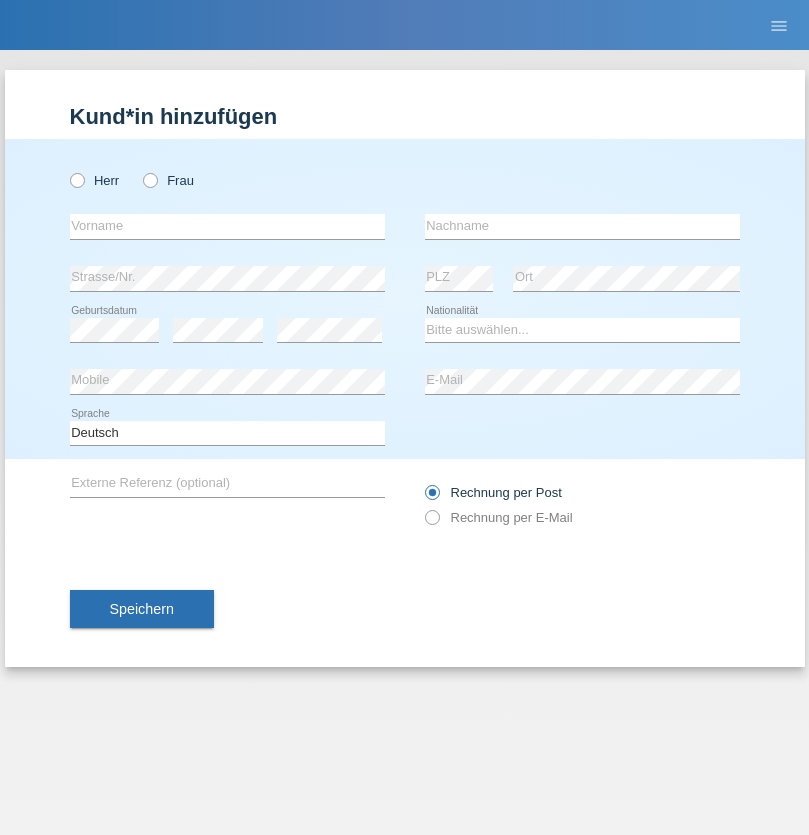 radio on "true" 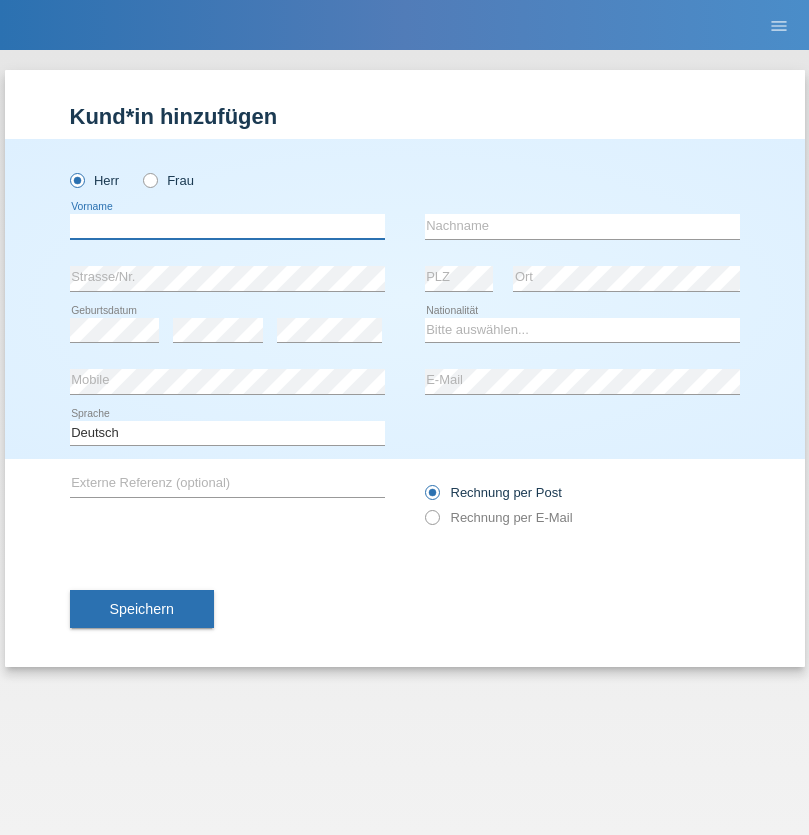 click at bounding box center [227, 226] 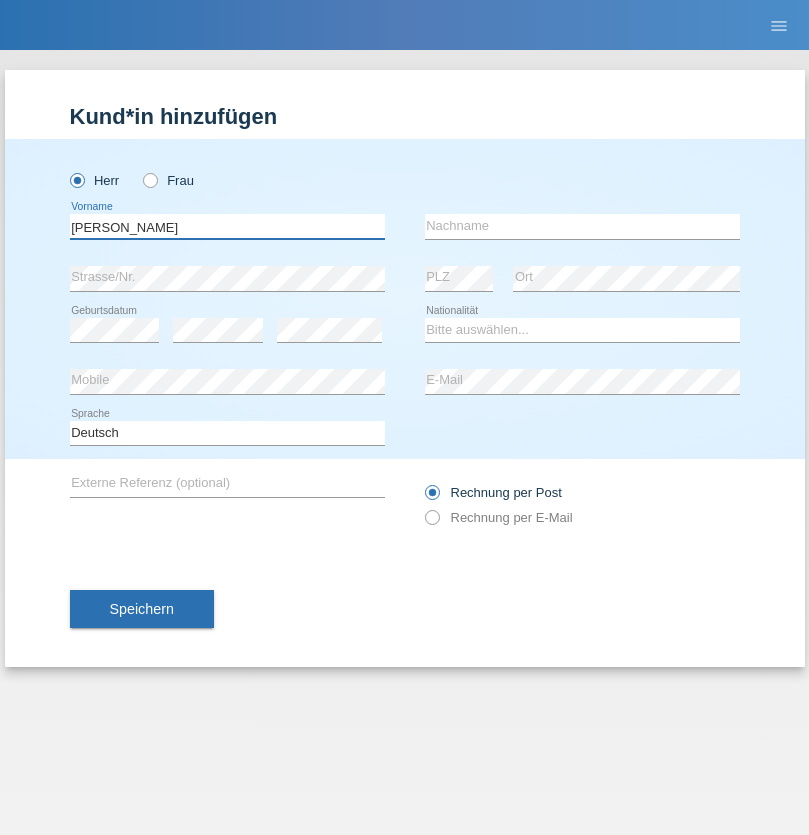 type on "[PERSON_NAME]" 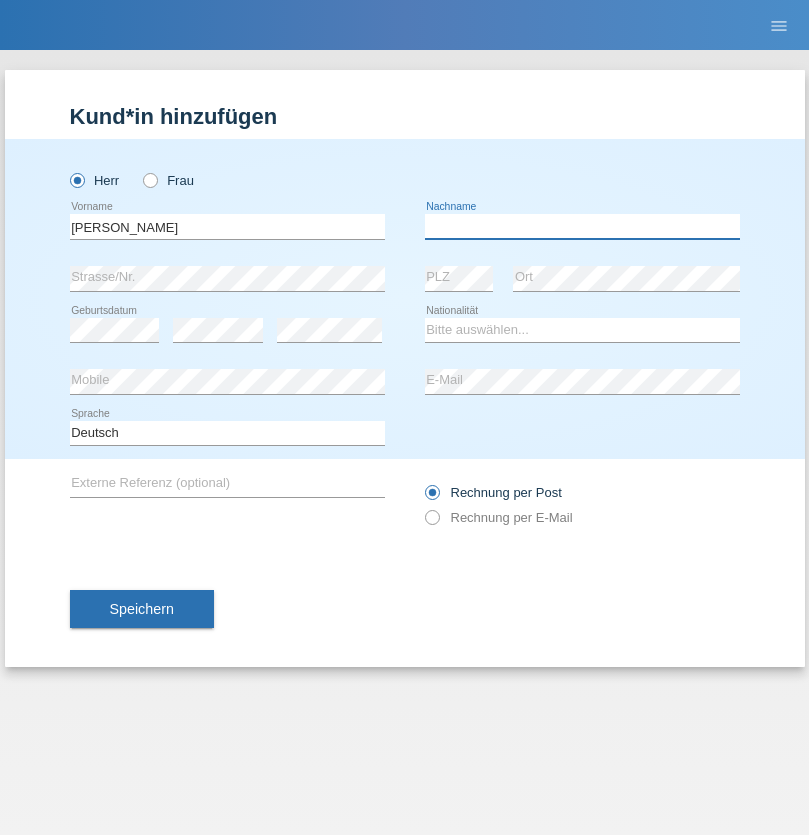 click at bounding box center [582, 226] 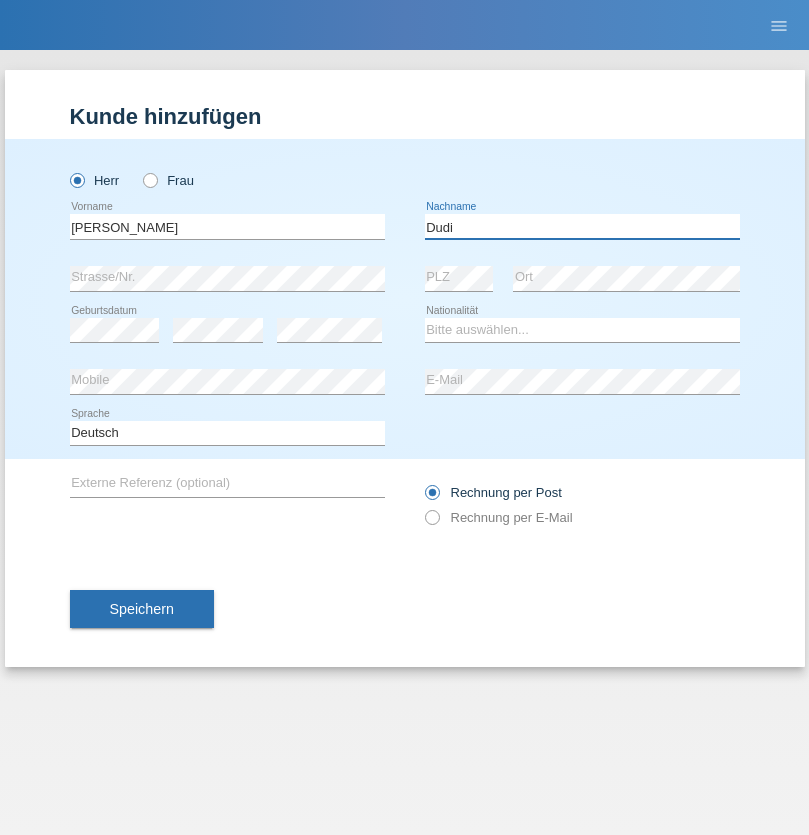 type on "Dudi" 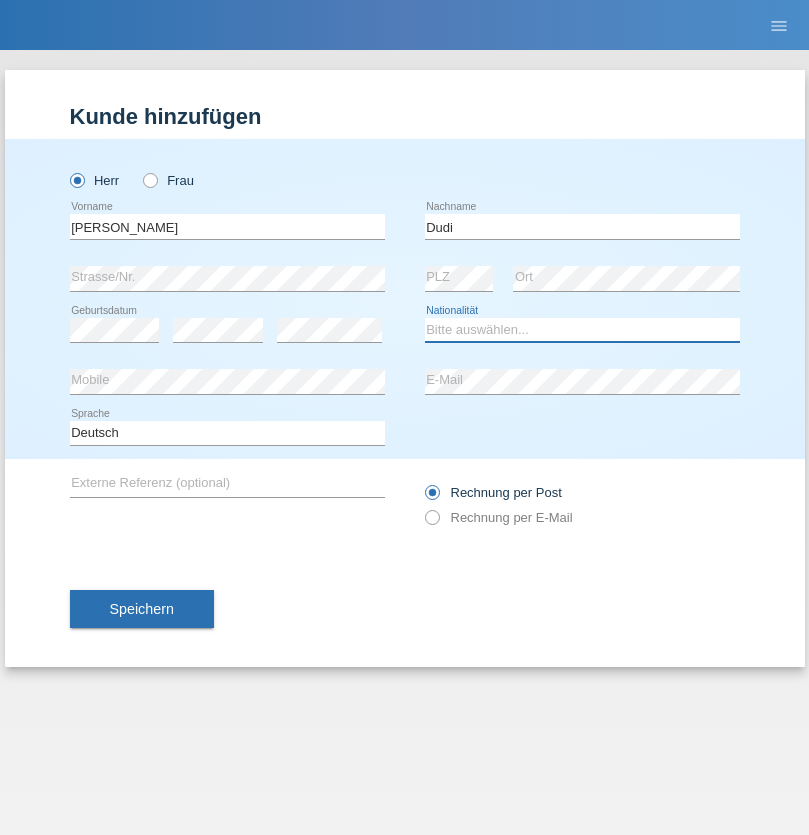 select on "SK" 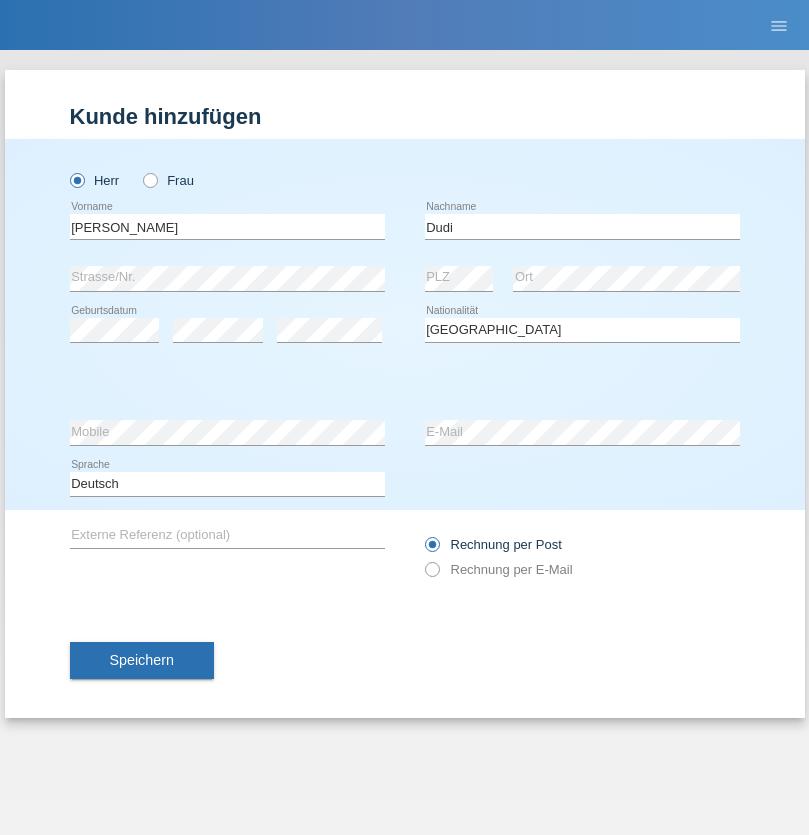 select on "C" 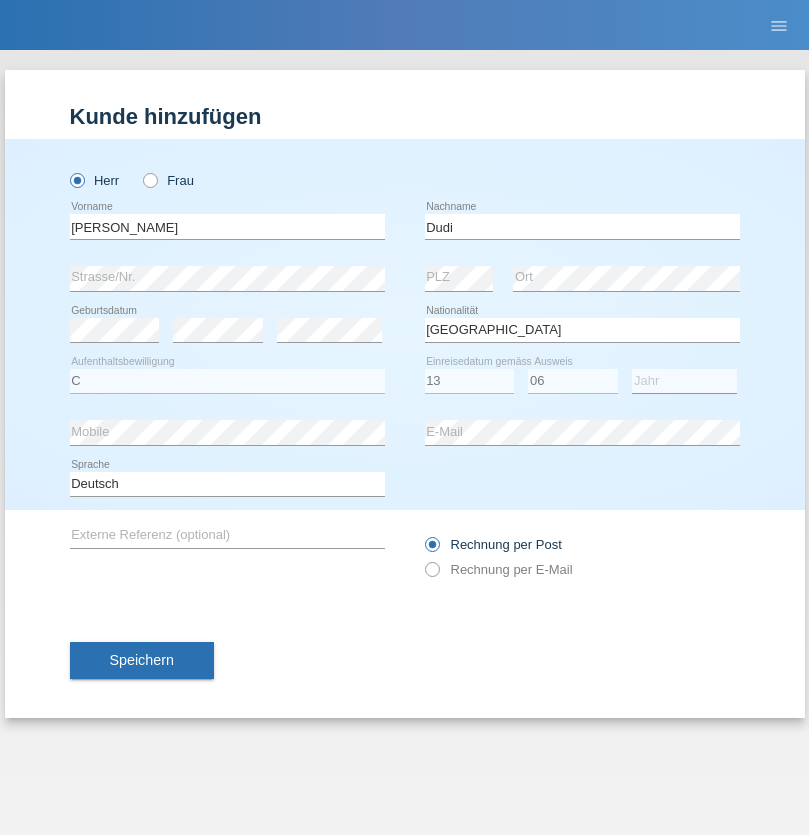 select on "2021" 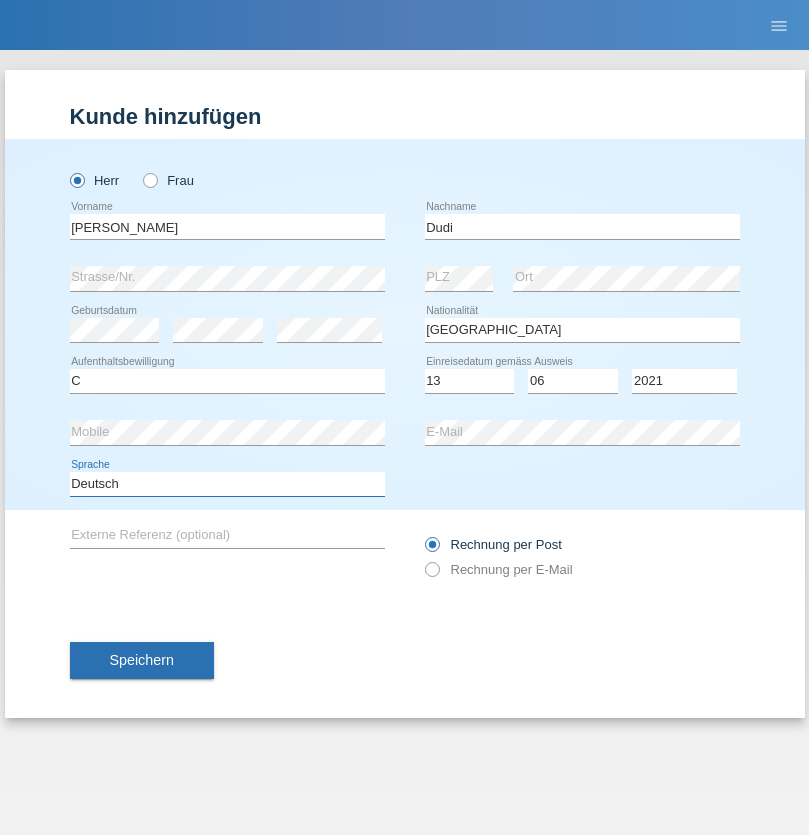 select on "en" 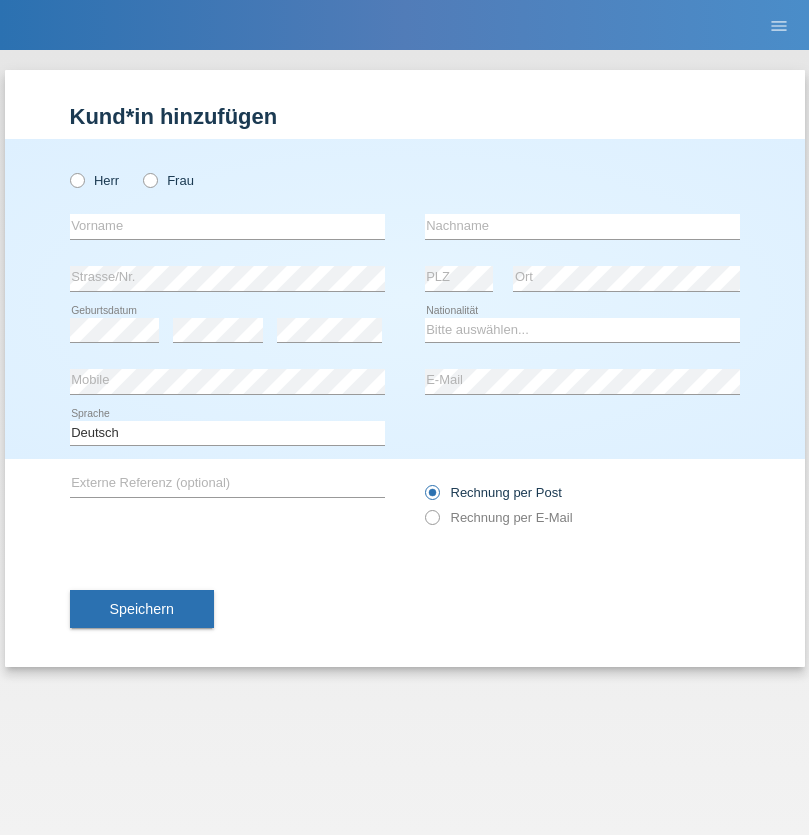 scroll, scrollTop: 0, scrollLeft: 0, axis: both 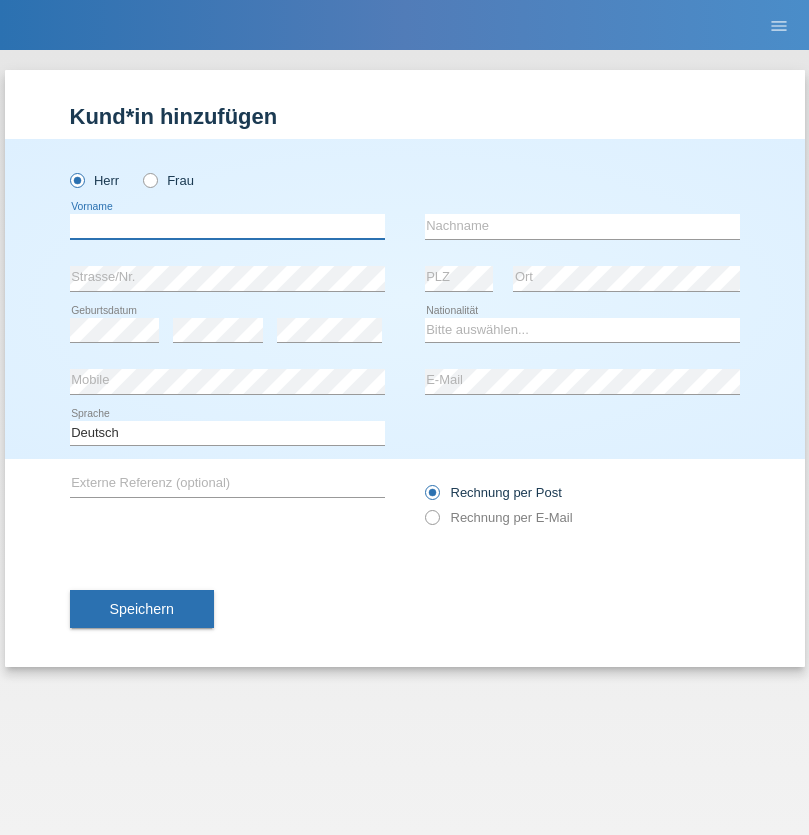 click at bounding box center (227, 226) 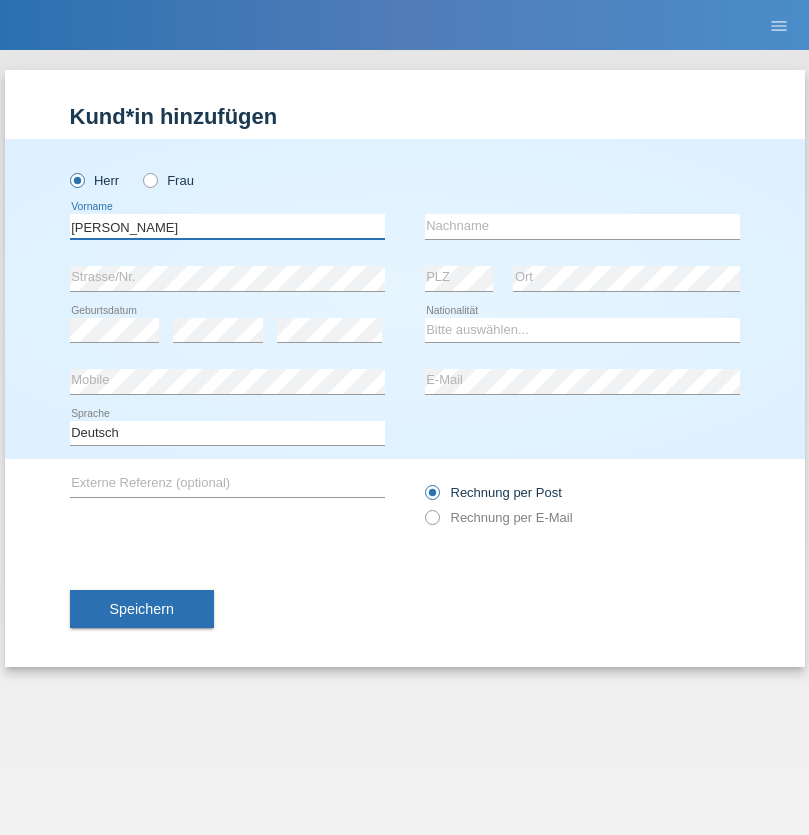 type on "[PERSON_NAME]" 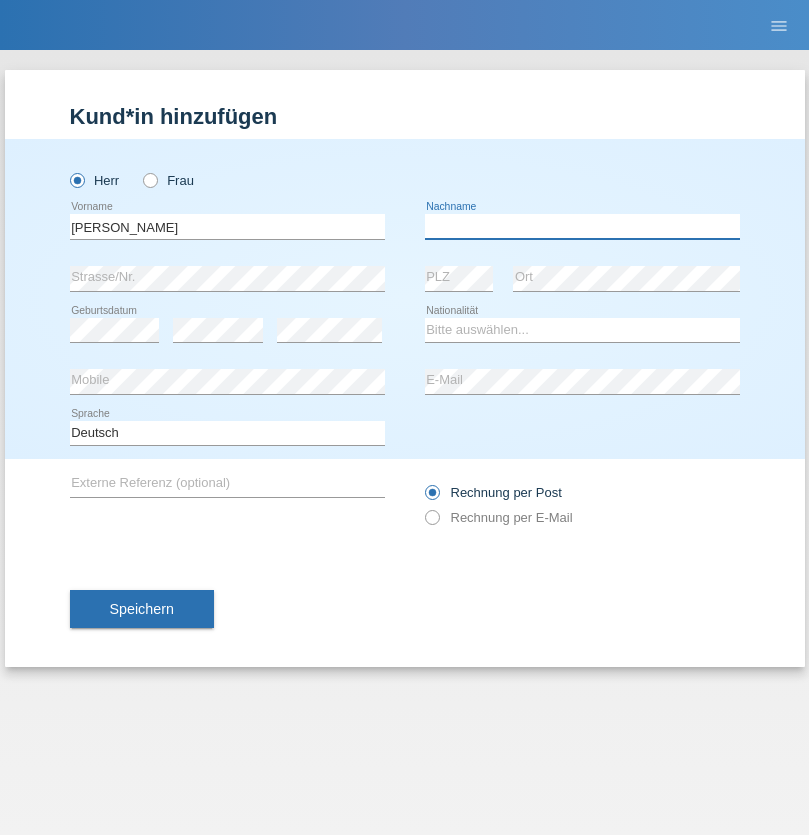 click at bounding box center [582, 226] 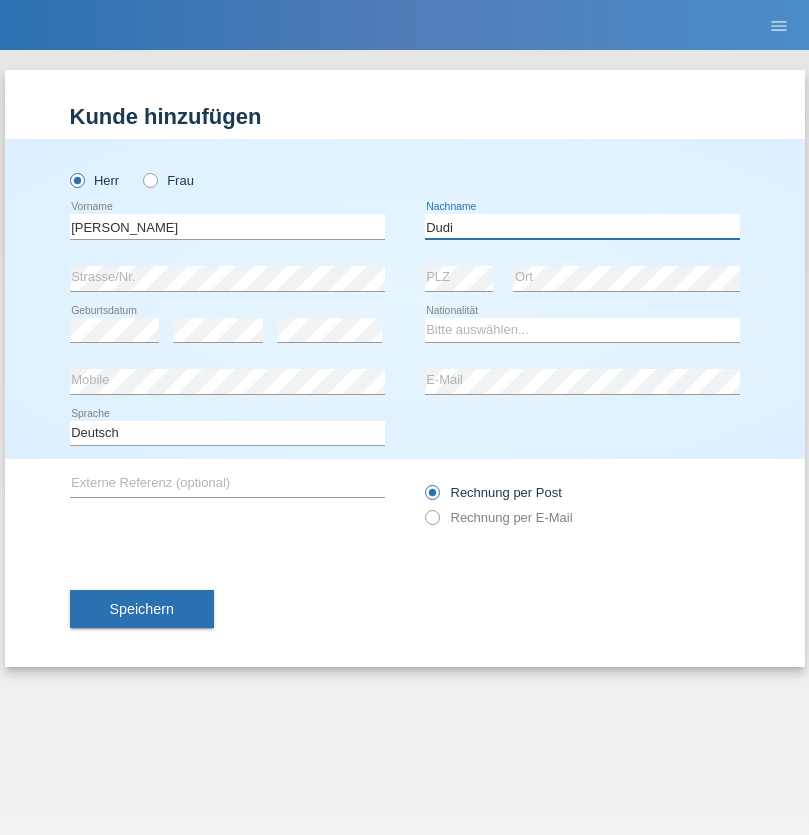 type on "Dudi" 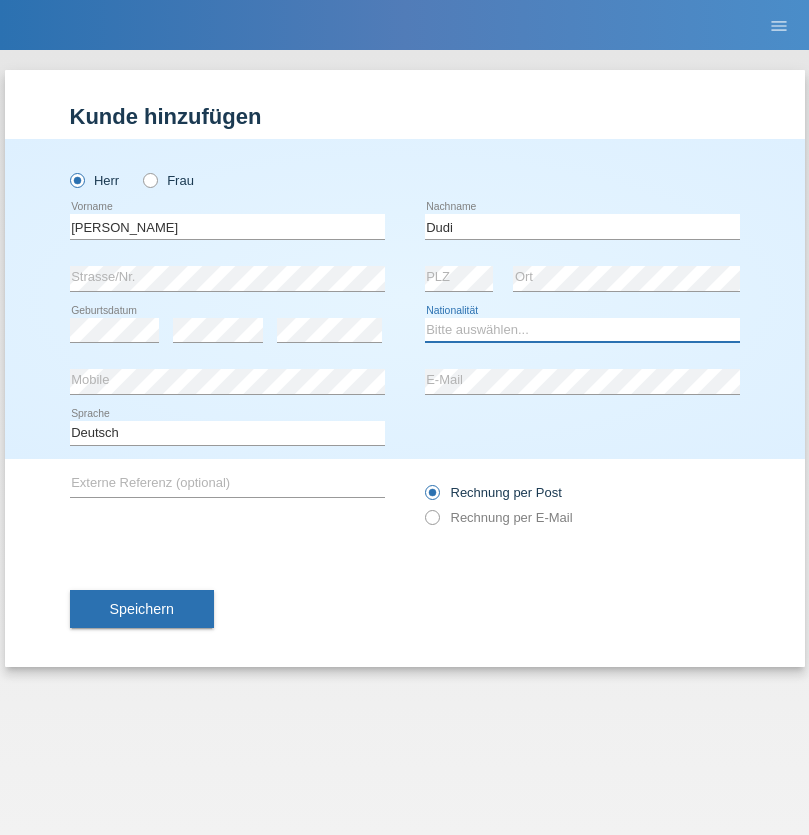 select on "SK" 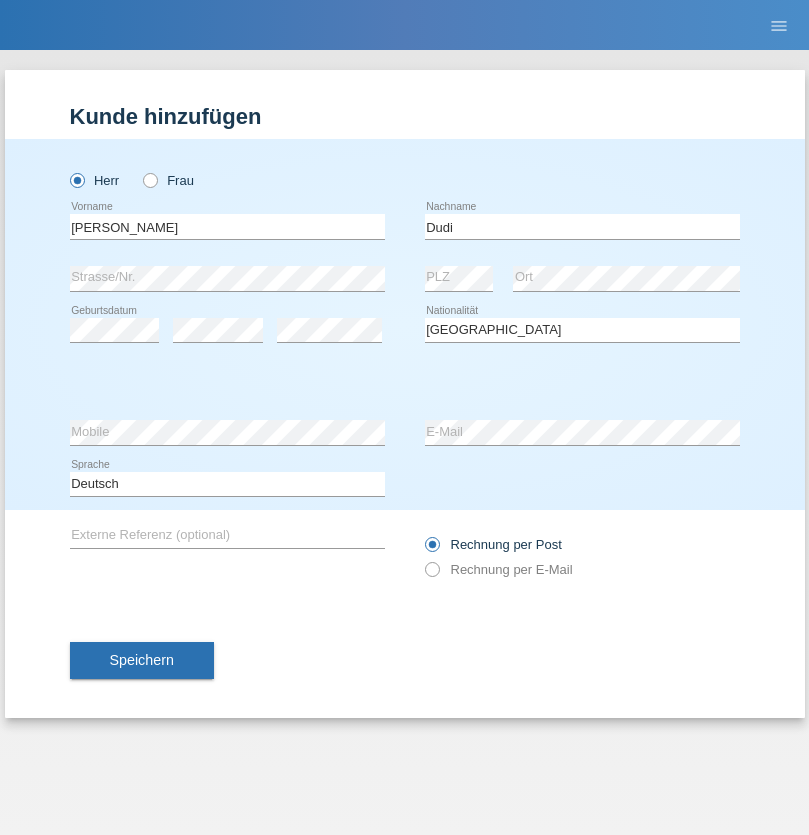 select on "C" 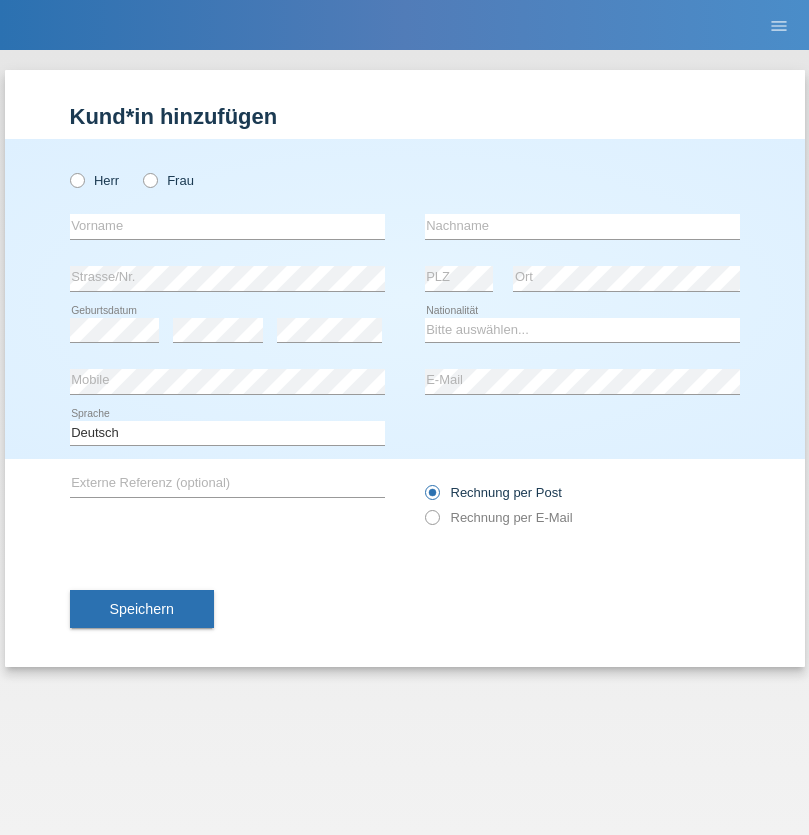 scroll, scrollTop: 0, scrollLeft: 0, axis: both 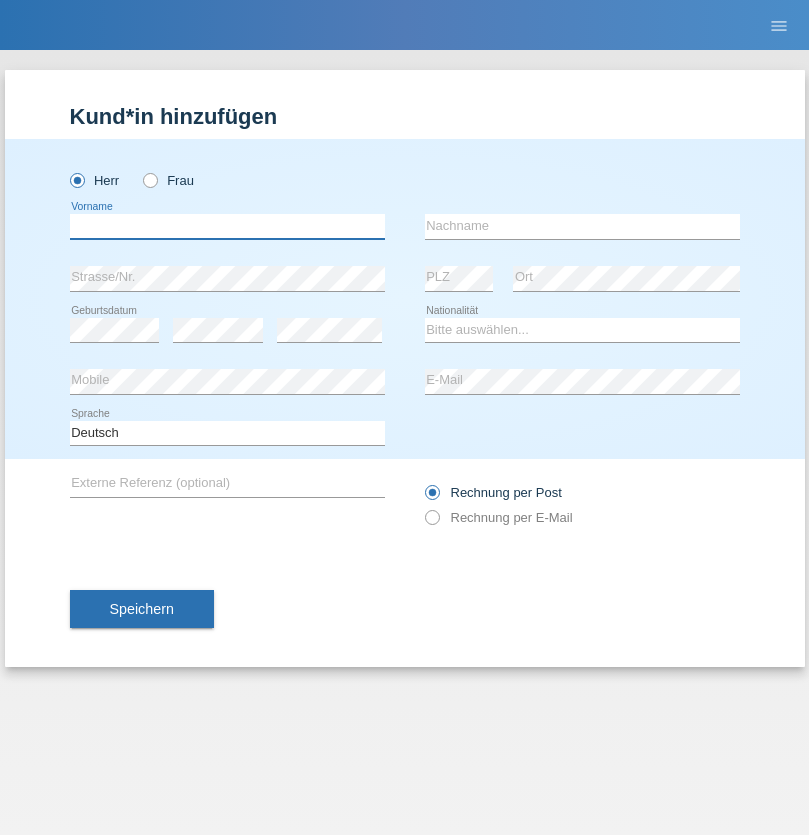 click at bounding box center [227, 226] 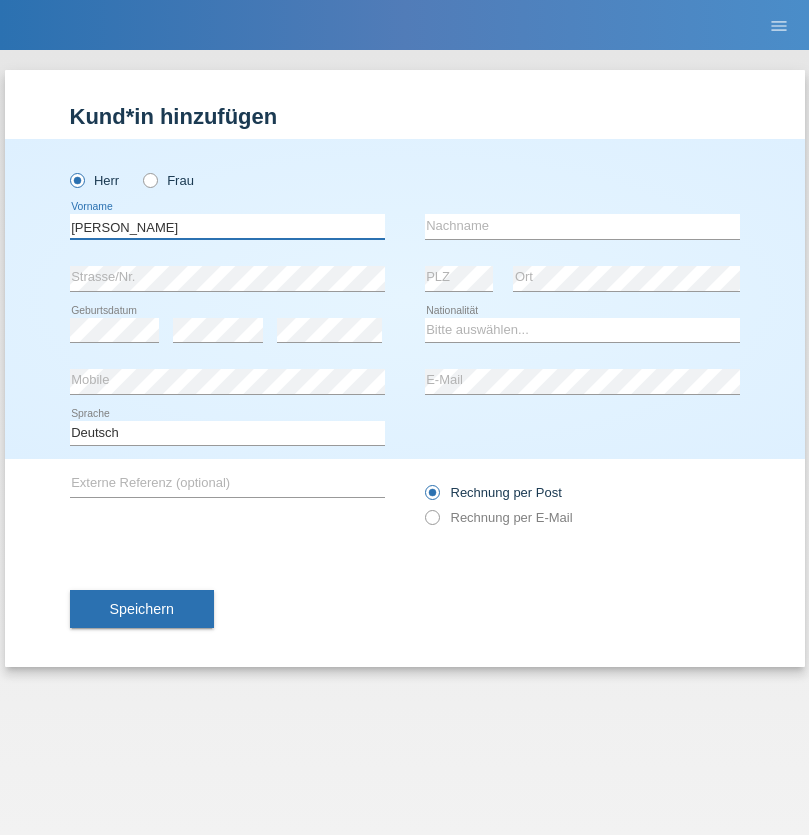 type on "Artur" 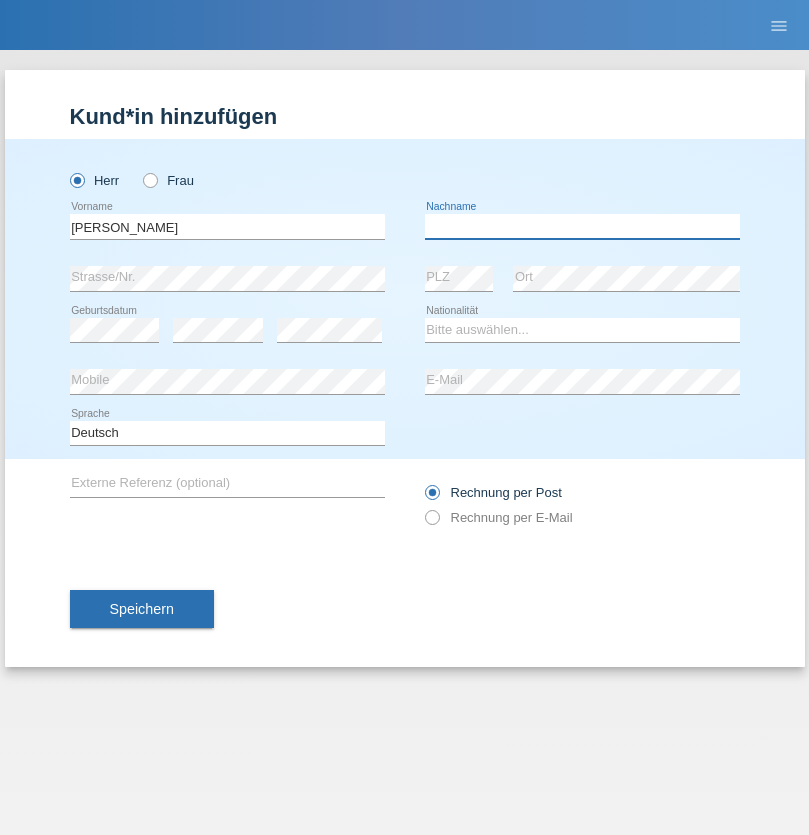 click at bounding box center (582, 226) 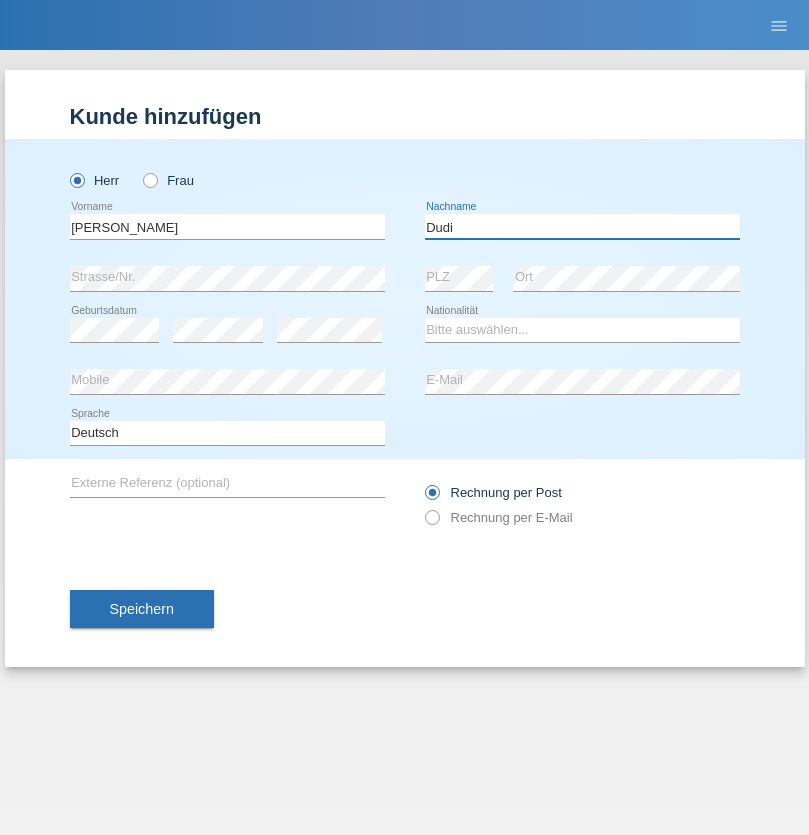 type on "Dudi" 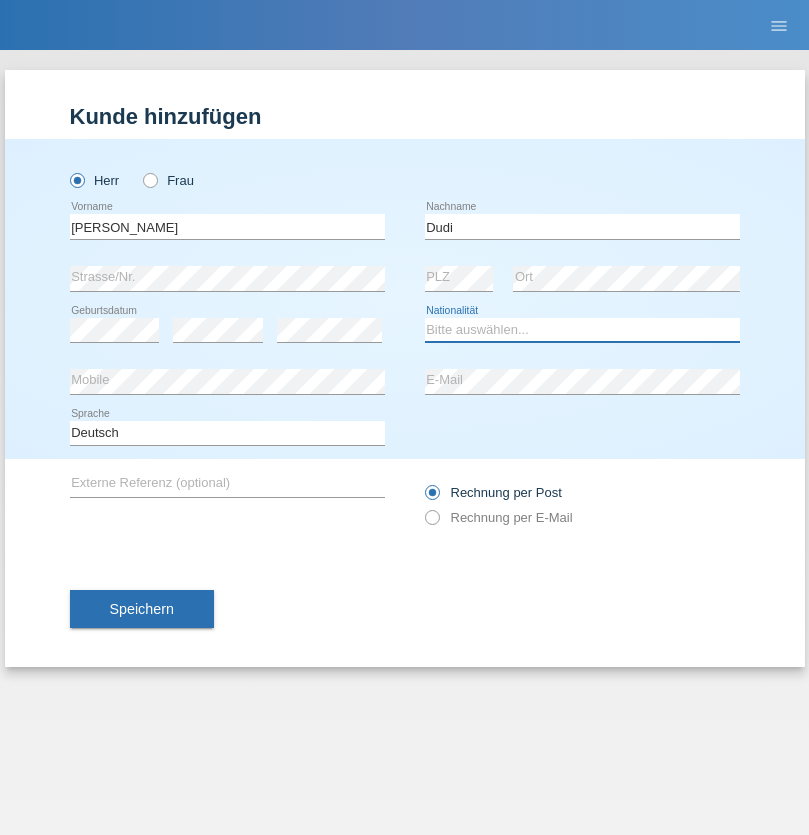 select on "SK" 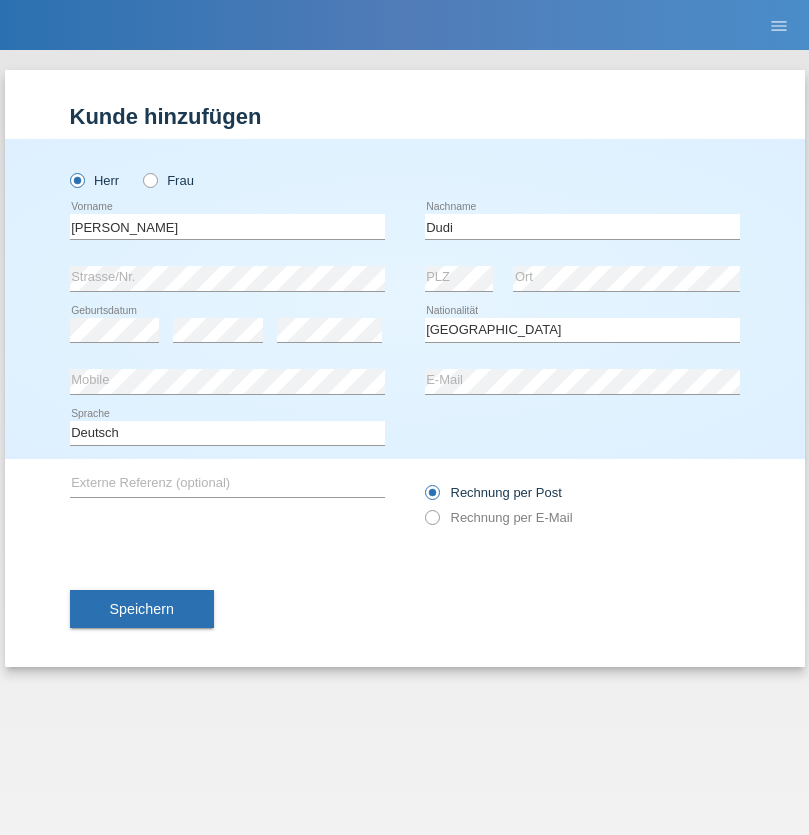 select on "C" 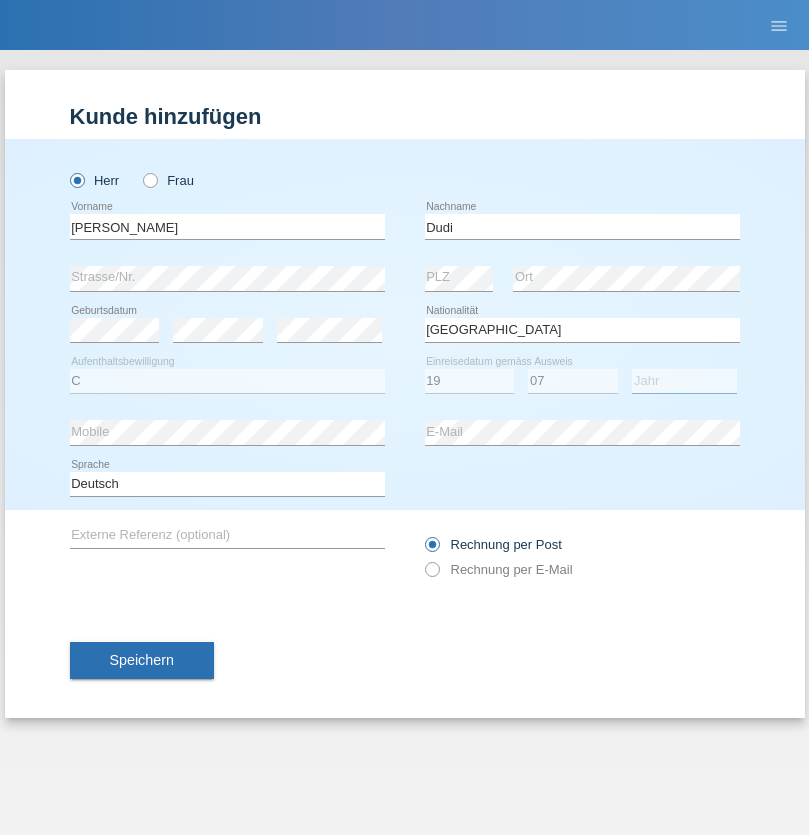 select on "2021" 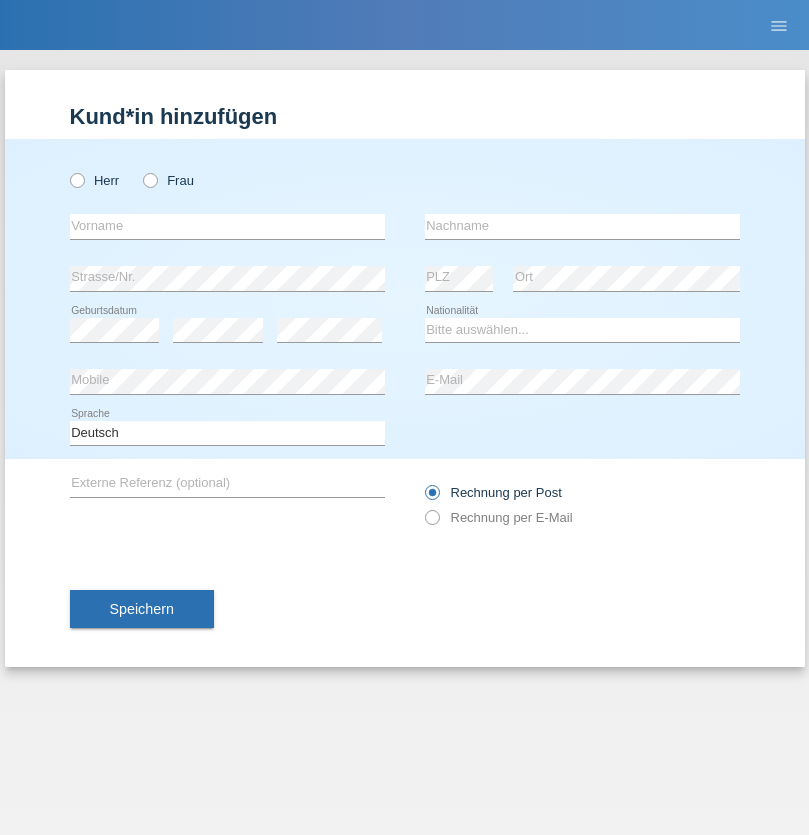 scroll, scrollTop: 0, scrollLeft: 0, axis: both 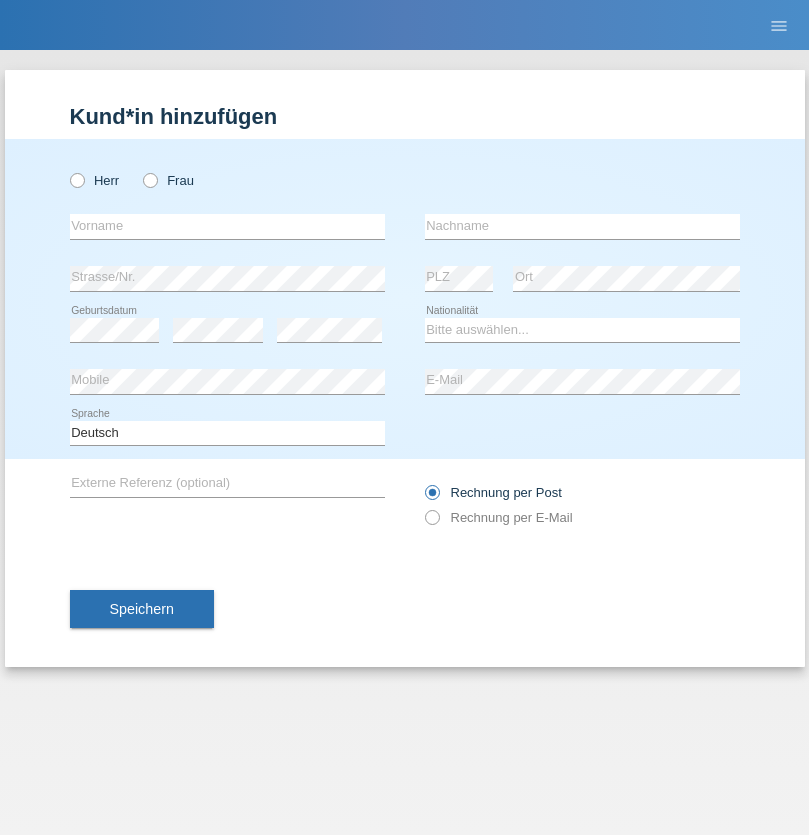 radio on "true" 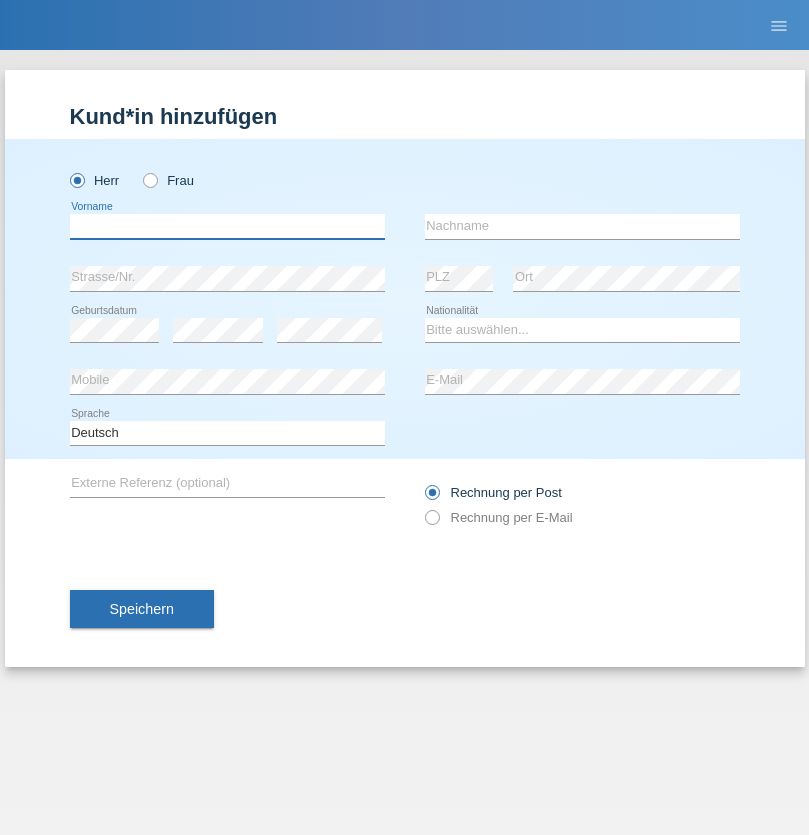 click at bounding box center (227, 226) 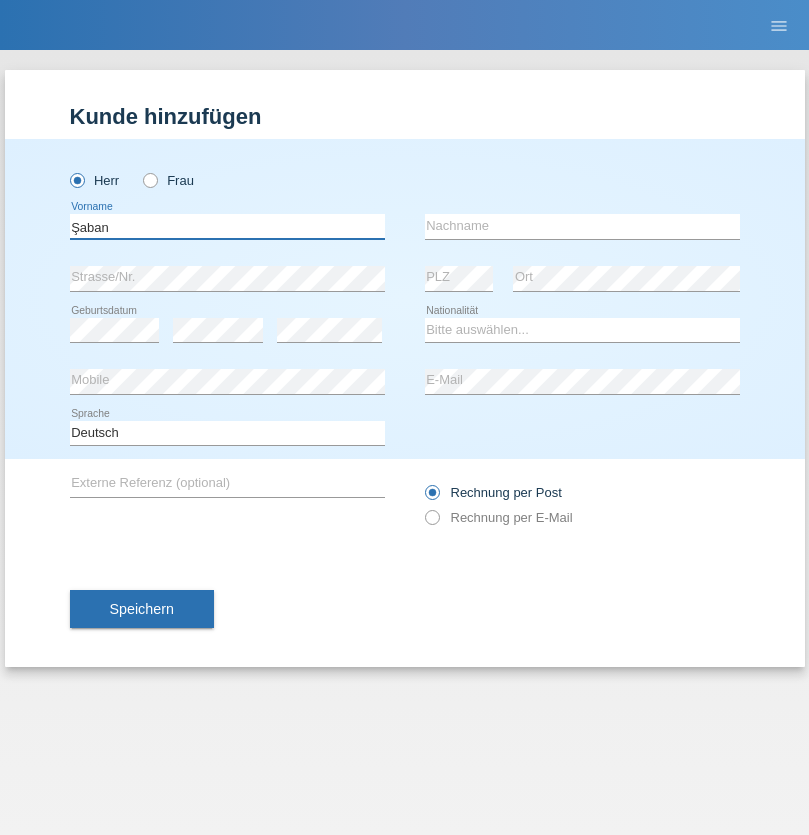 type on "Şaban" 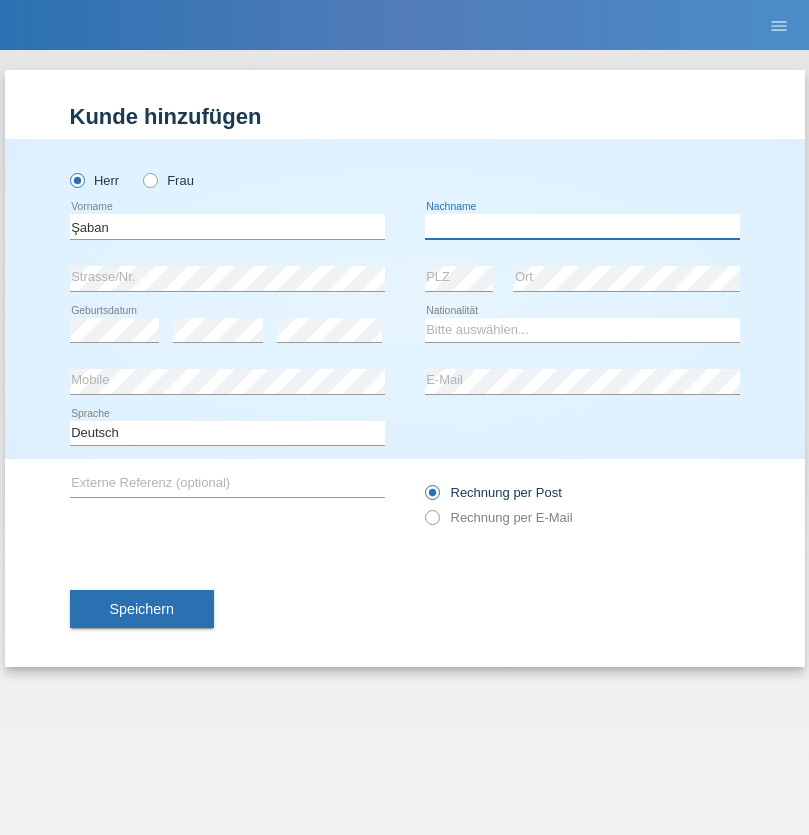click at bounding box center (582, 226) 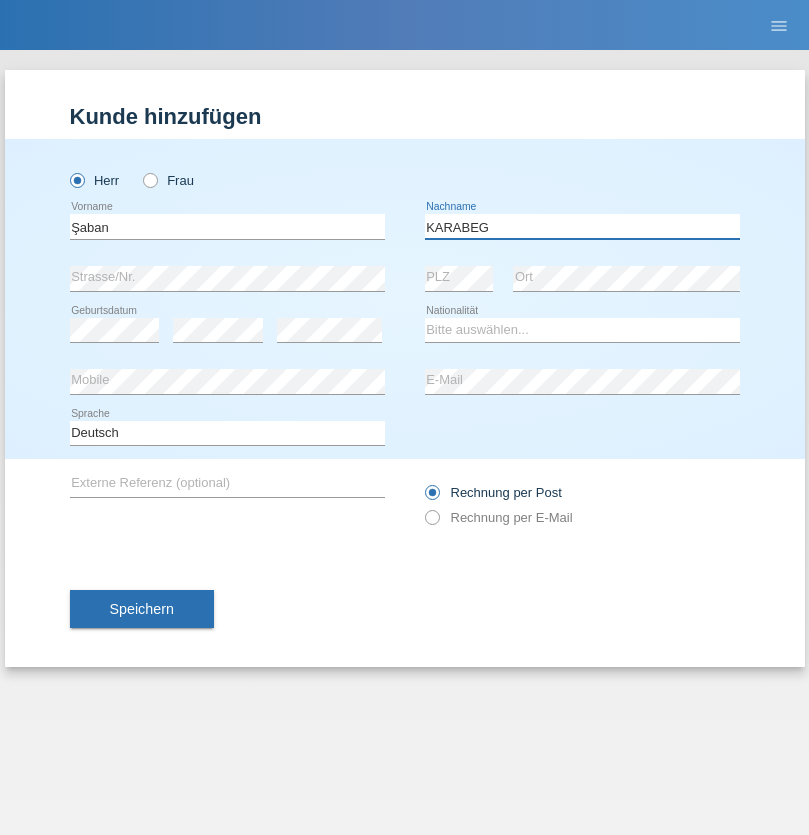 type on "KARABEG" 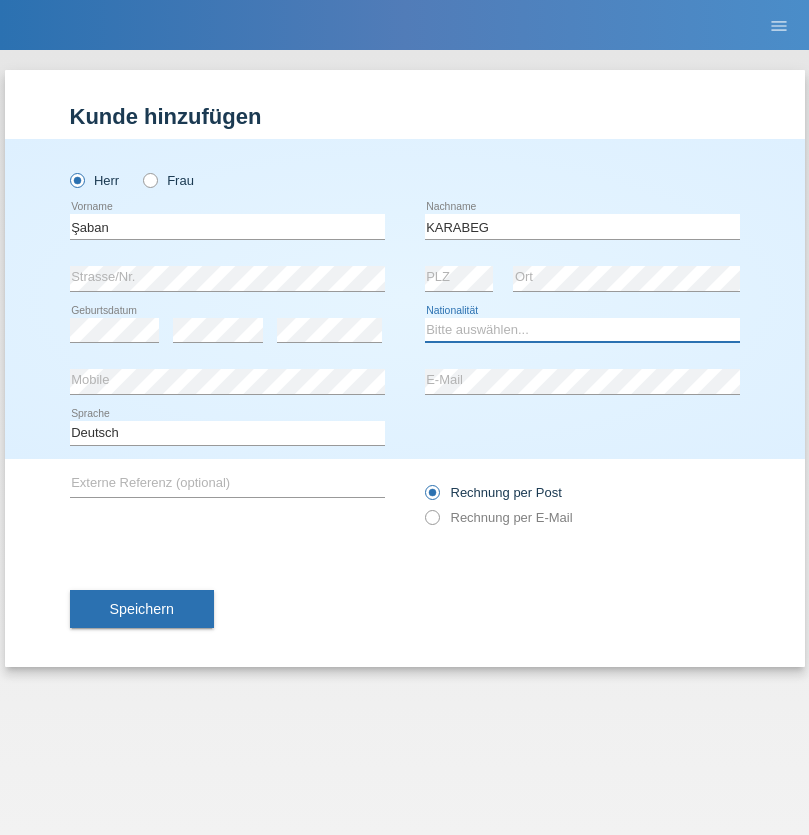 select on "TR" 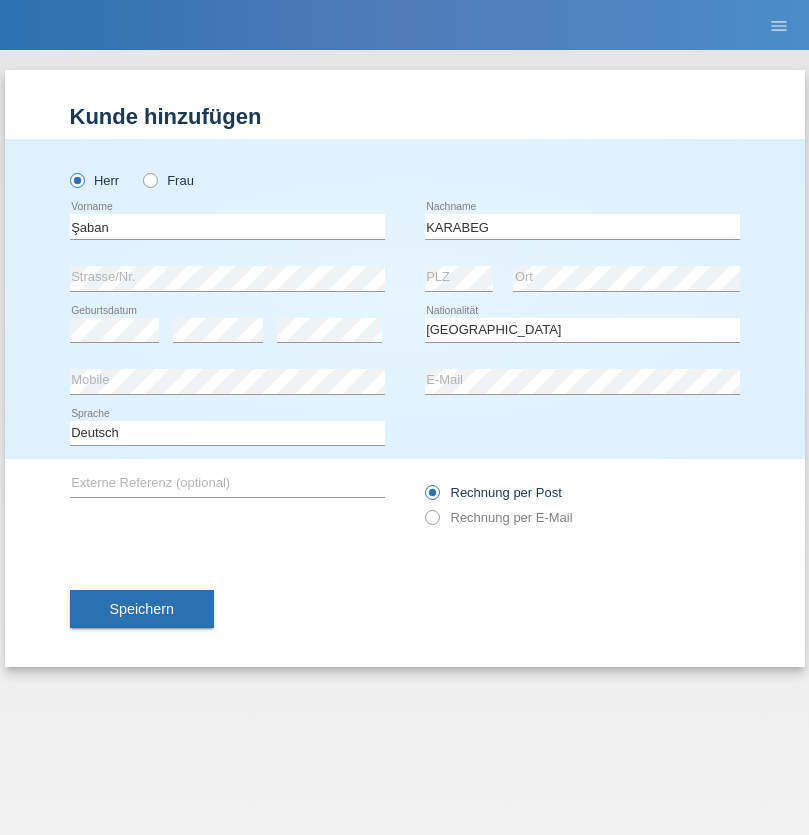 select on "C" 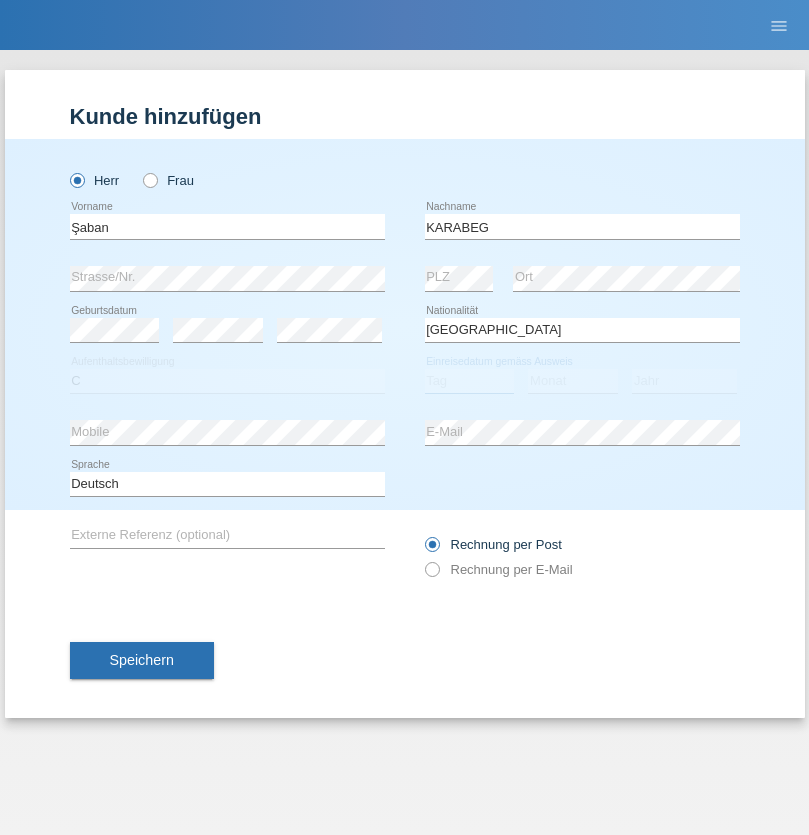 select on "25" 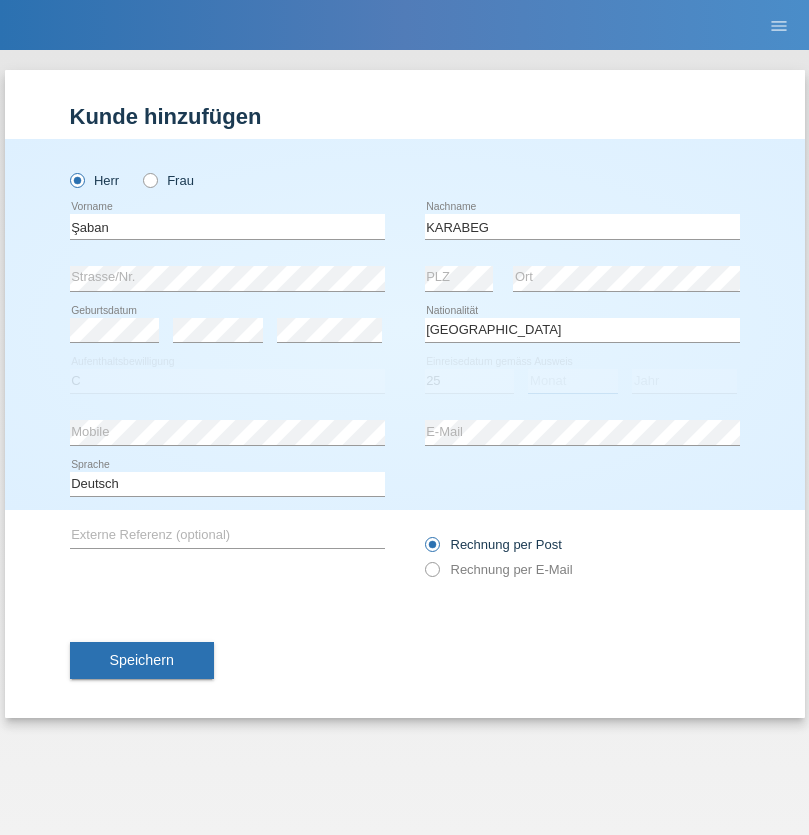select on "09" 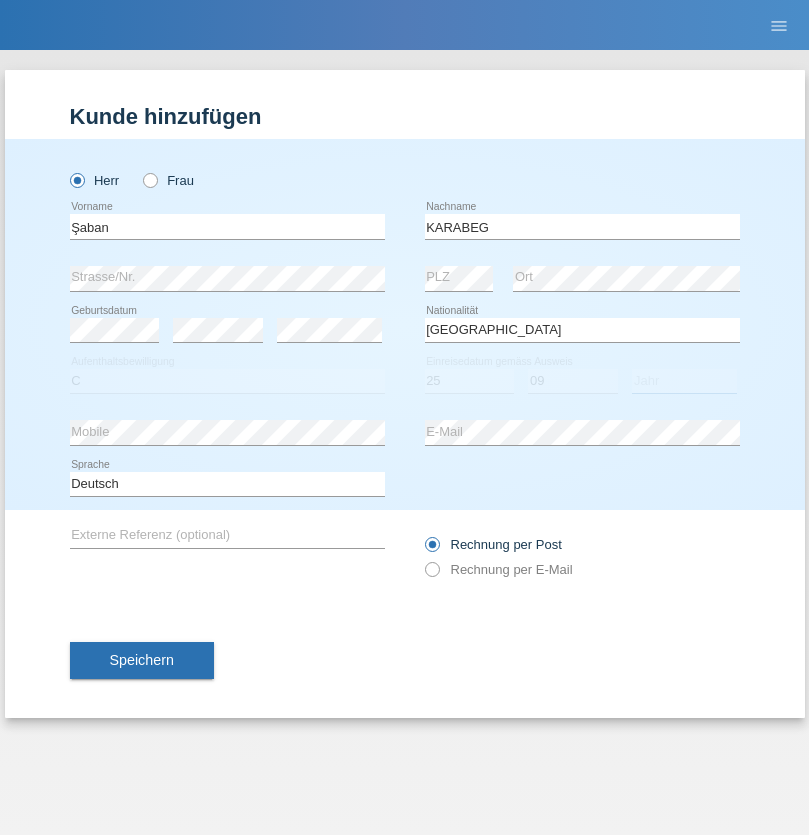 select on "2021" 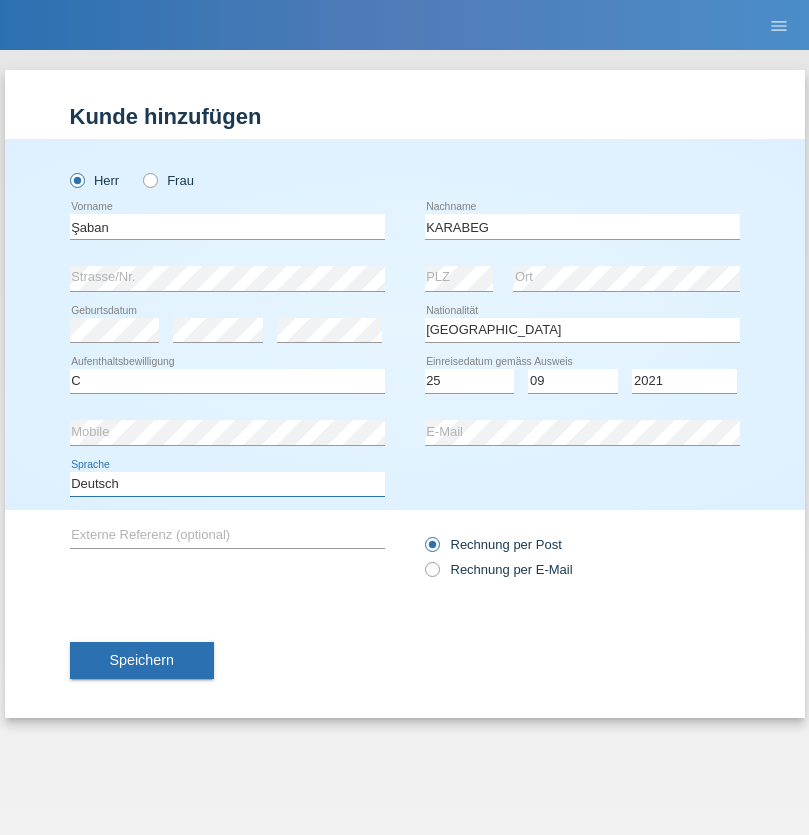 select on "en" 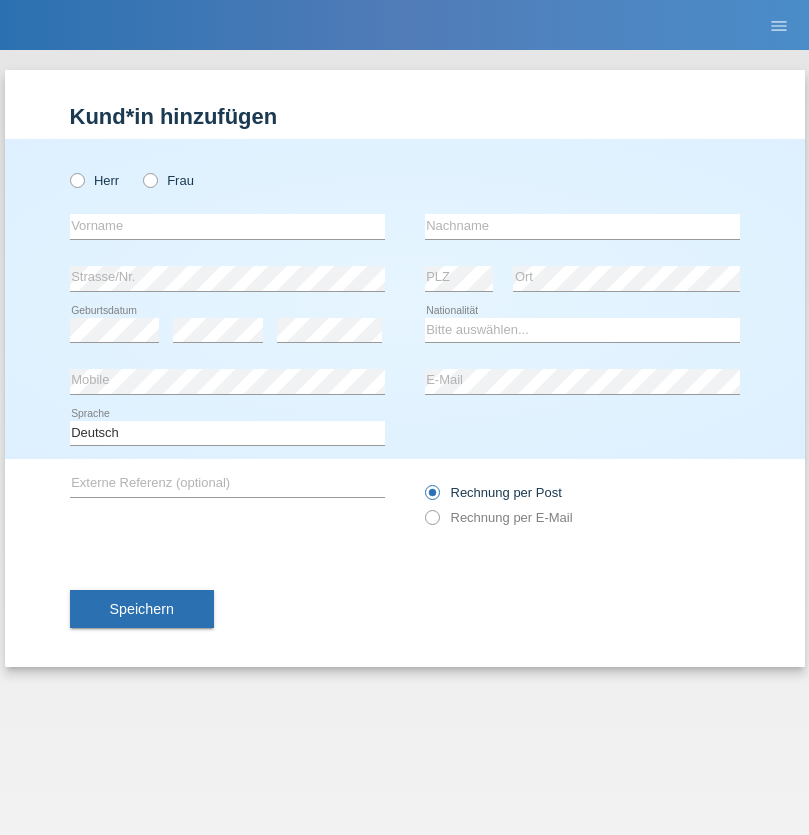 scroll, scrollTop: 0, scrollLeft: 0, axis: both 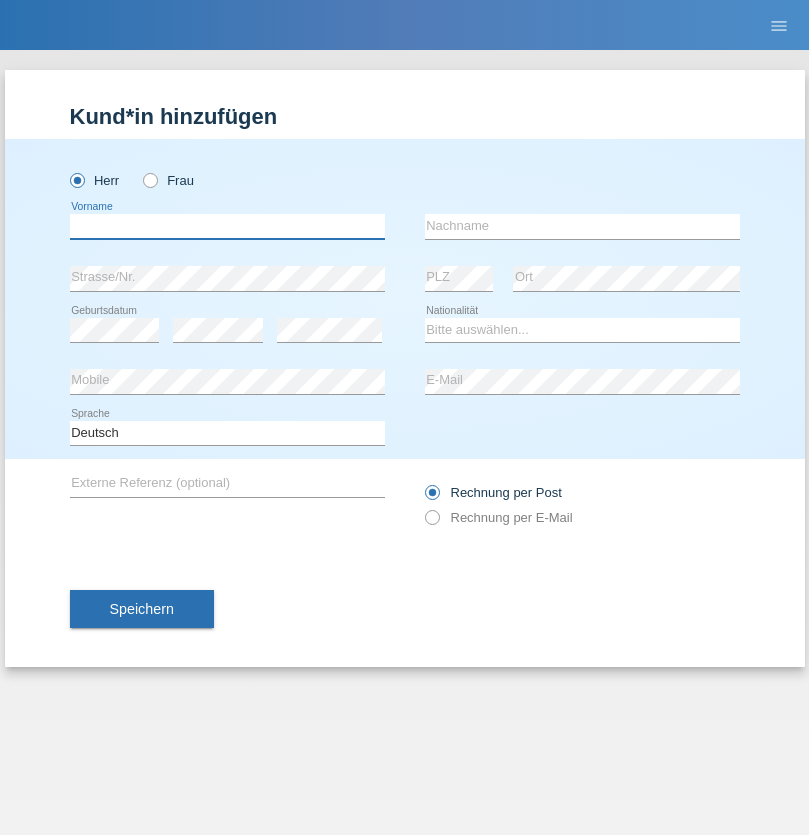 click at bounding box center (227, 226) 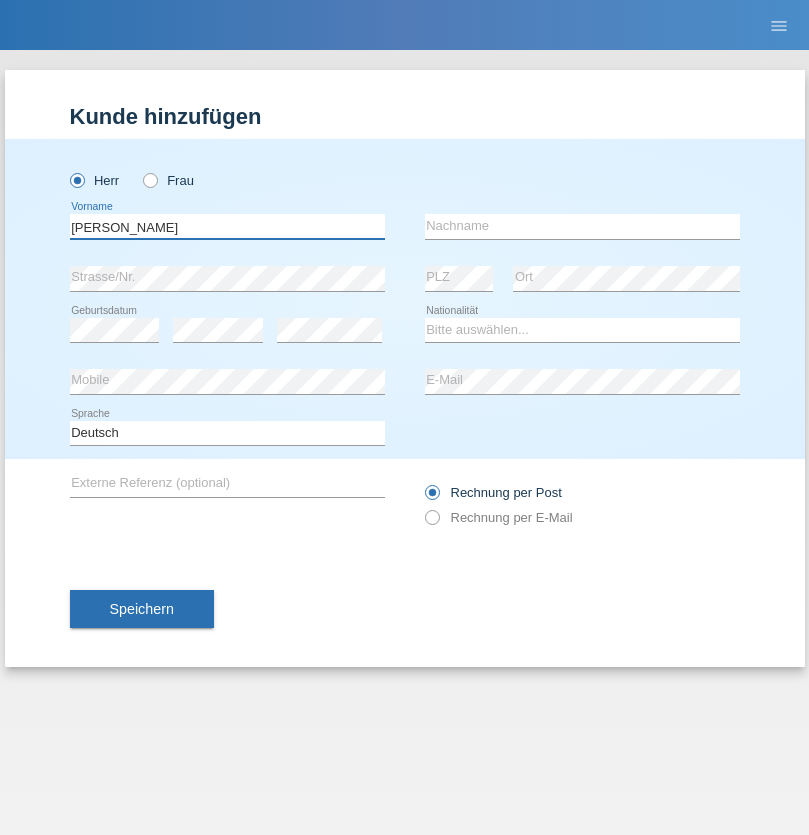 type on "Janior francisco" 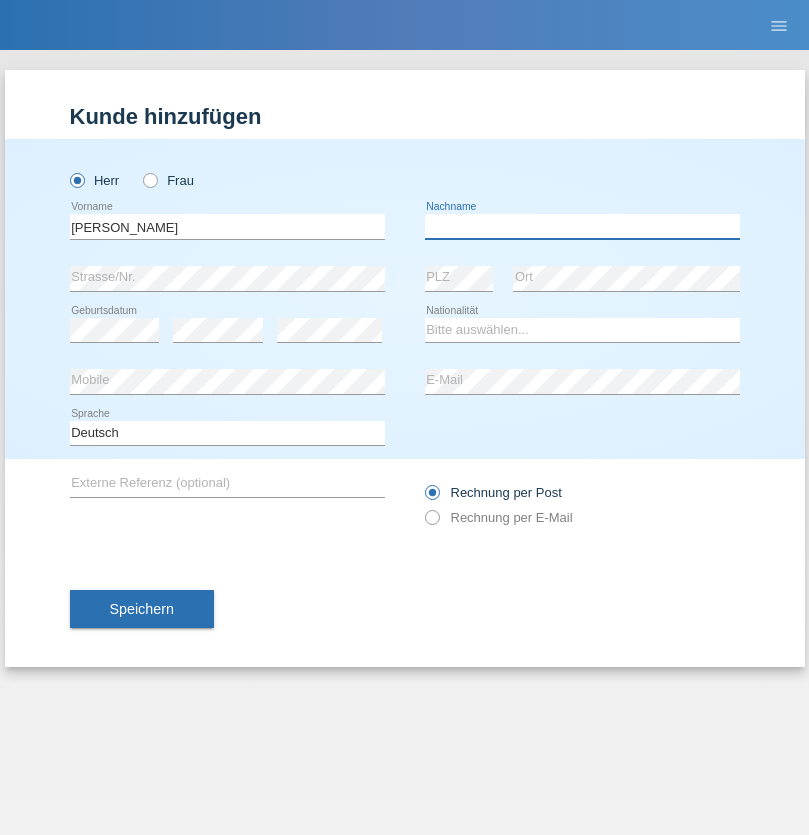 click at bounding box center [582, 226] 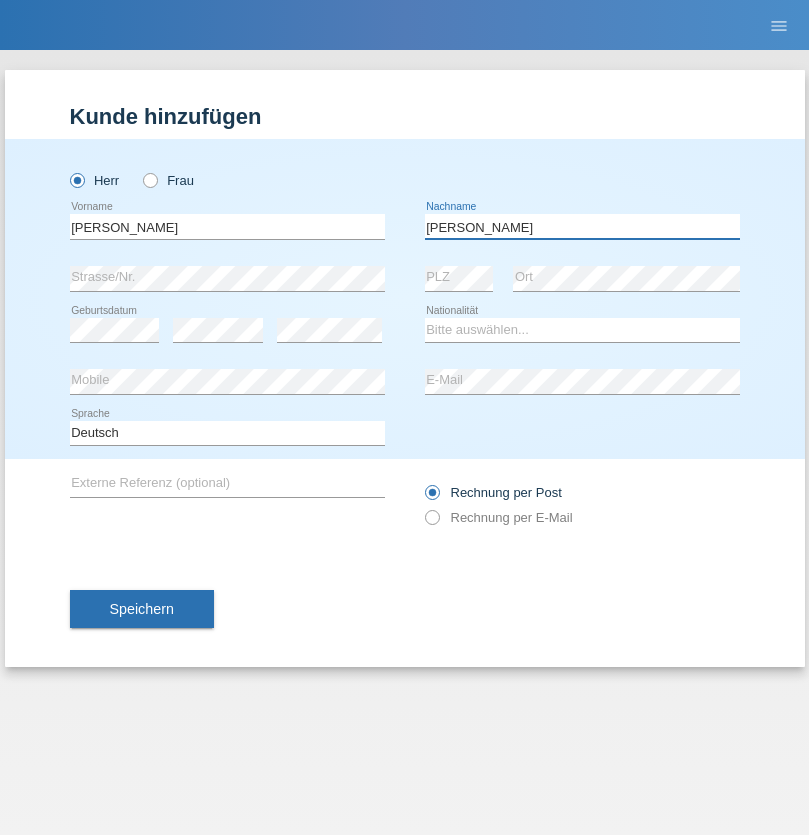 type on "Romero romero" 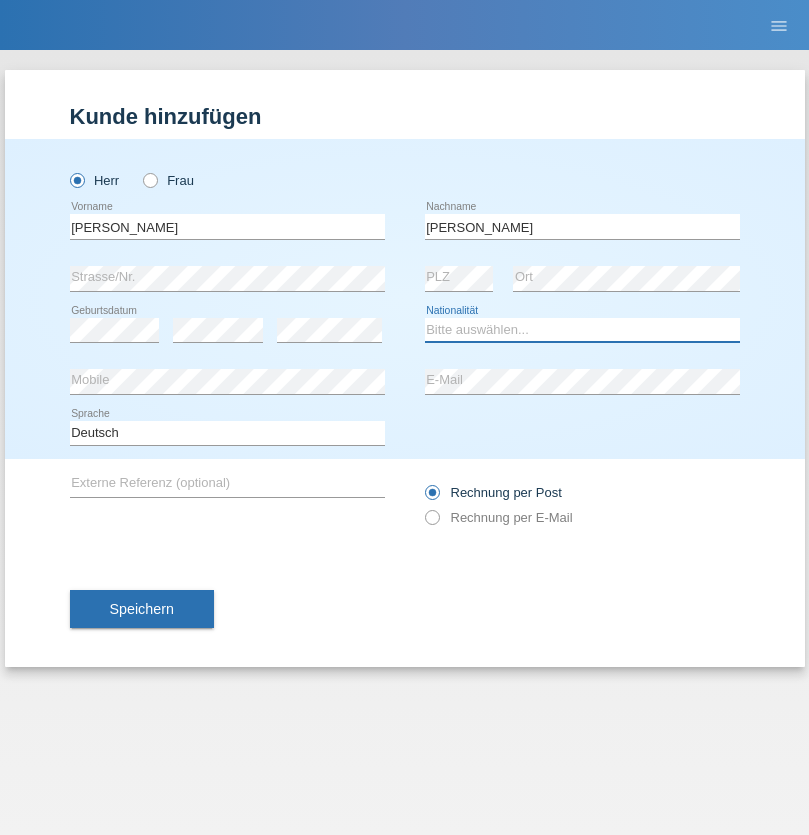 select on "AO" 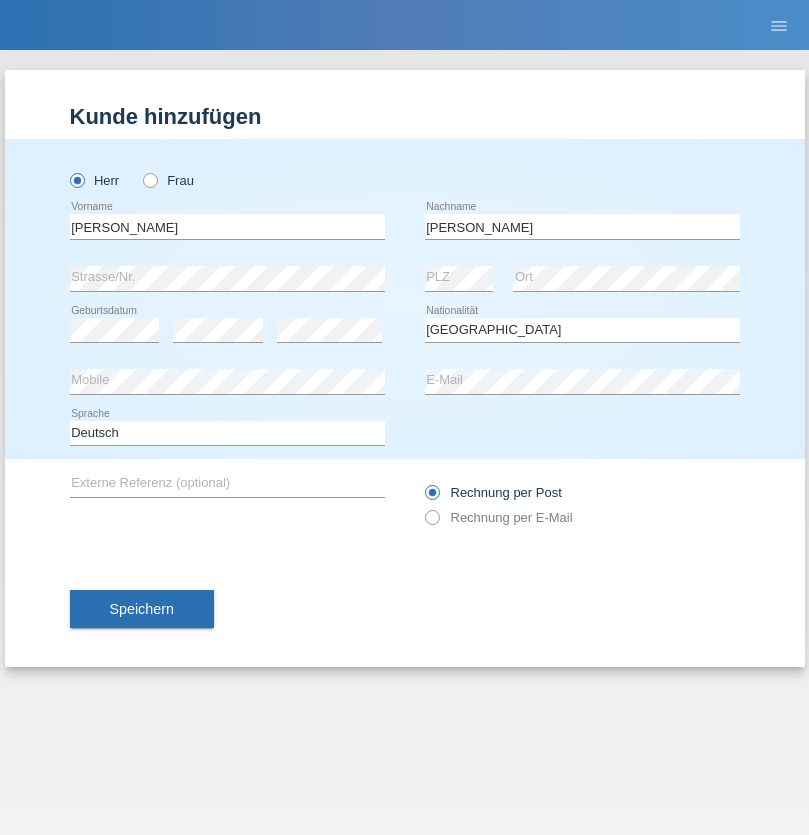 select on "C" 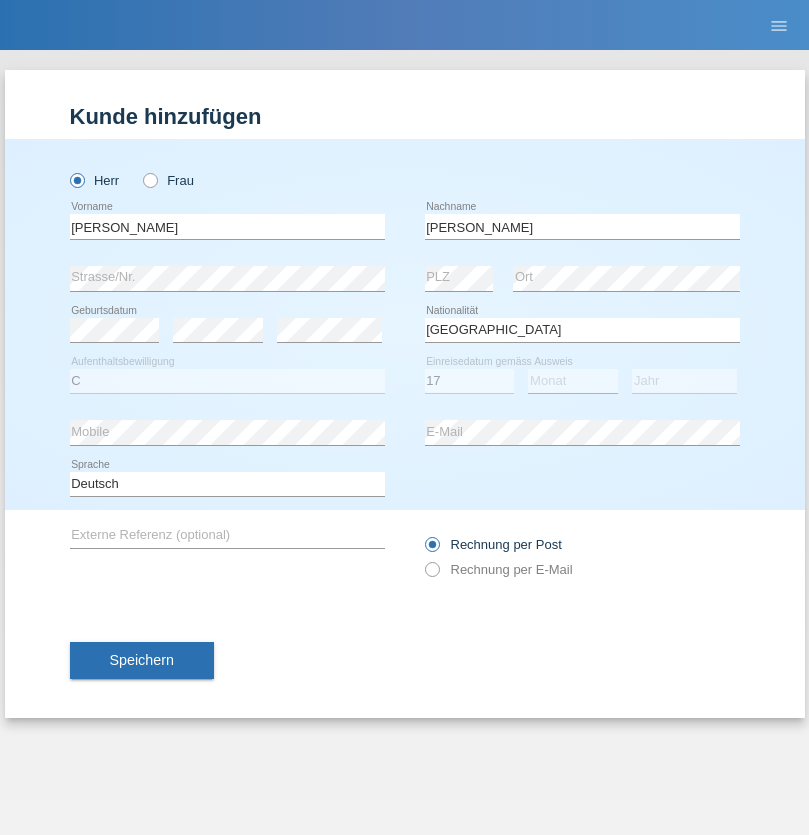 select on "10" 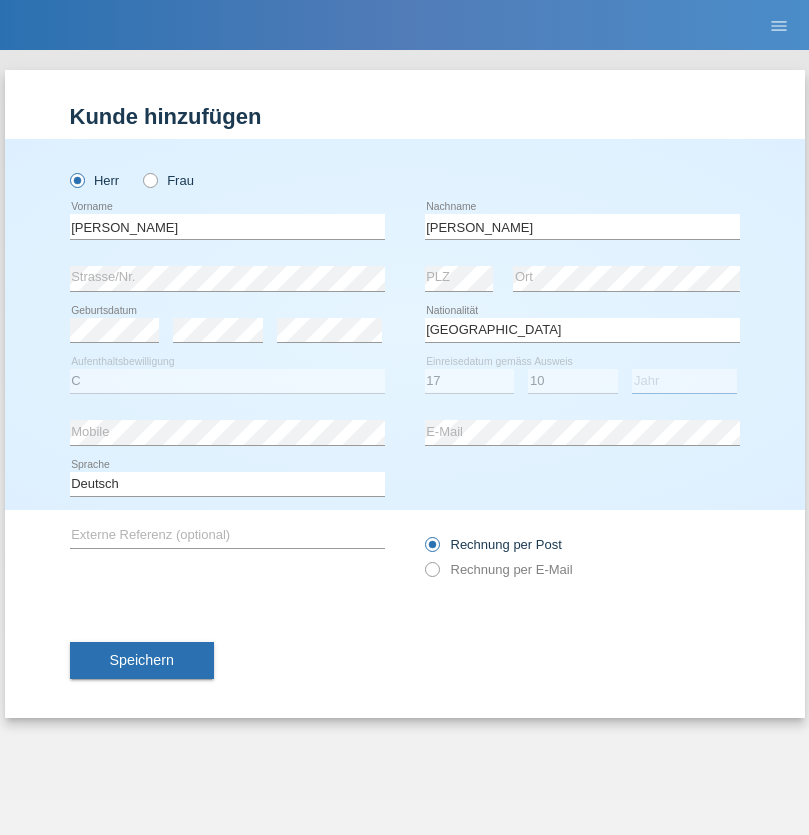 select on "2021" 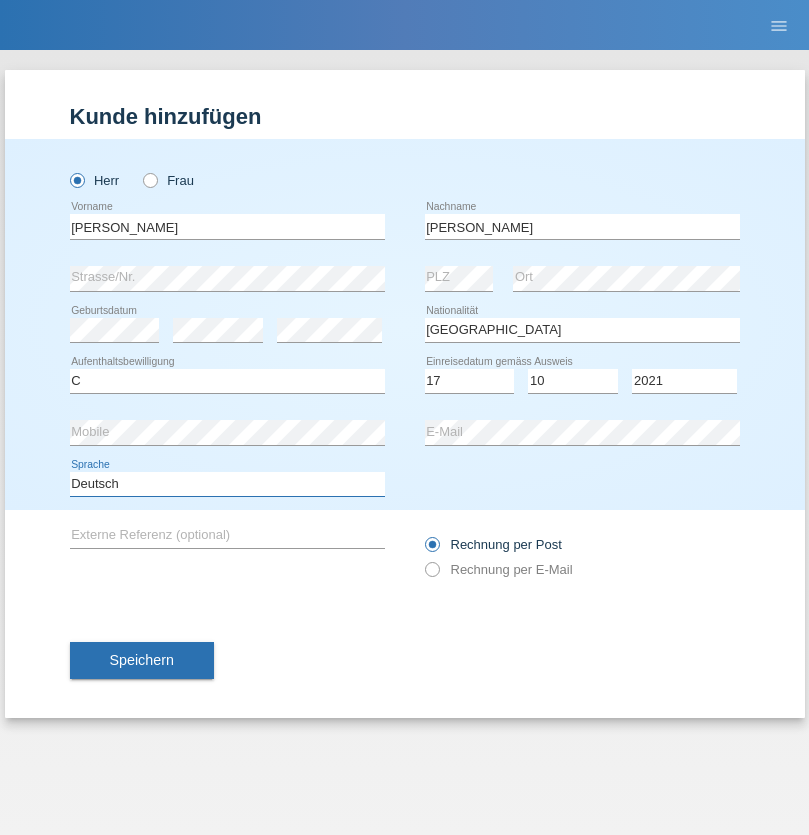 select on "en" 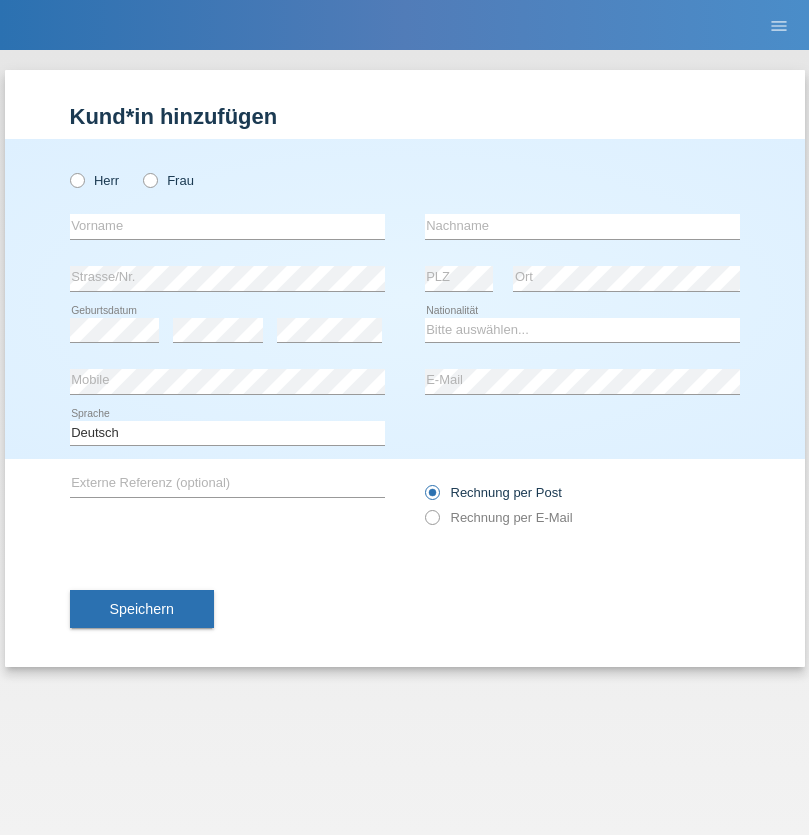 scroll, scrollTop: 0, scrollLeft: 0, axis: both 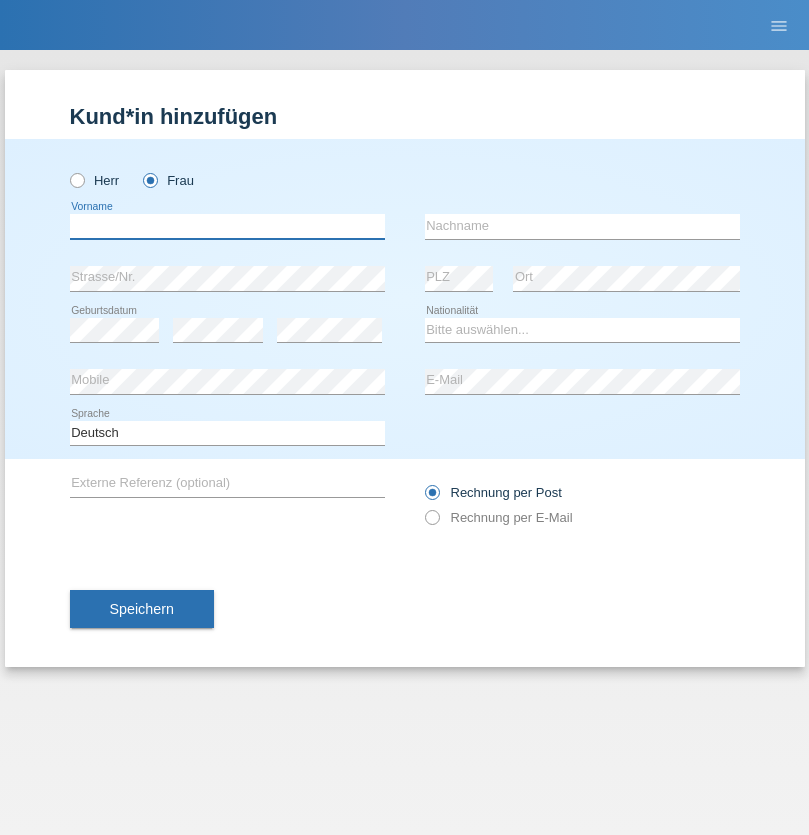 click at bounding box center (227, 226) 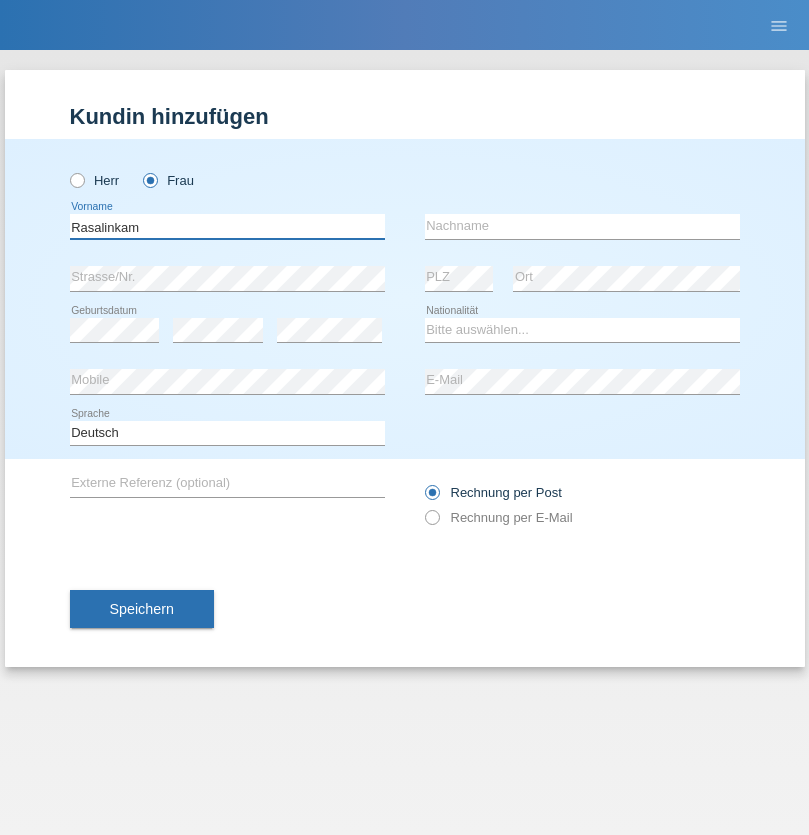 type on "Rasalinkam" 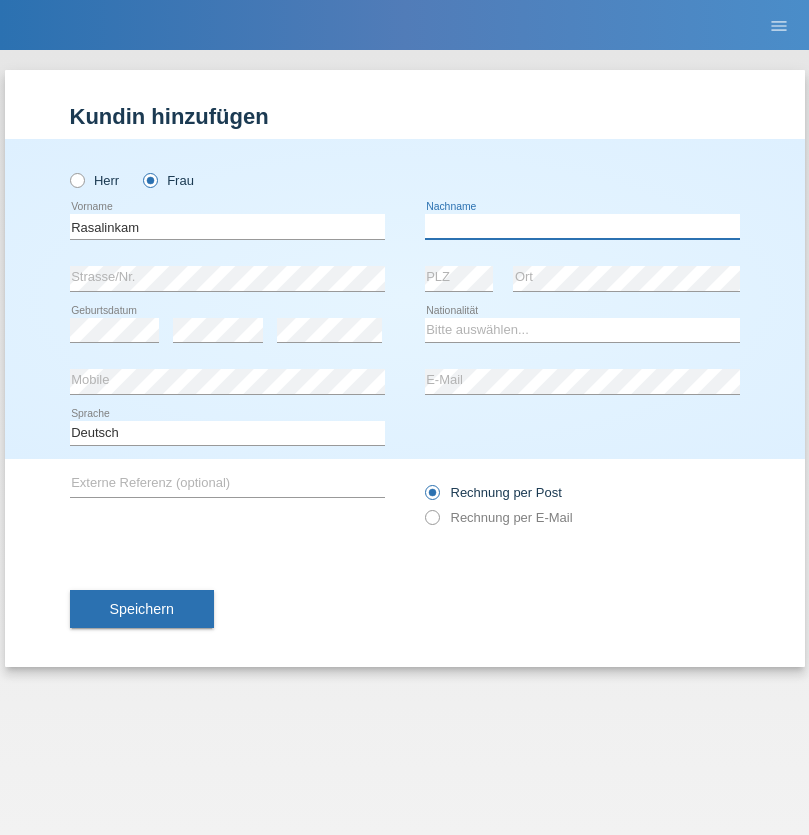 click at bounding box center (582, 226) 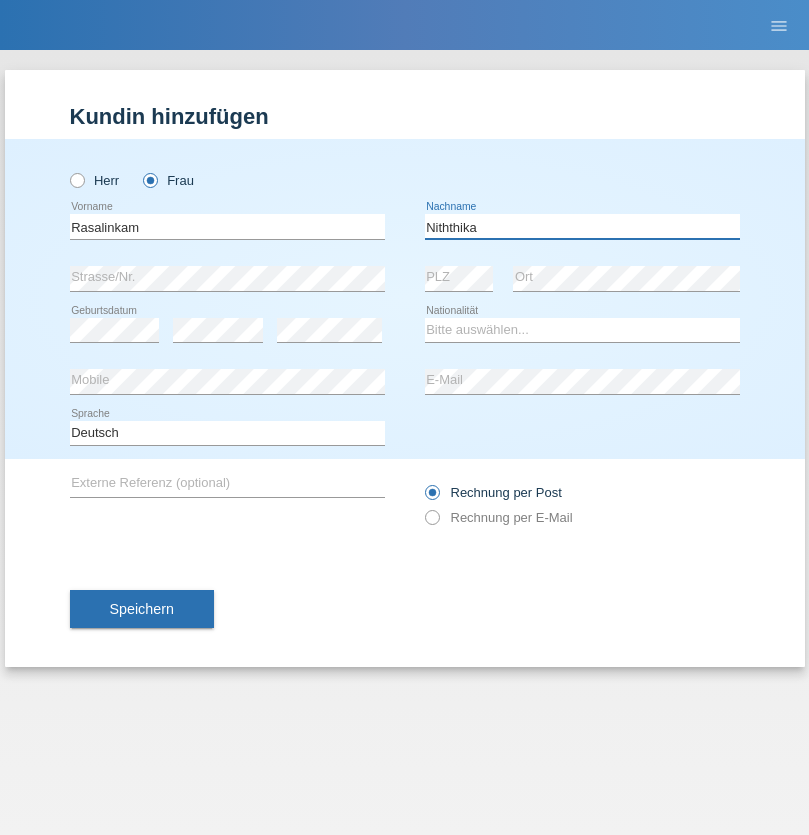 type on "Niththika" 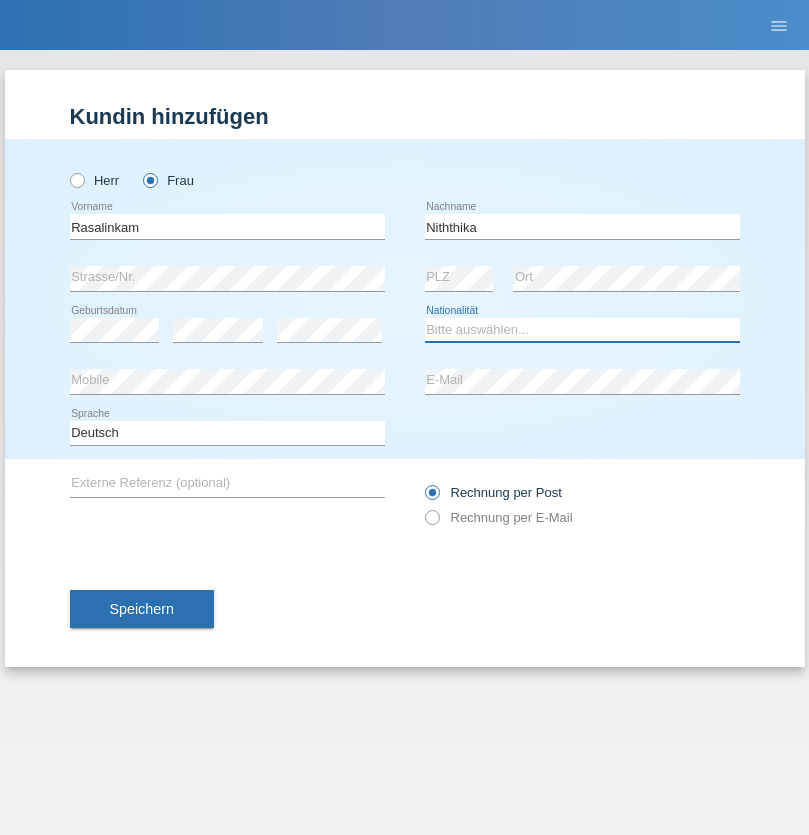 select on "LK" 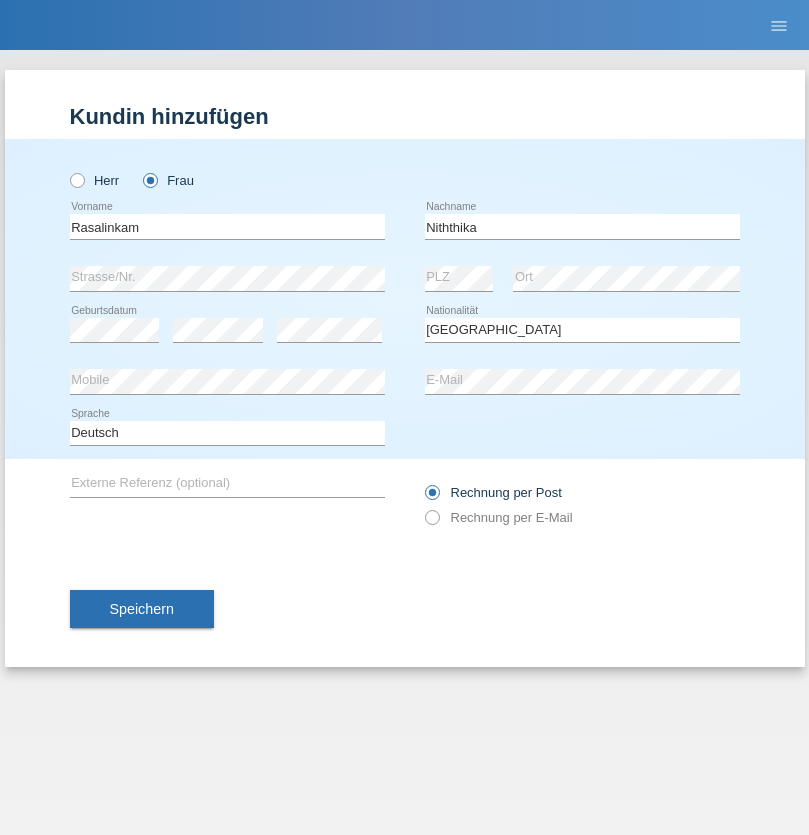 select on "C" 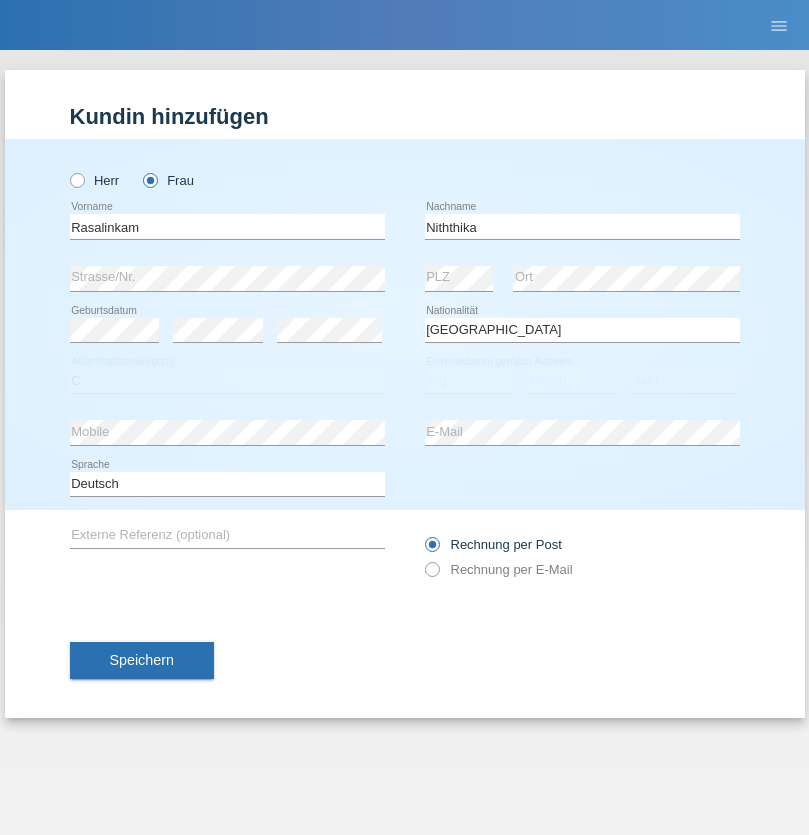 select on "22" 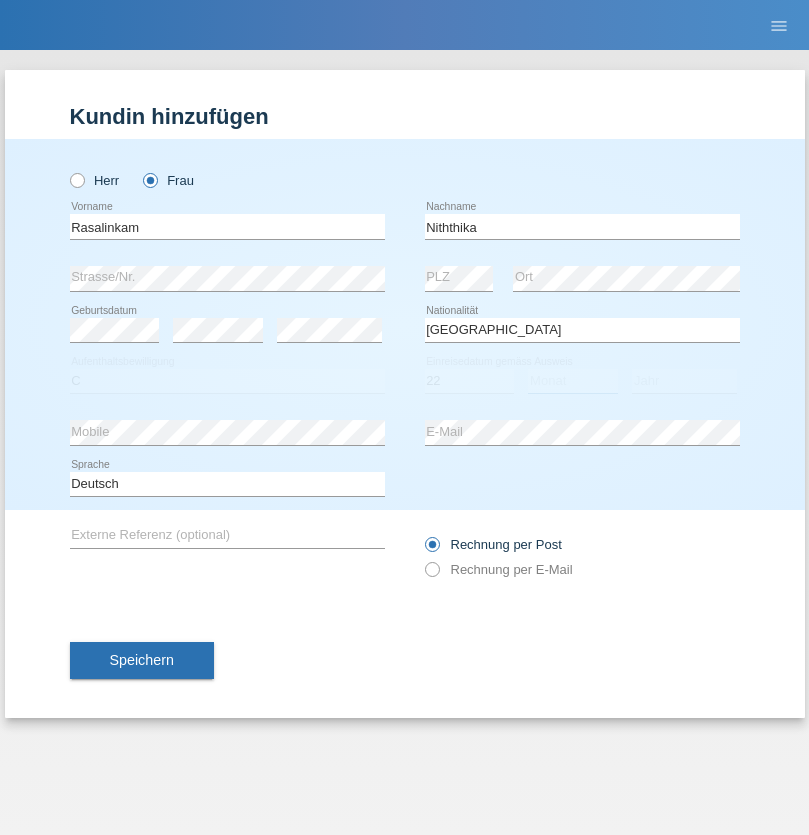select on "07" 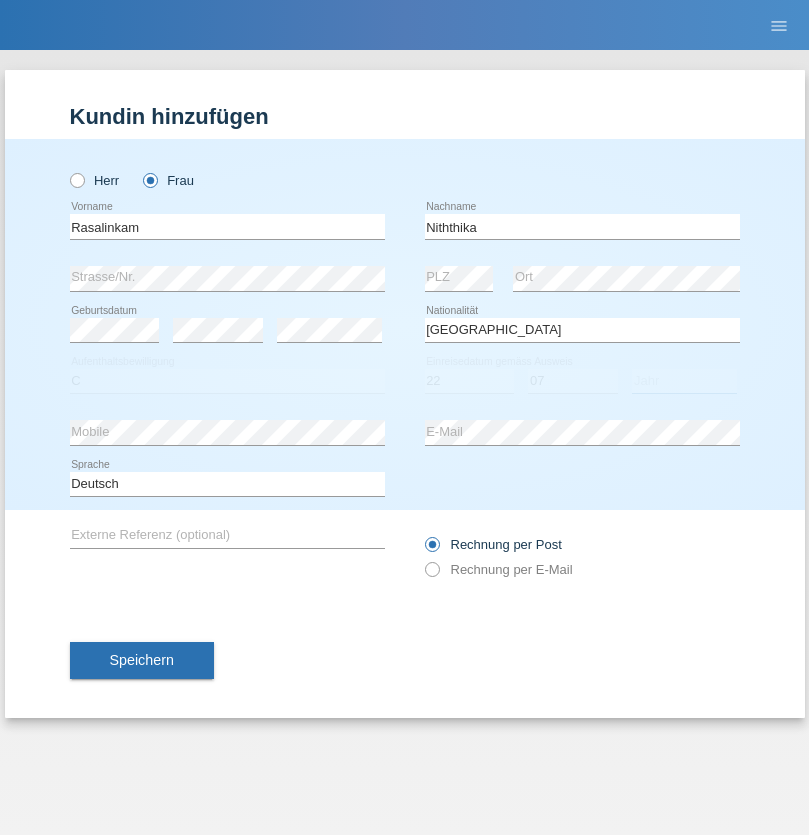 select on "2021" 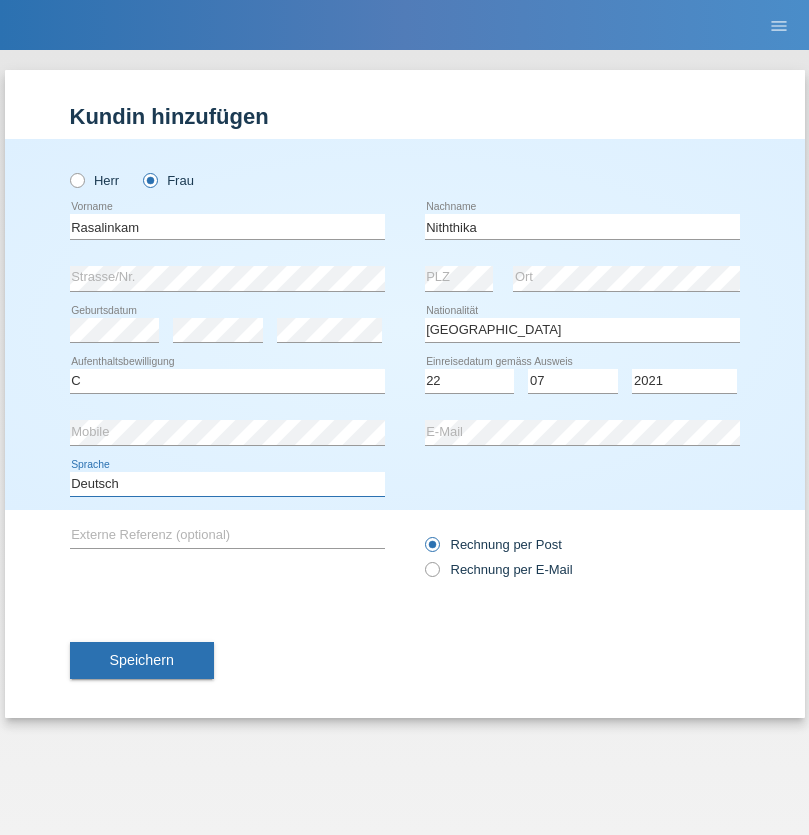 select on "en" 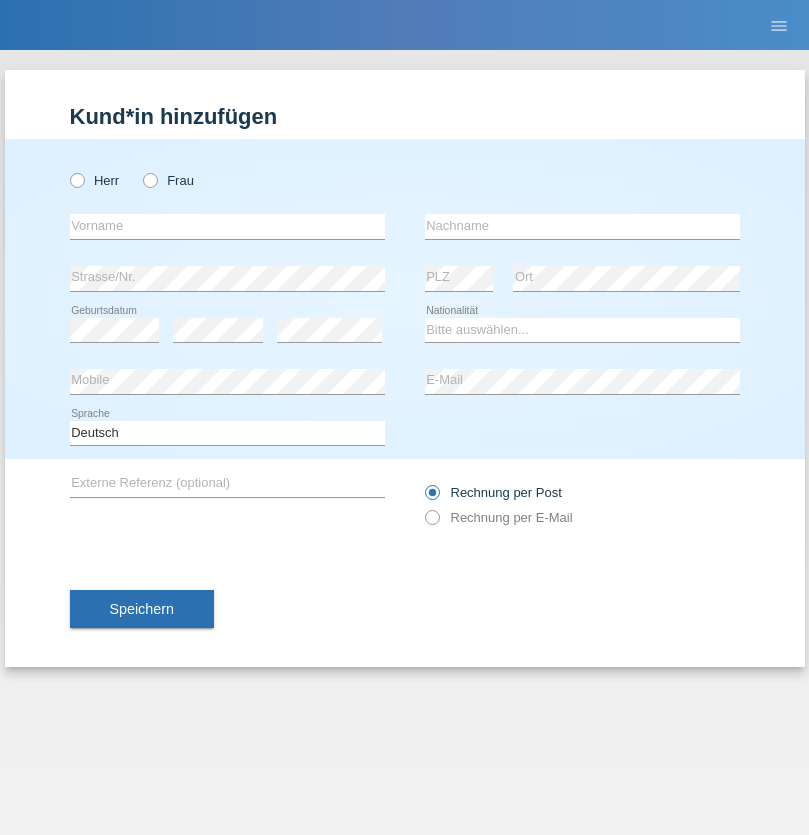 scroll, scrollTop: 0, scrollLeft: 0, axis: both 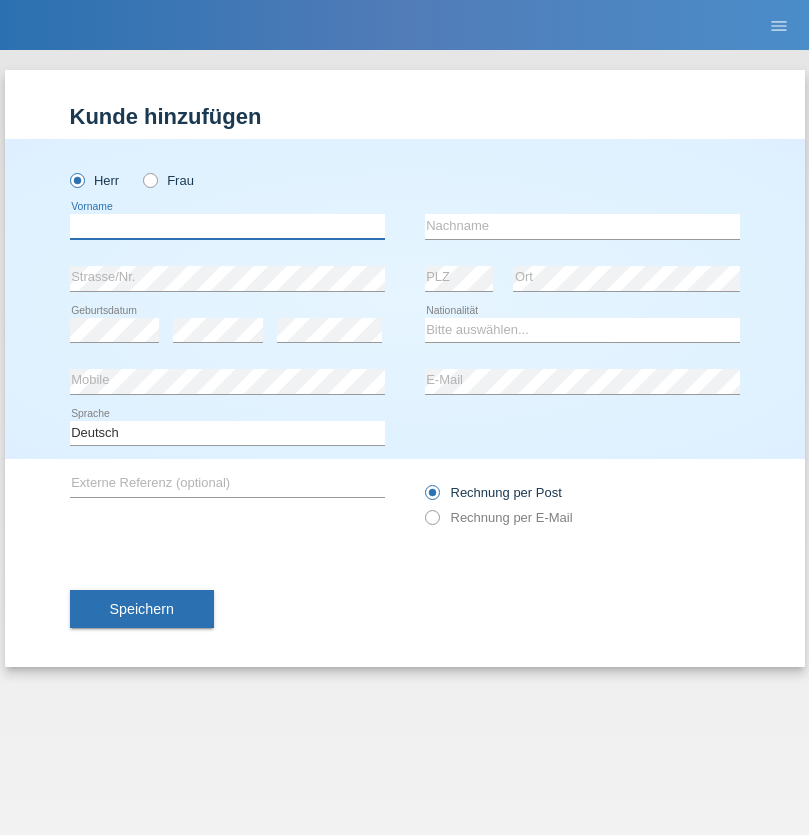 click at bounding box center [227, 226] 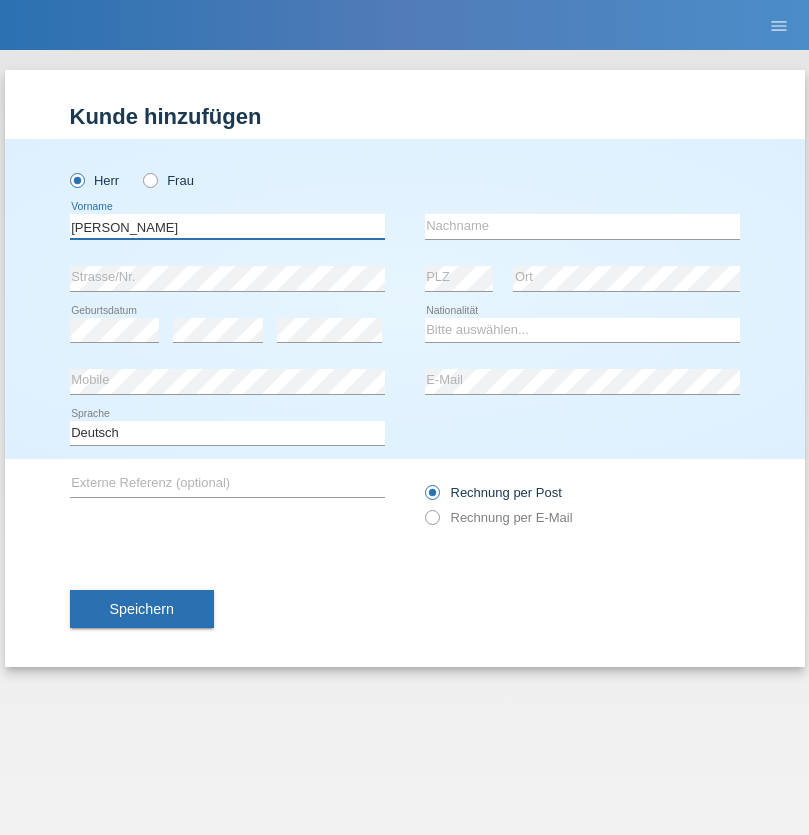 type on "[PERSON_NAME]" 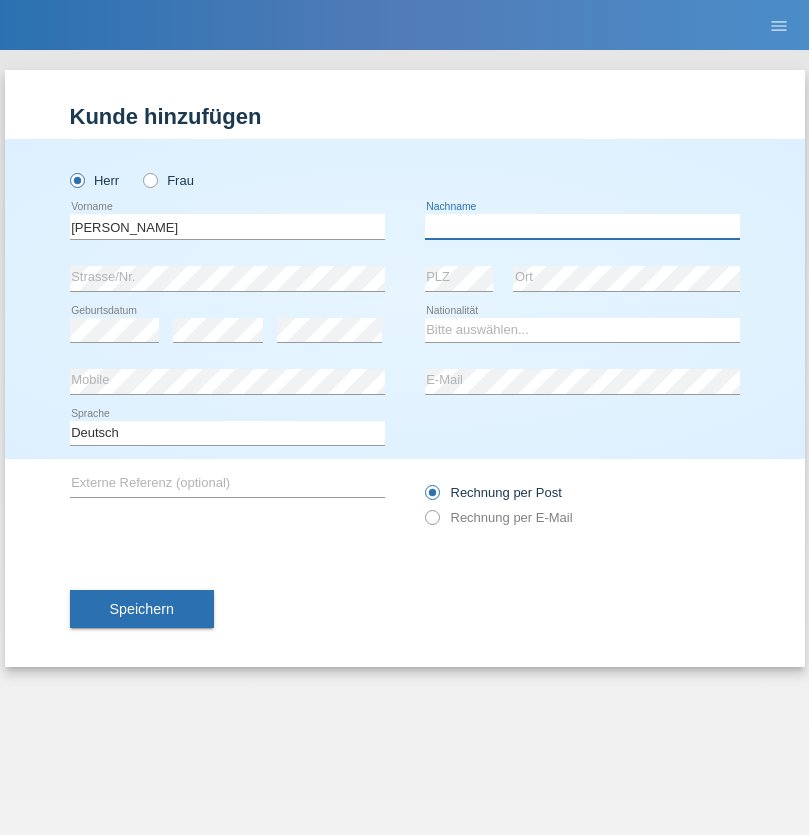 click at bounding box center [582, 226] 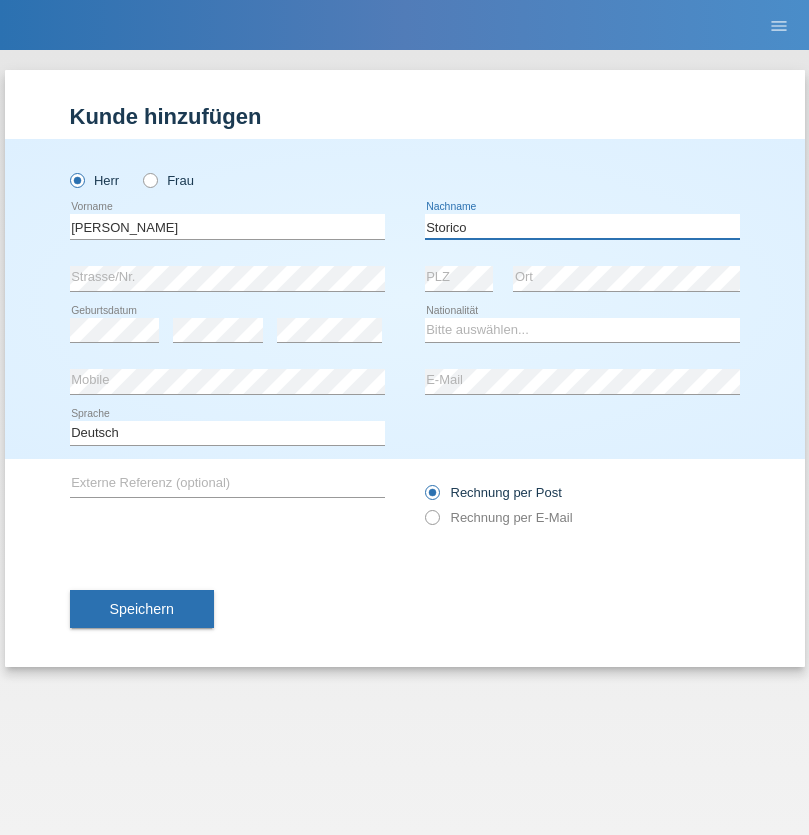 type on "Storico" 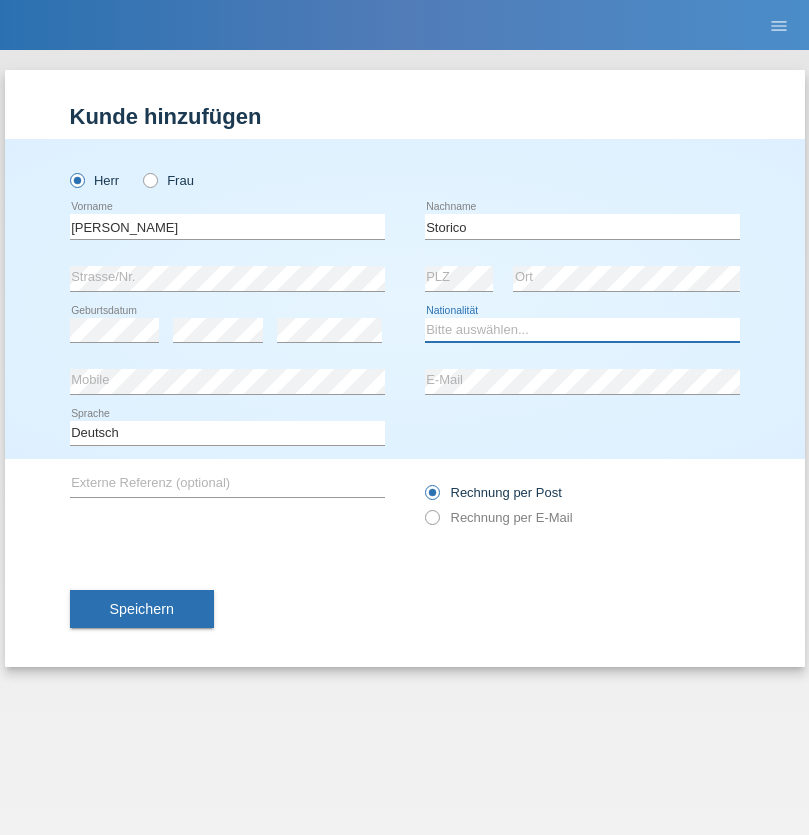 select on "IT" 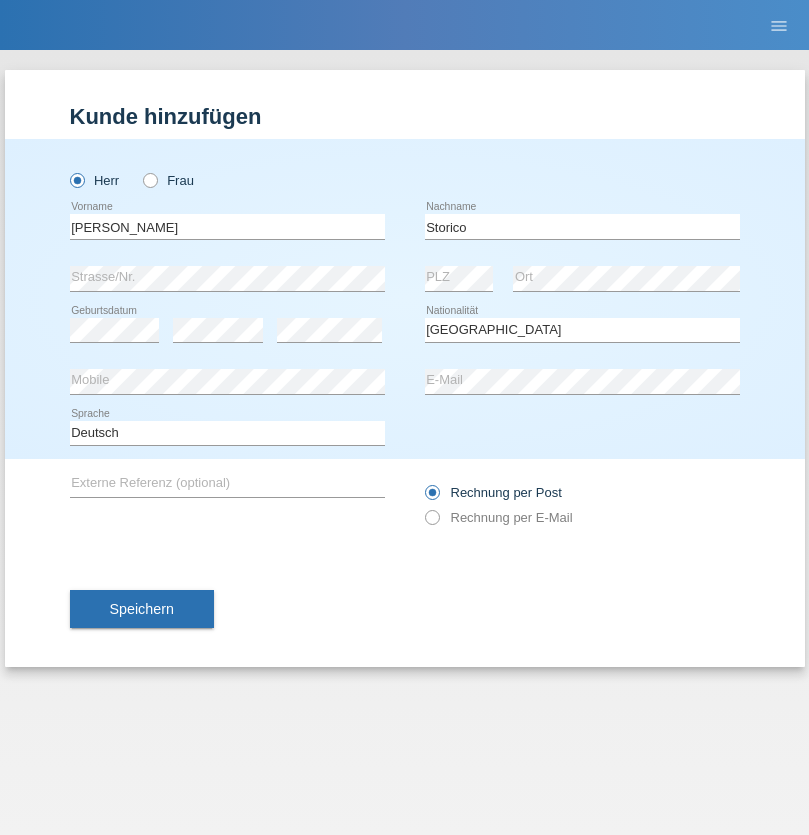 select on "C" 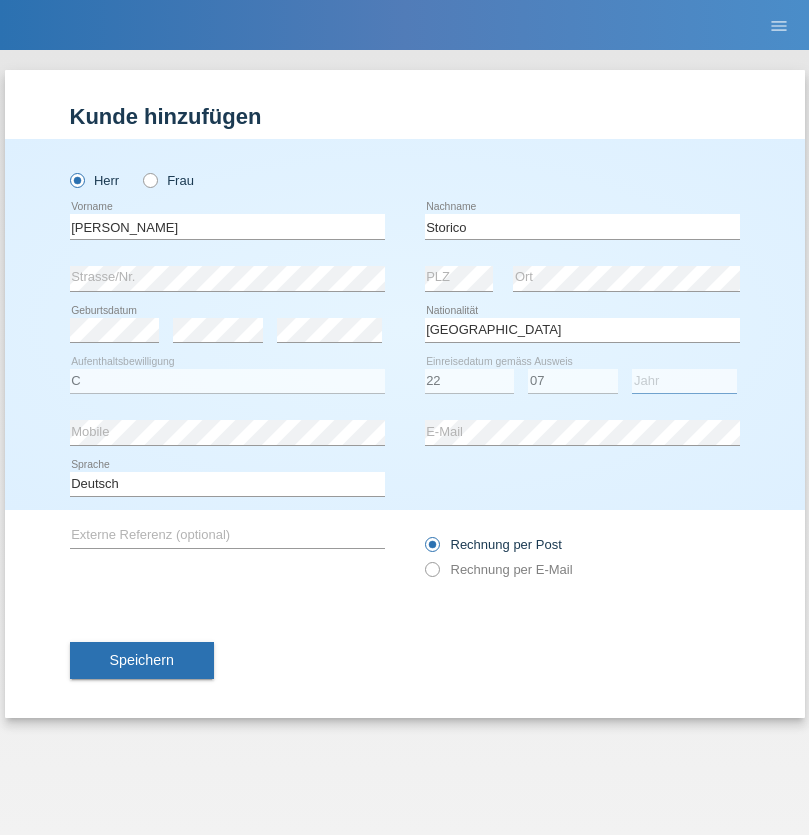 select on "2021" 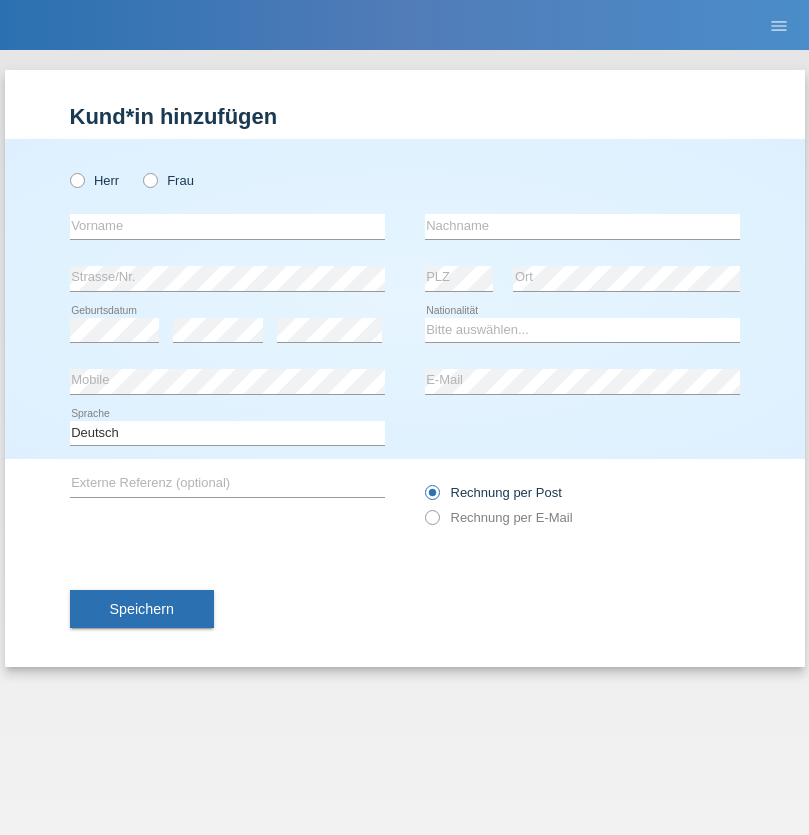 scroll, scrollTop: 0, scrollLeft: 0, axis: both 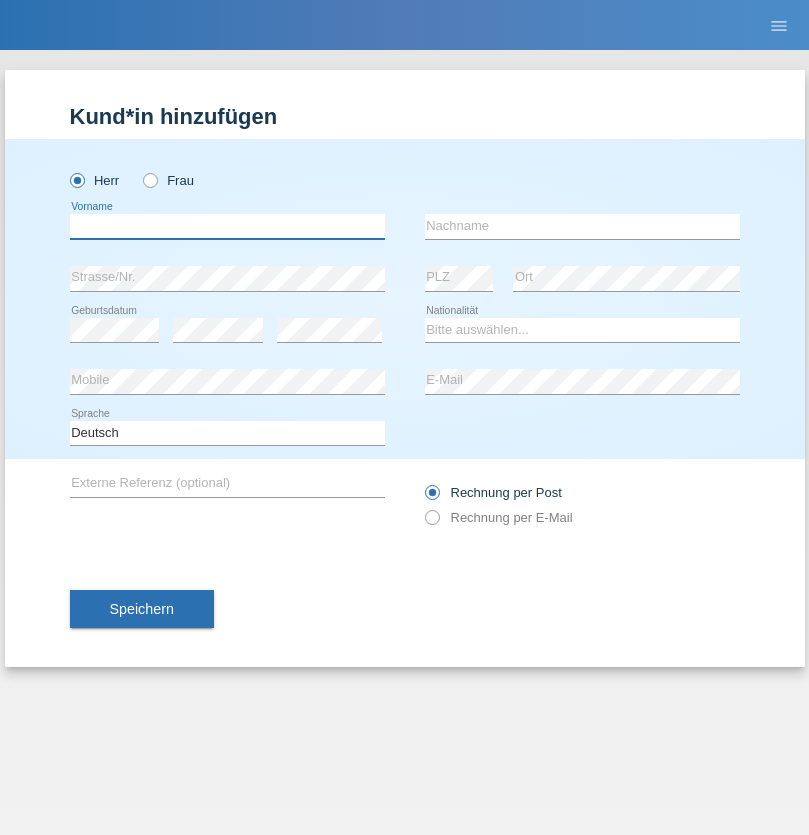 click at bounding box center (227, 226) 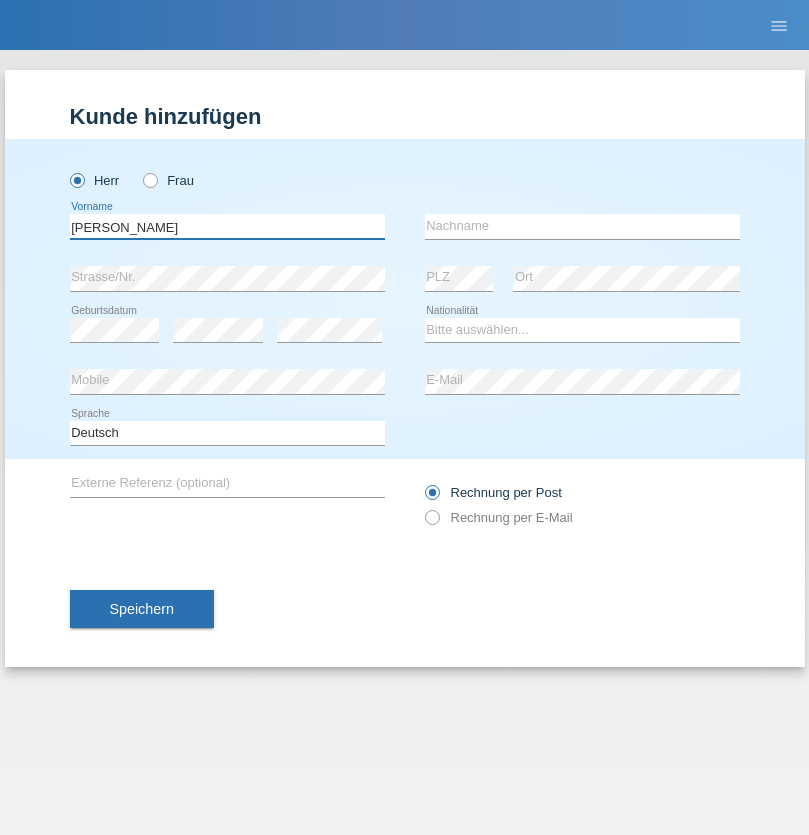 type on "Sven" 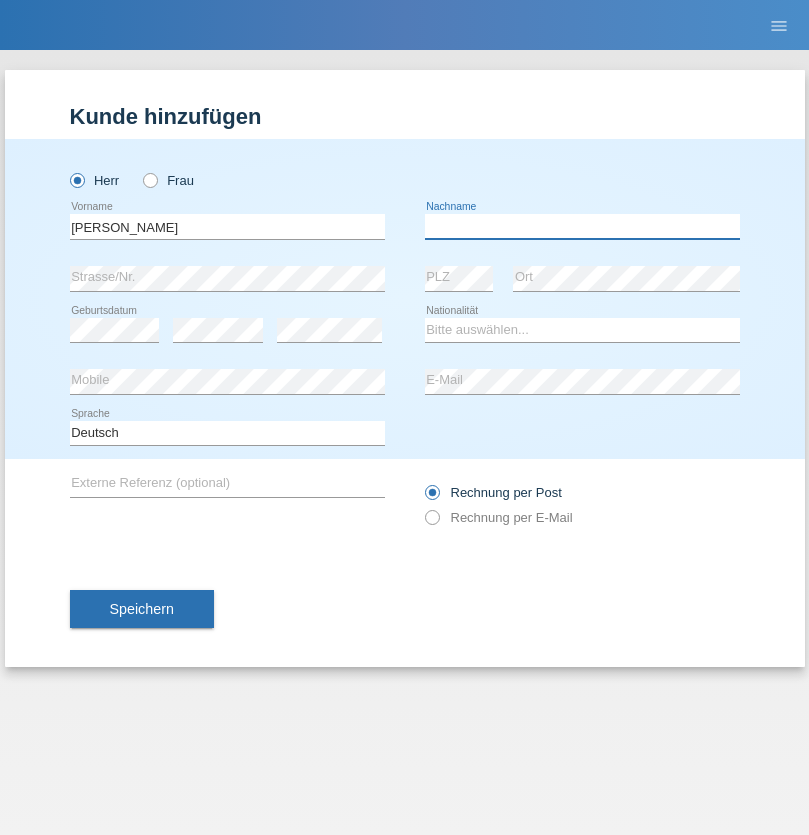 click at bounding box center [582, 226] 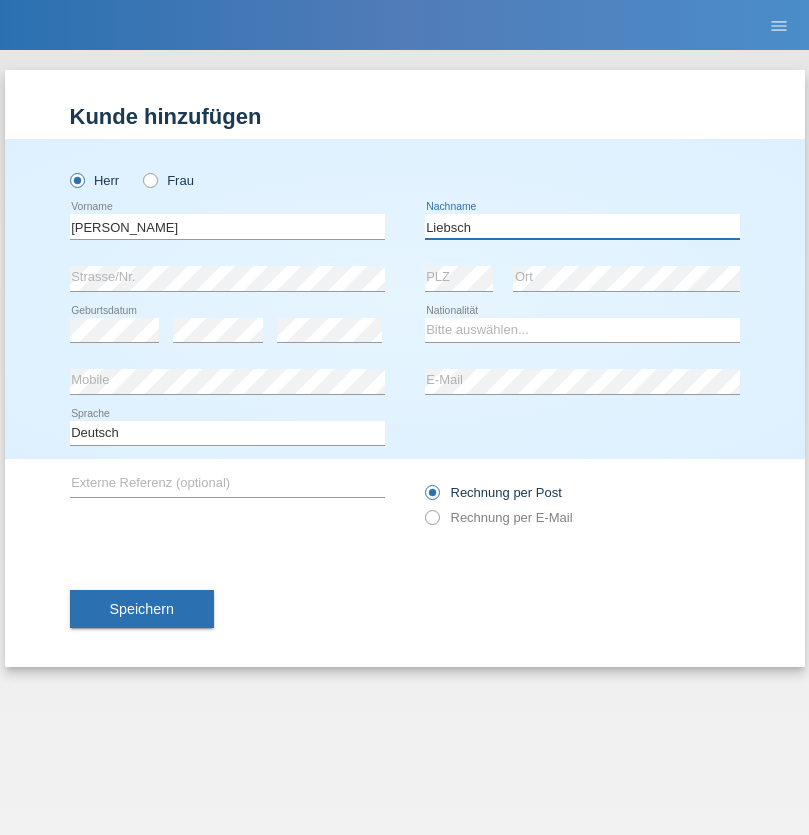 type on "Liebsch" 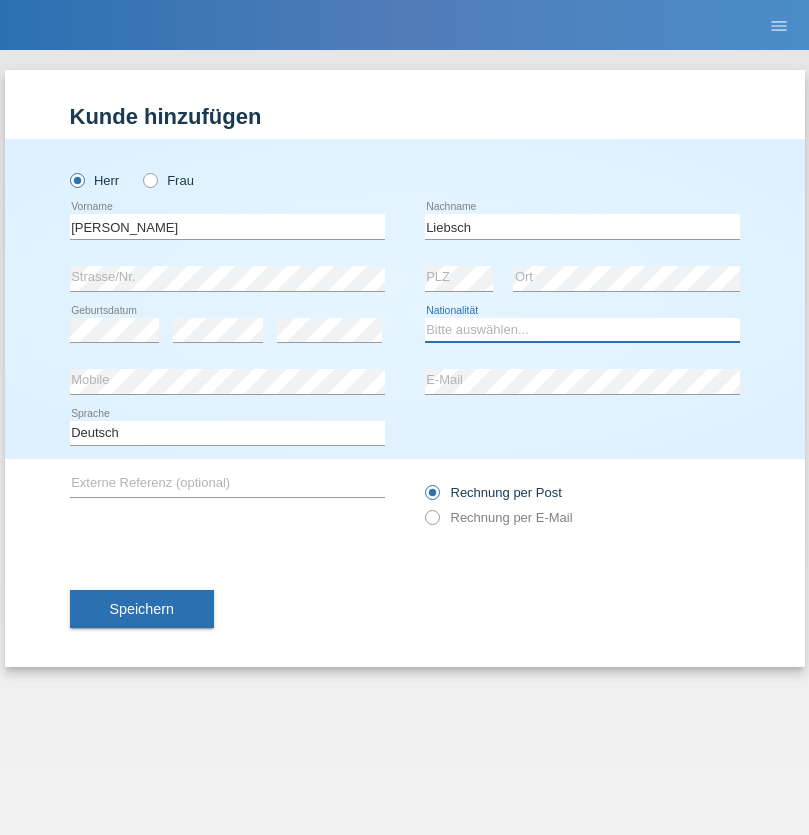 select on "DE" 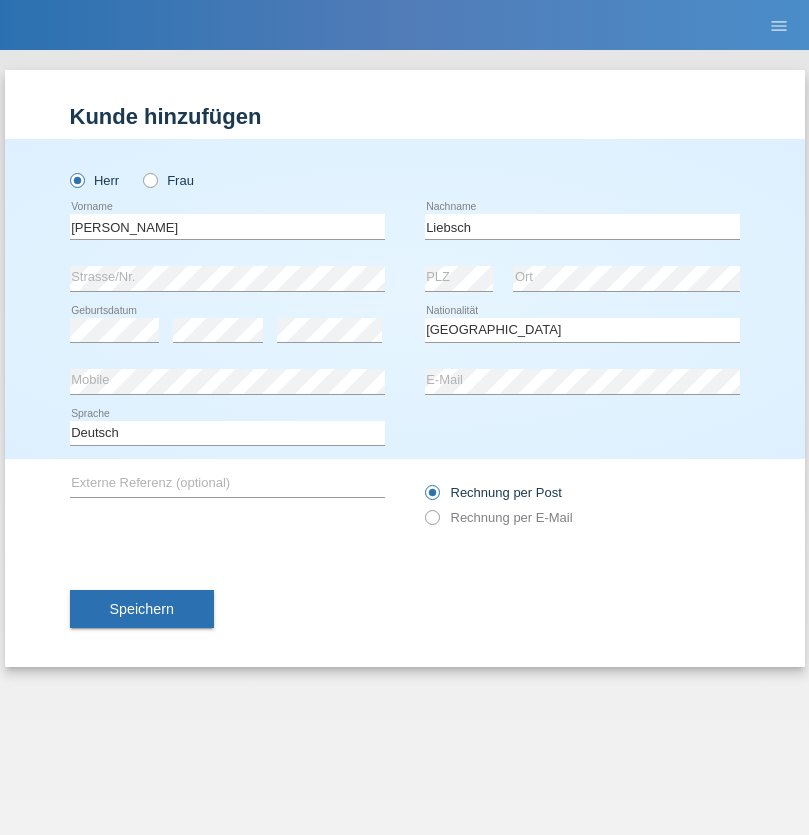 select on "C" 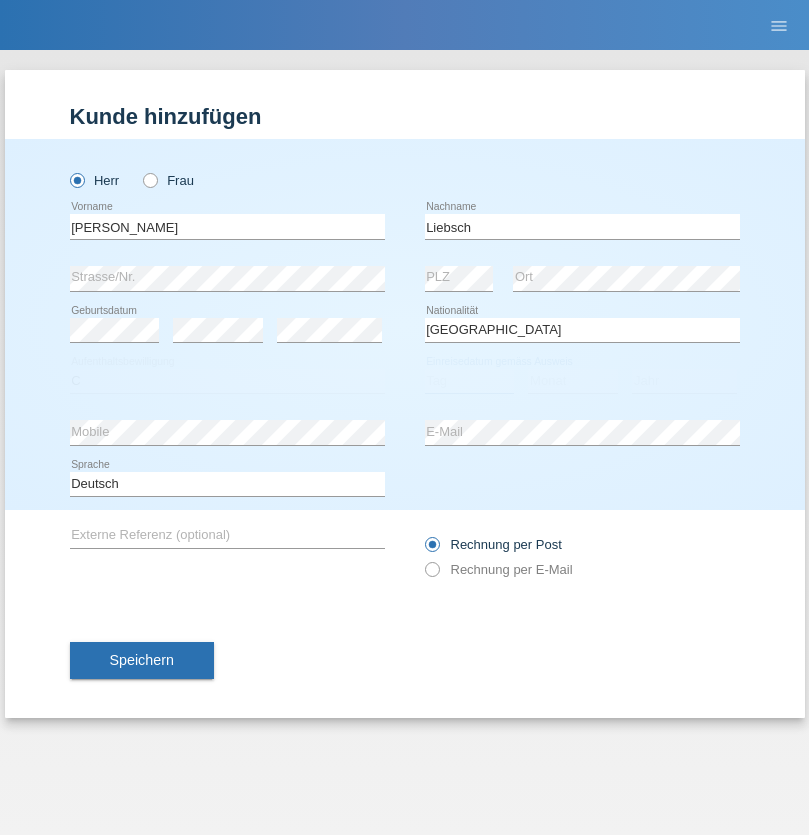 select on "22" 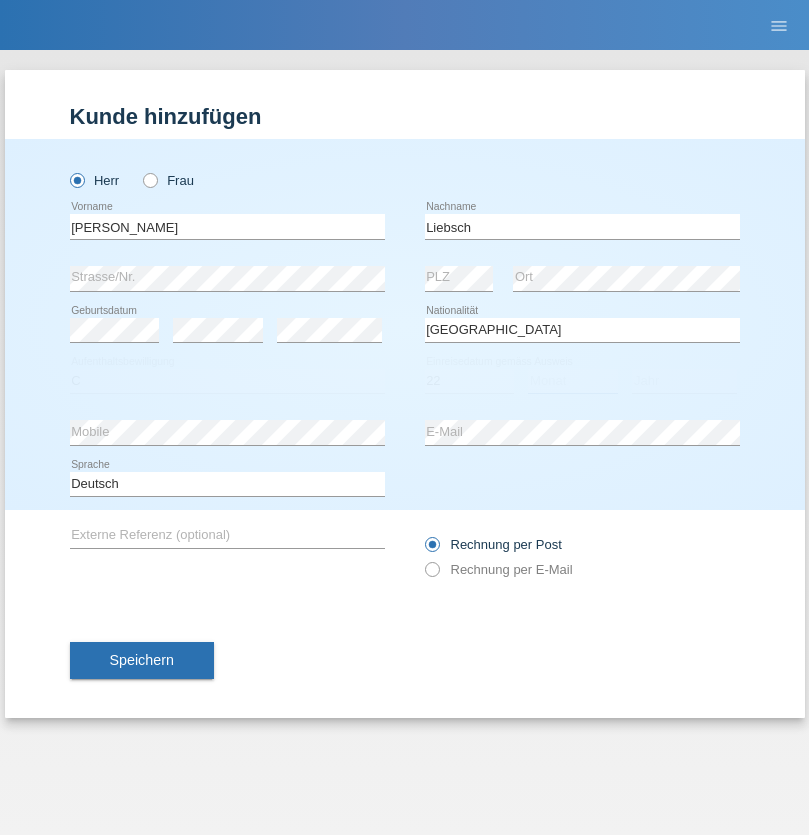 select on "07" 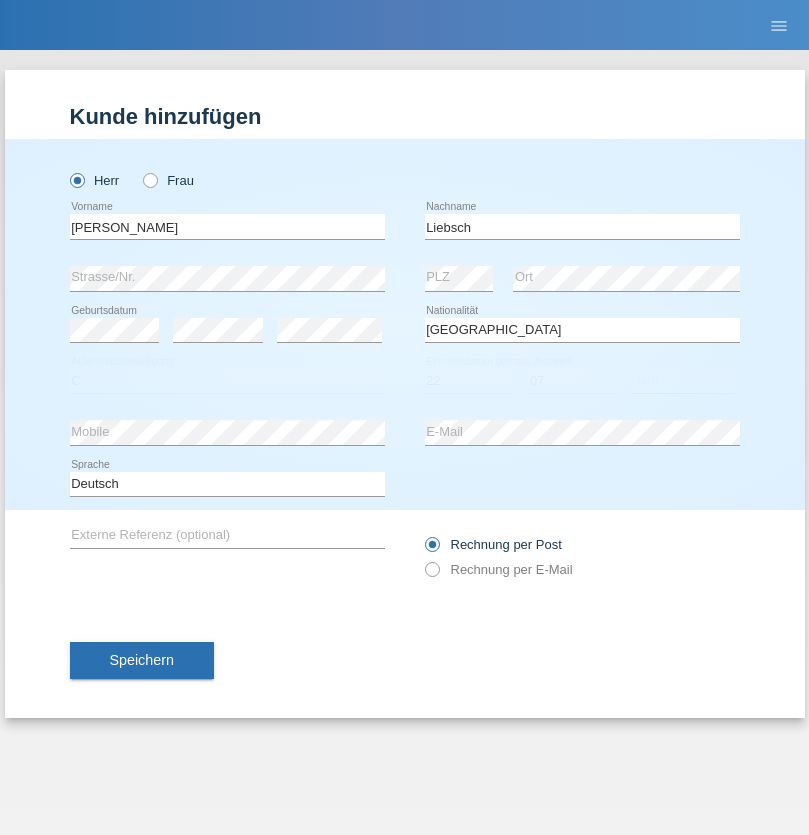 select on "2021" 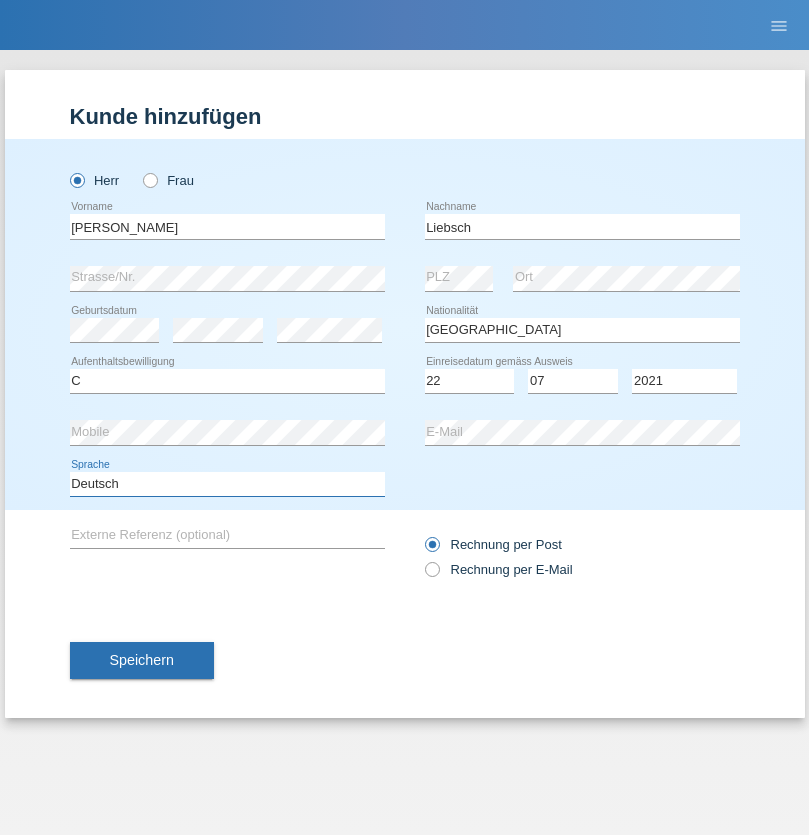 select on "en" 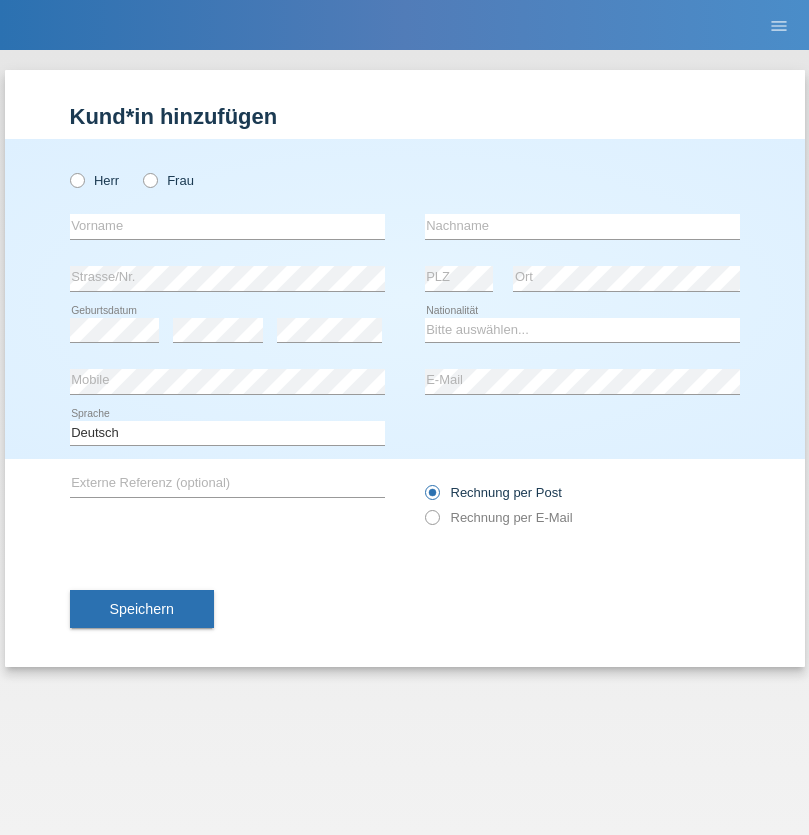 scroll, scrollTop: 0, scrollLeft: 0, axis: both 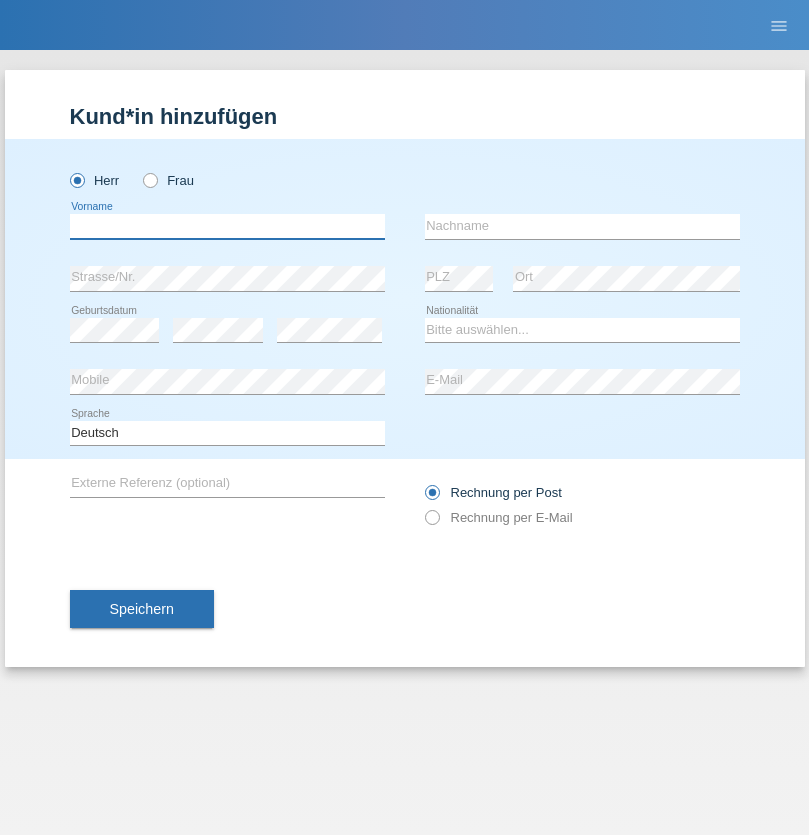 click at bounding box center [227, 226] 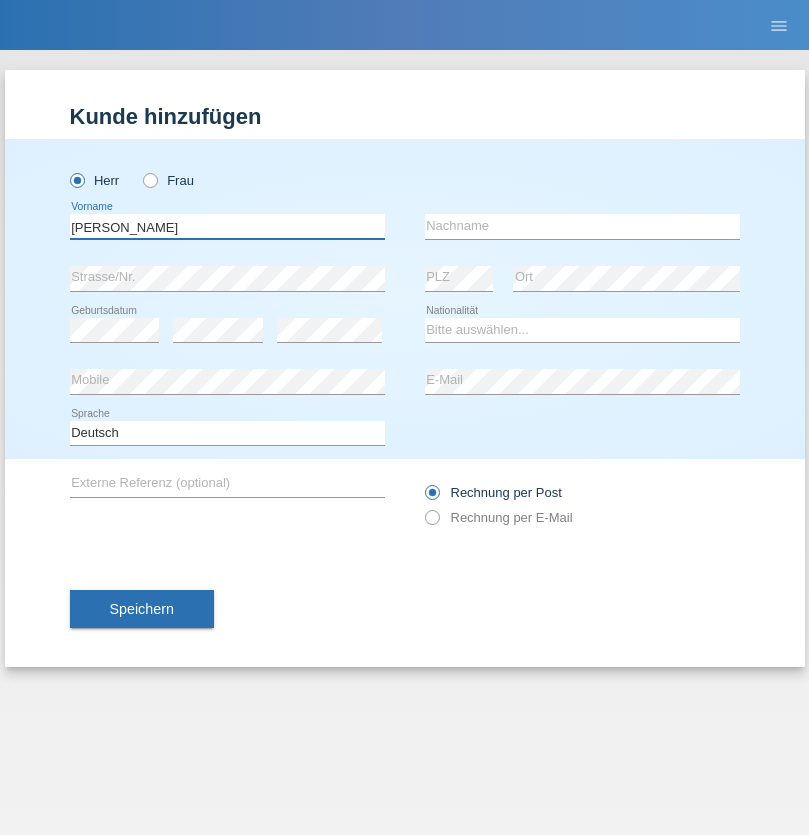 type on "Paolo" 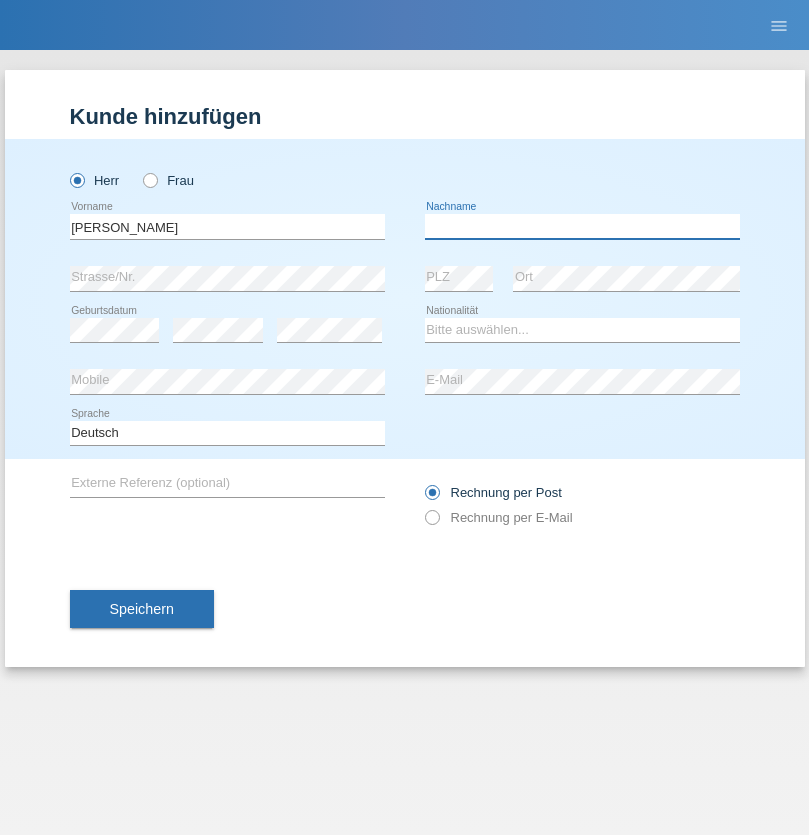 click at bounding box center [582, 226] 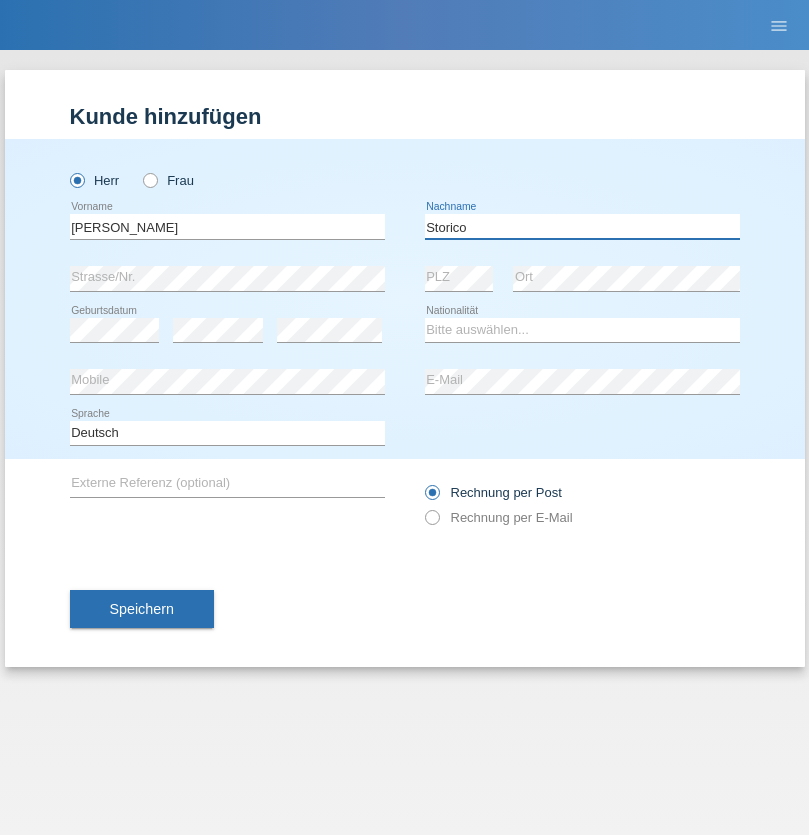 type on "Storico" 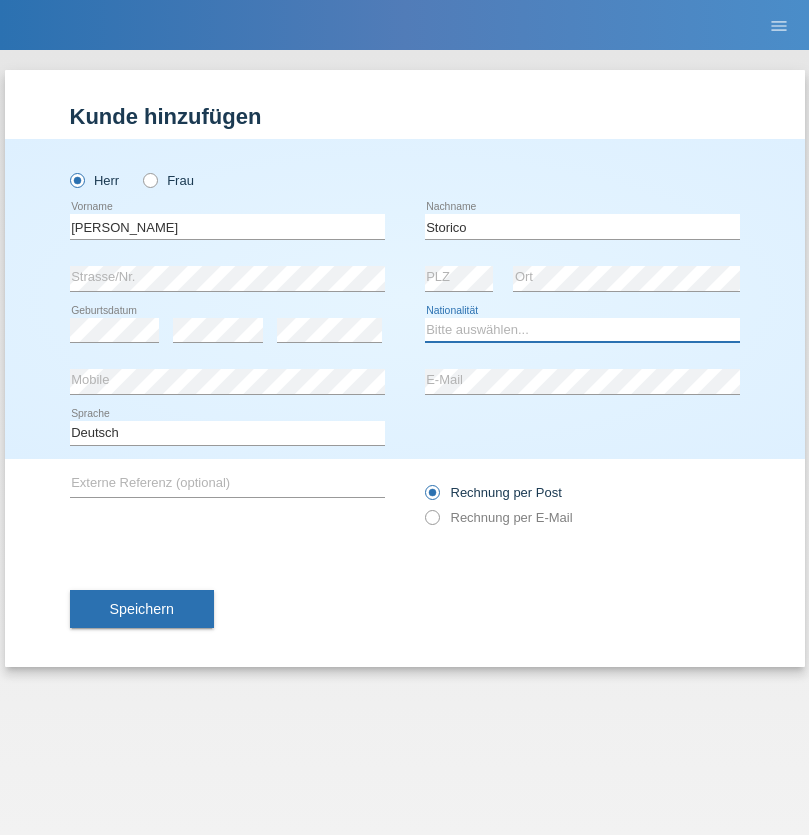 select on "IT" 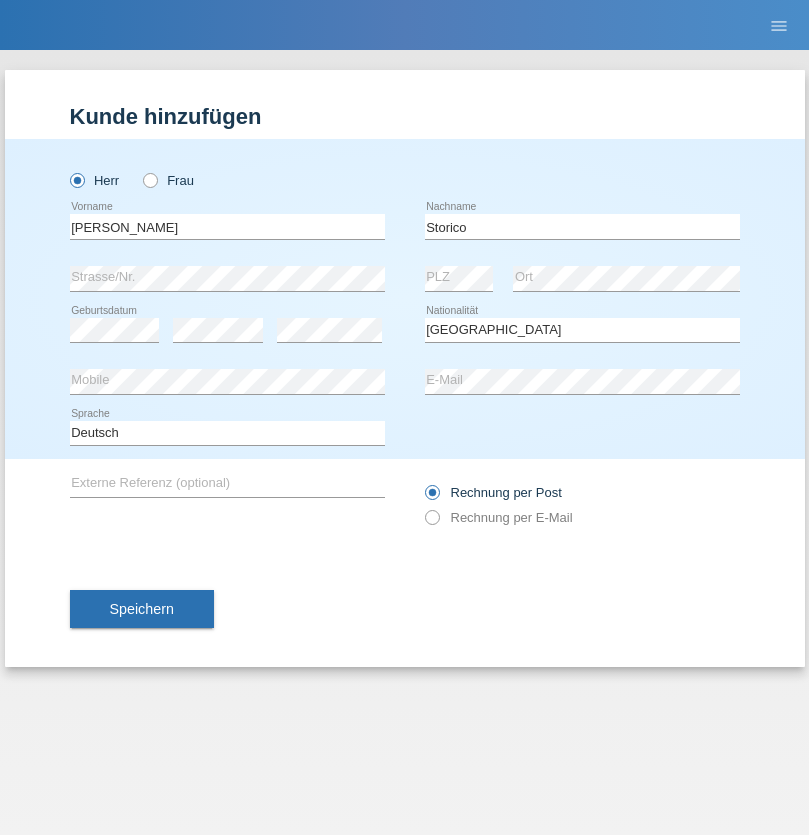 select on "C" 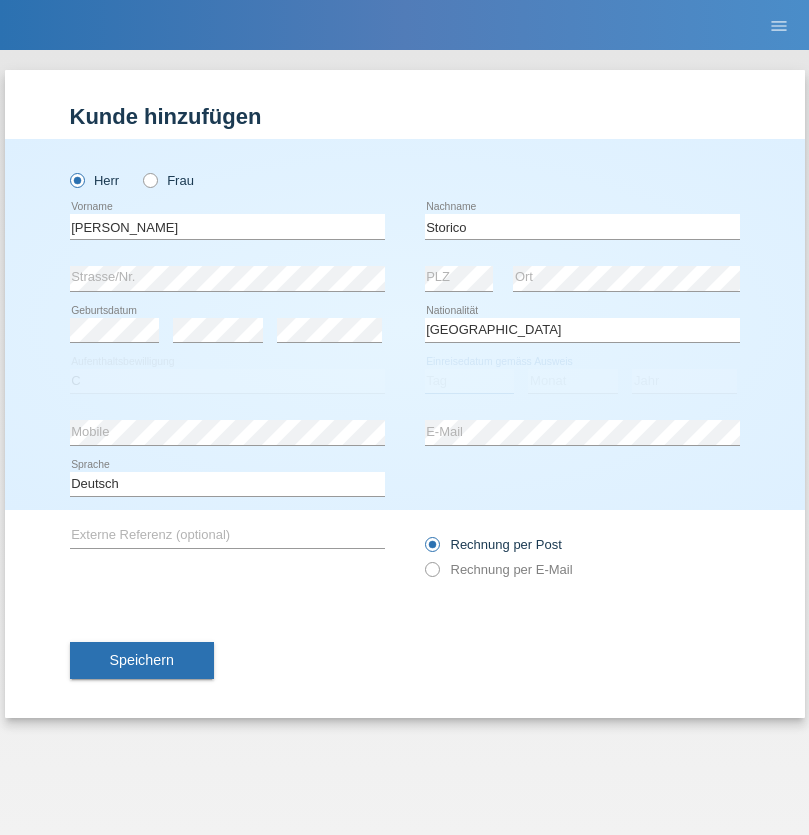 select on "22" 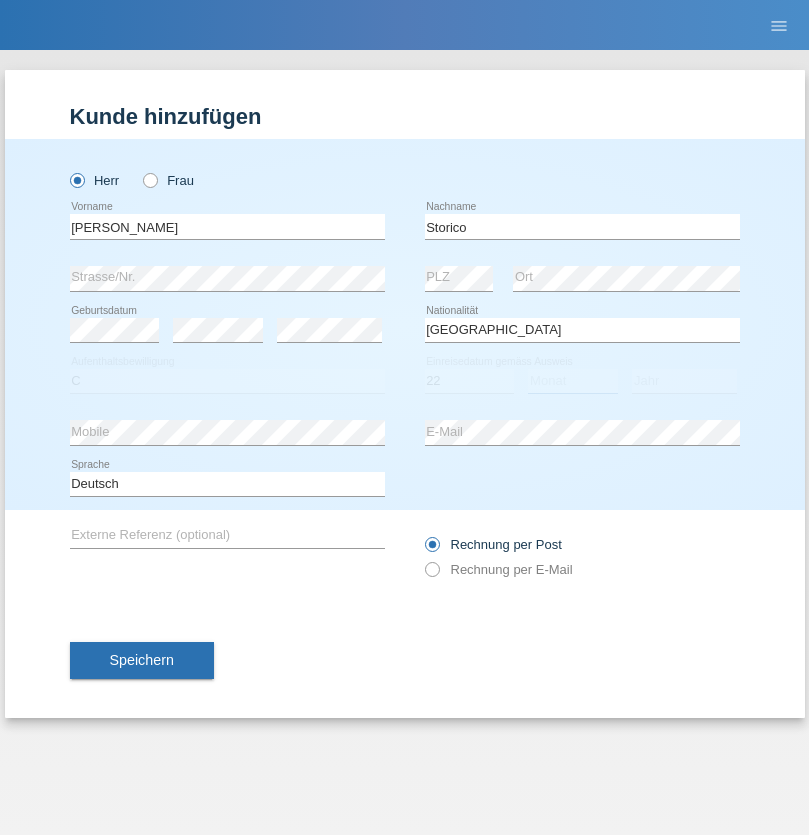 select on "07" 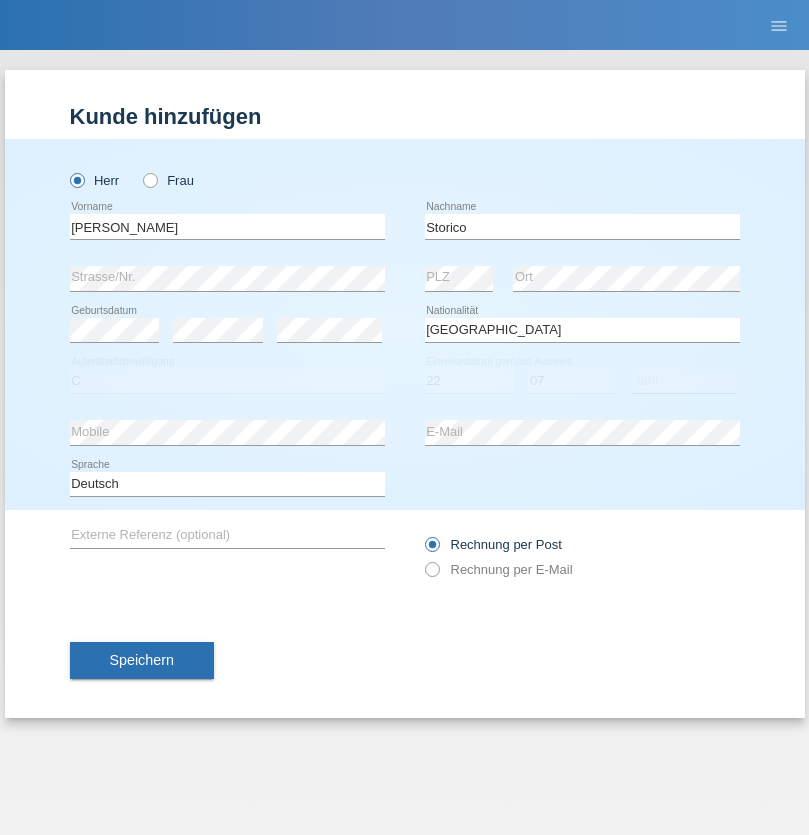 select on "2021" 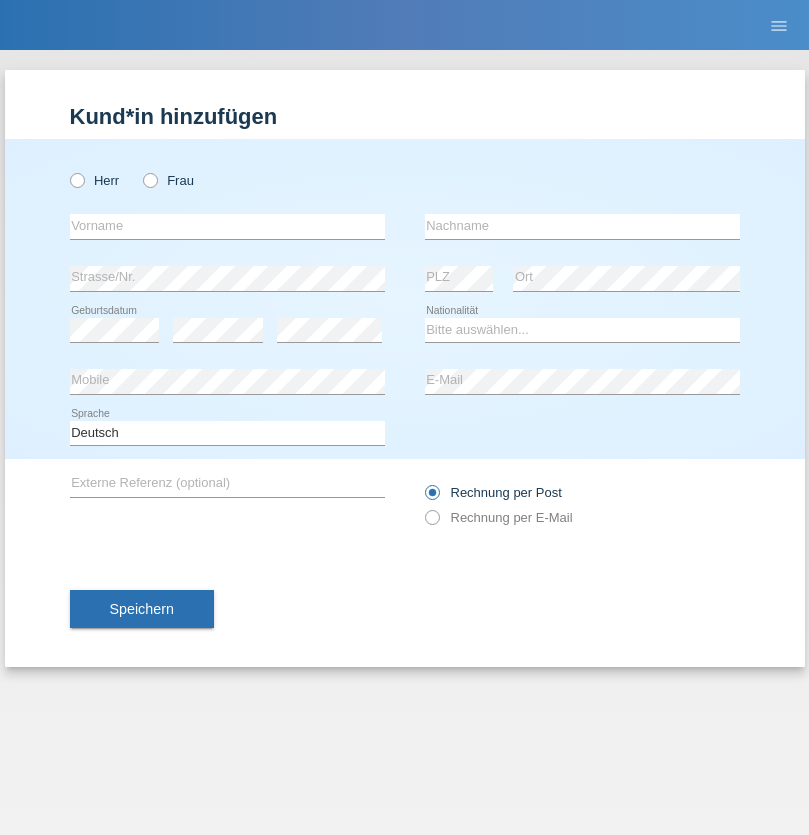 scroll, scrollTop: 0, scrollLeft: 0, axis: both 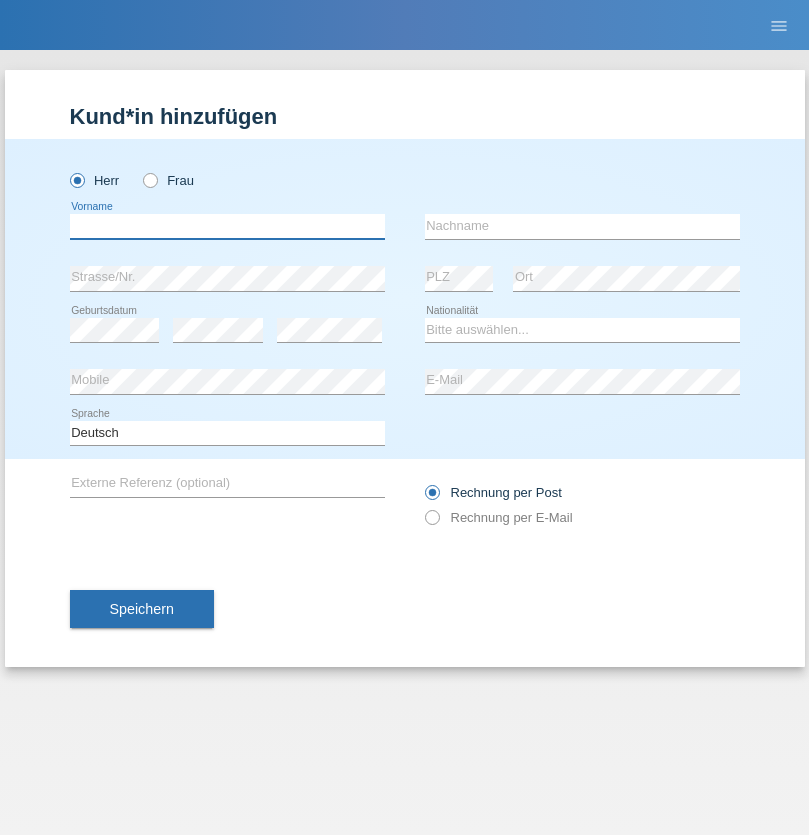 click at bounding box center [227, 226] 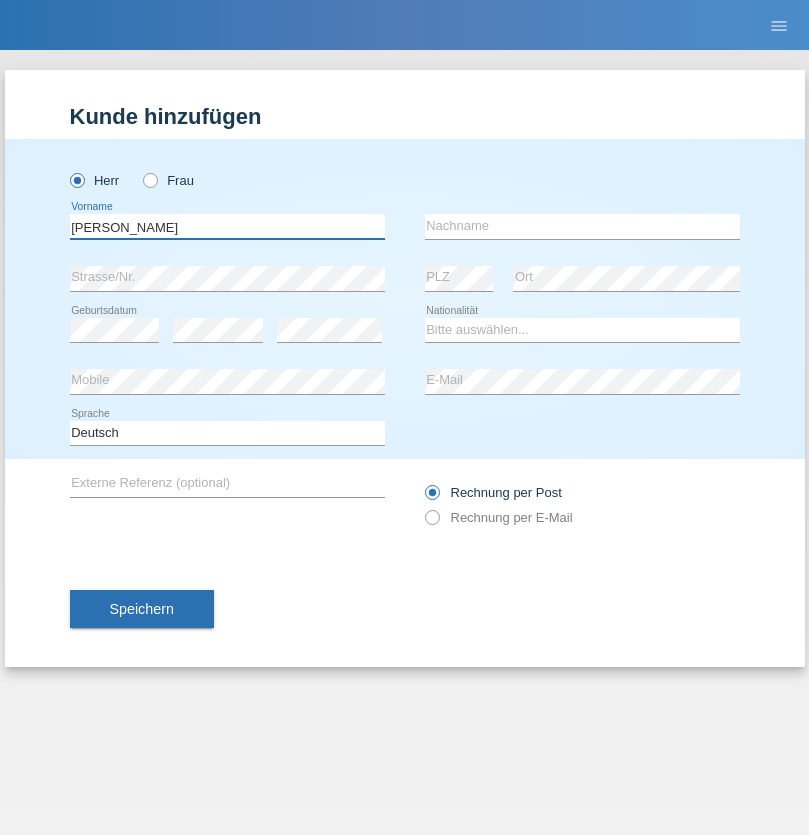 type on "[PERSON_NAME]" 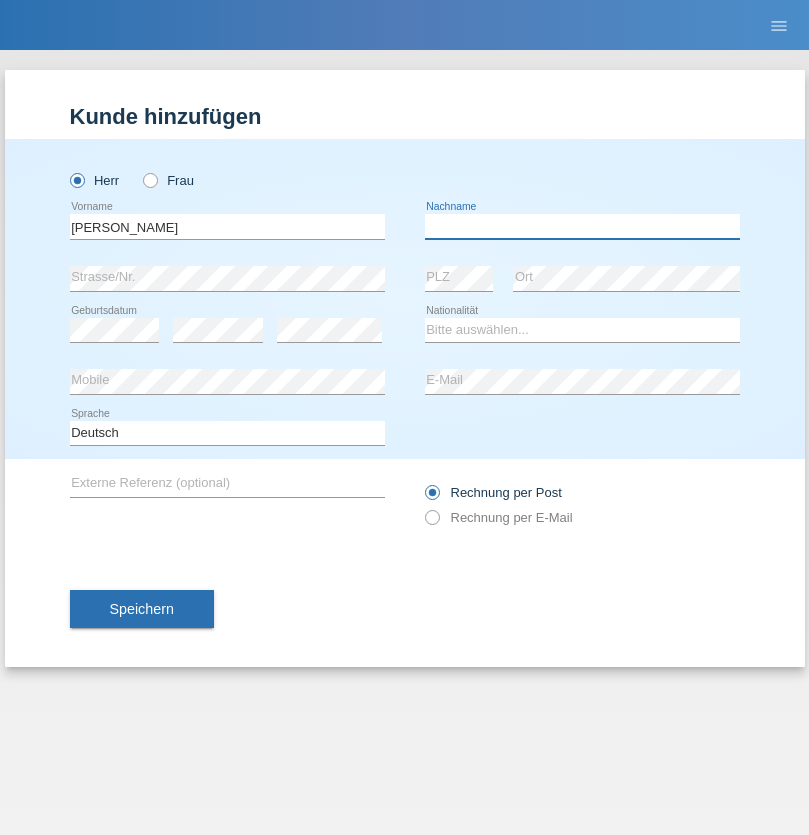 click at bounding box center (582, 226) 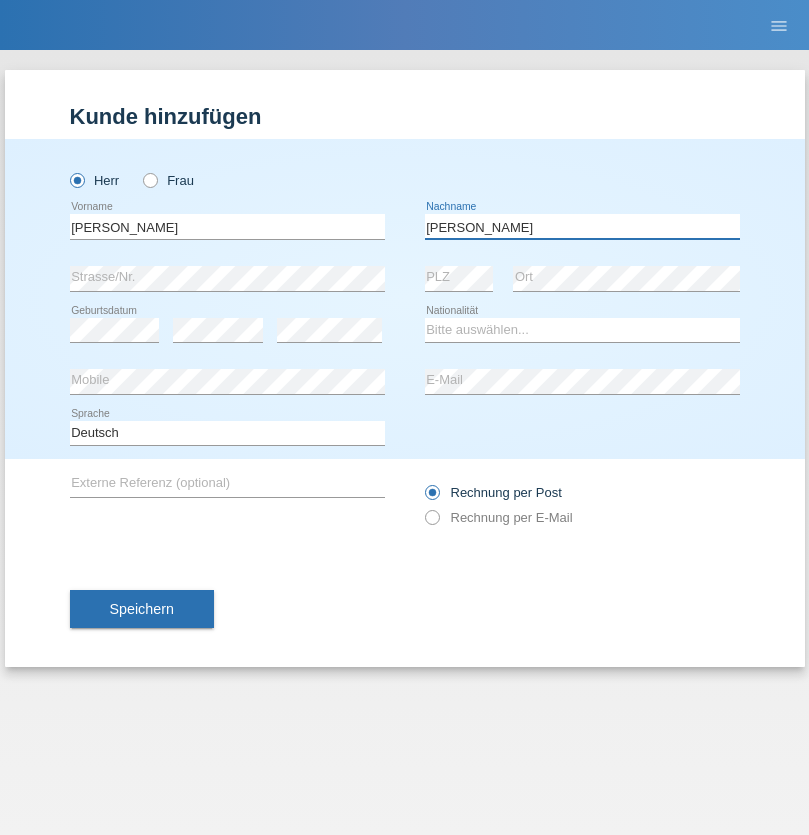 type on "[PERSON_NAME]" 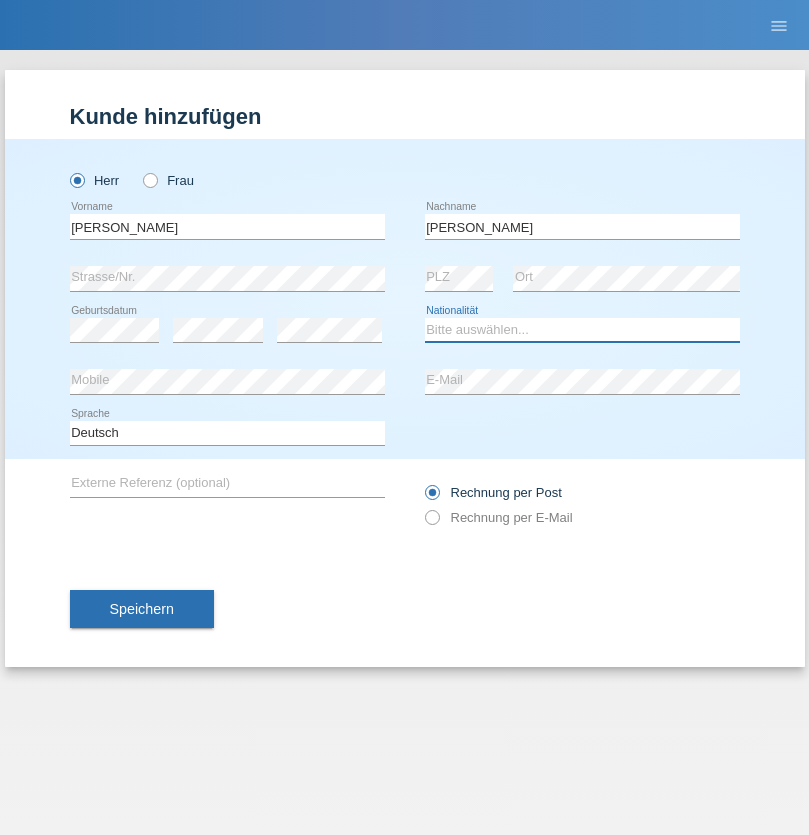 select on "BR" 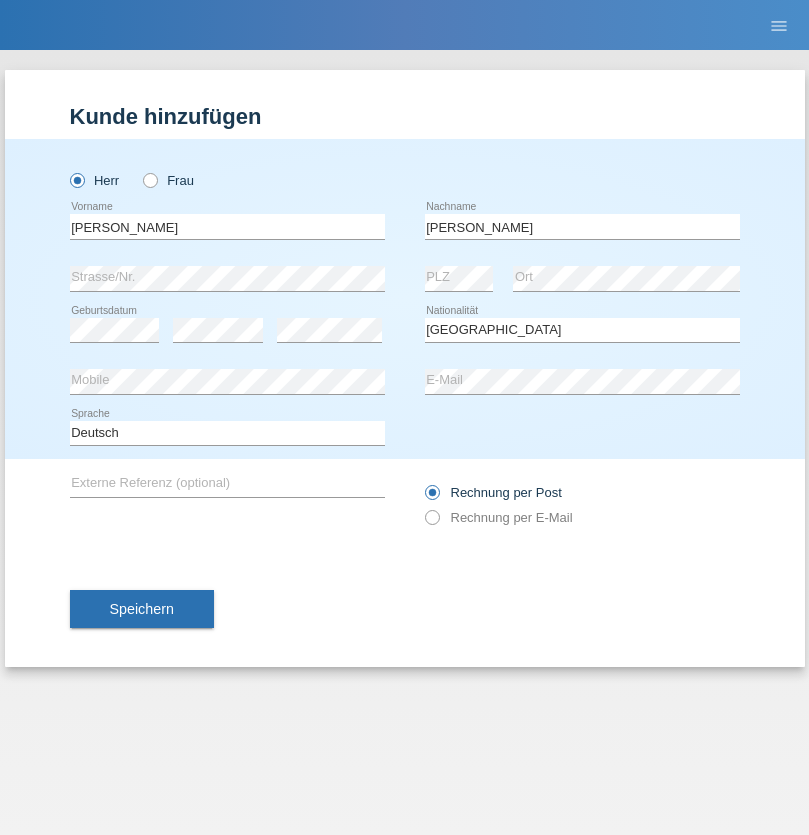 select on "C" 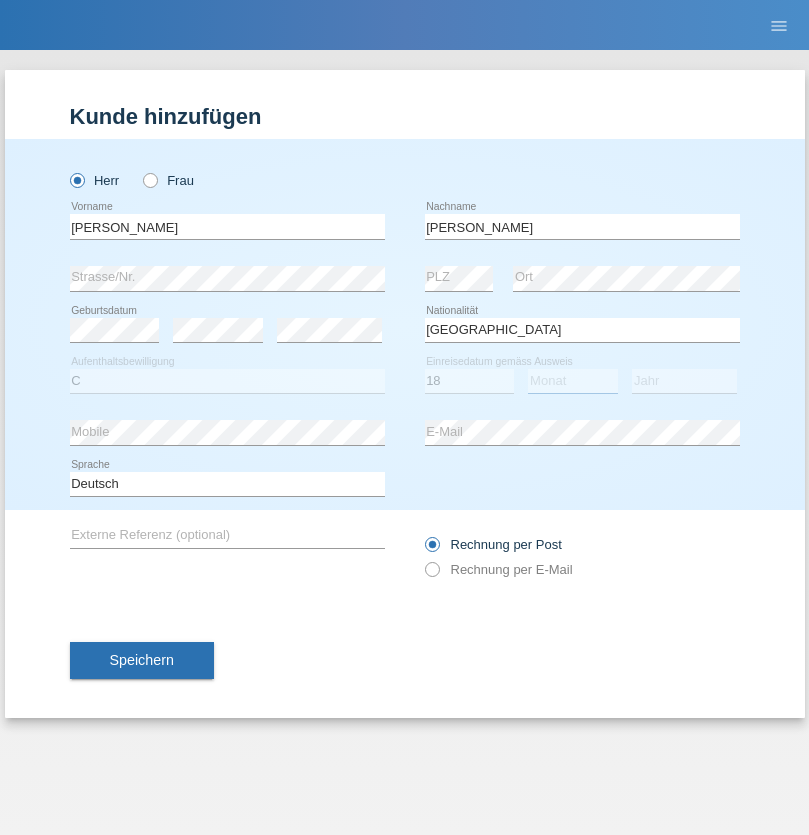 select on "02" 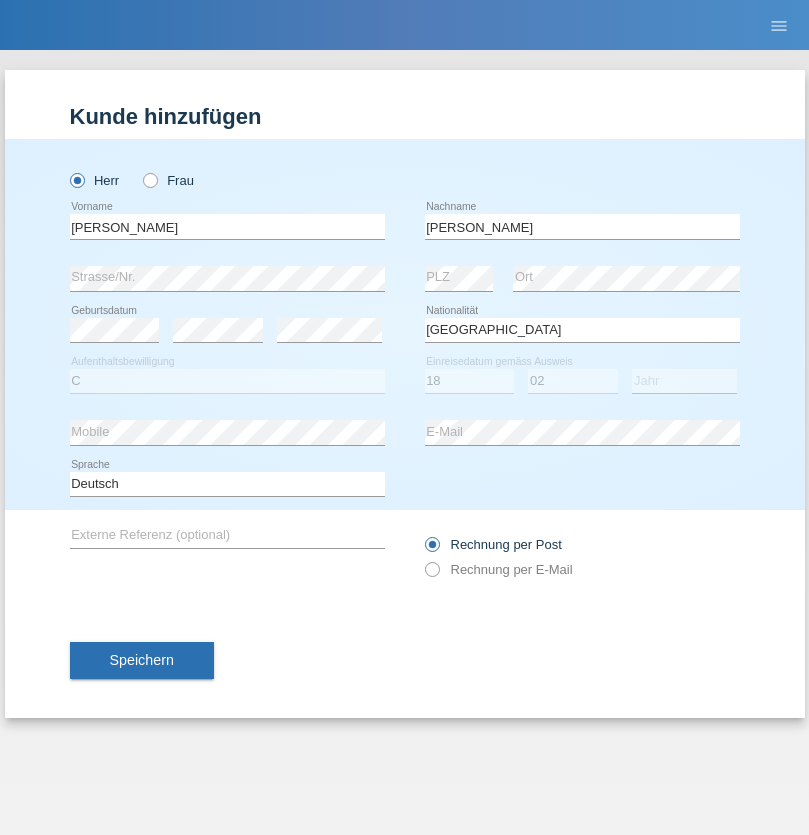 select on "2018" 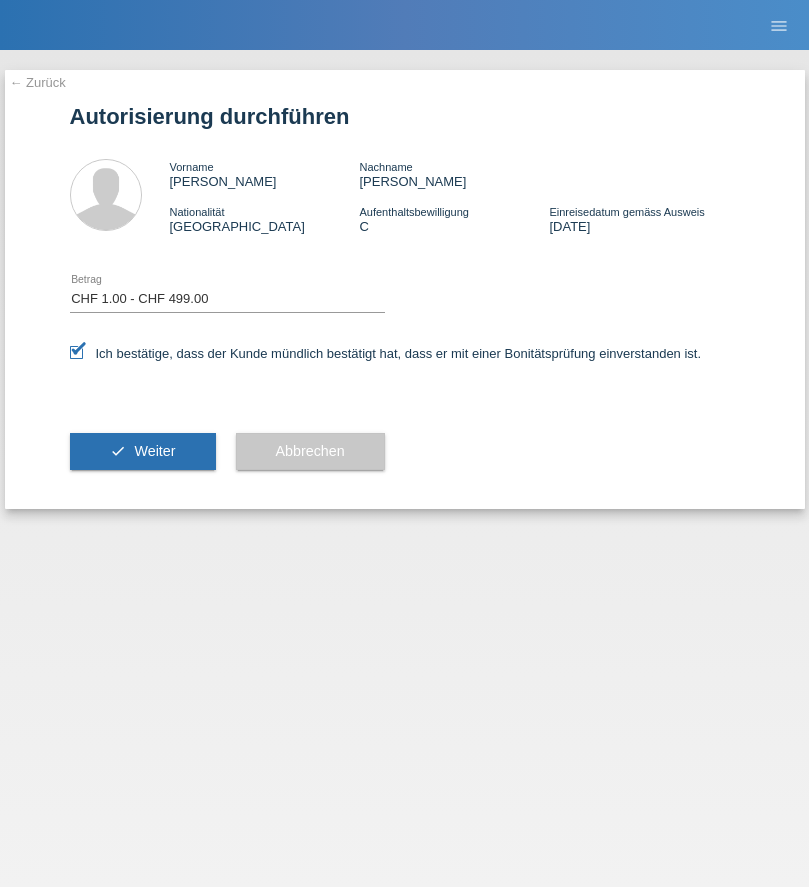 select on "1" 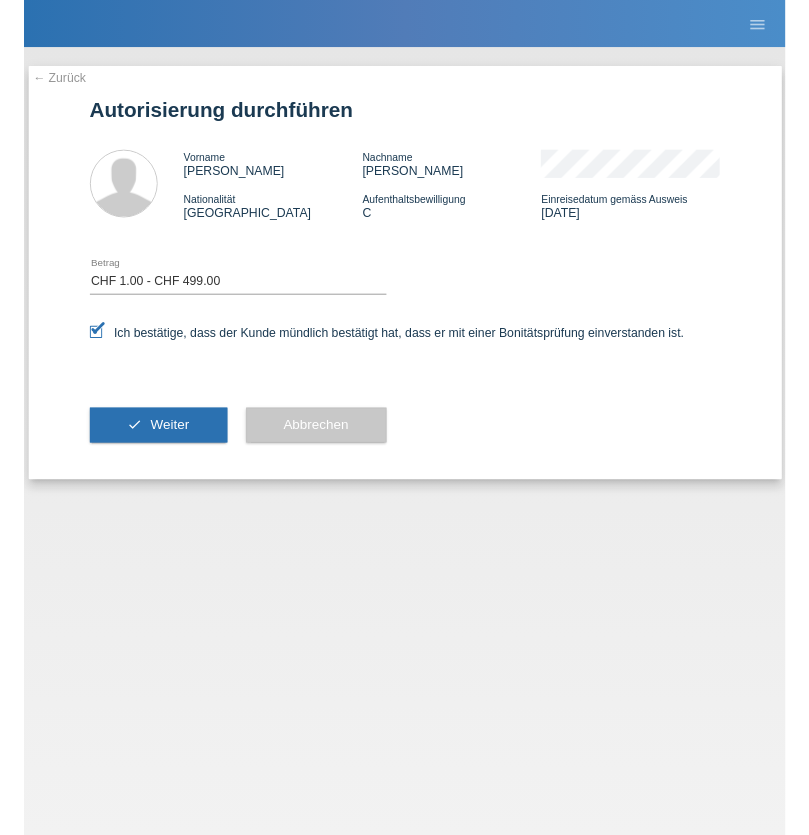 scroll, scrollTop: 0, scrollLeft: 0, axis: both 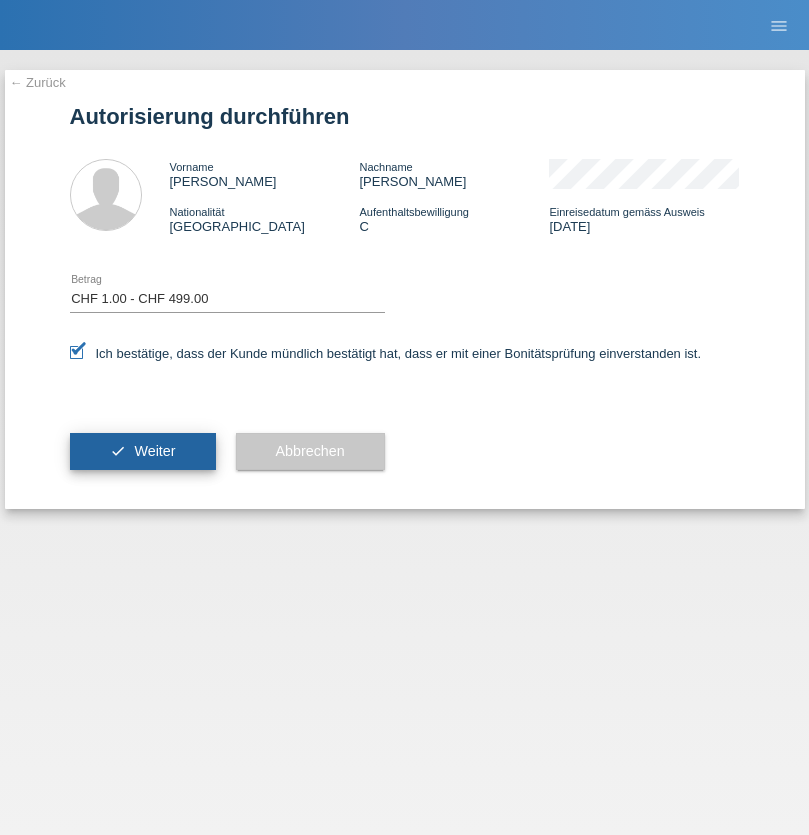 click on "Weiter" at bounding box center (154, 451) 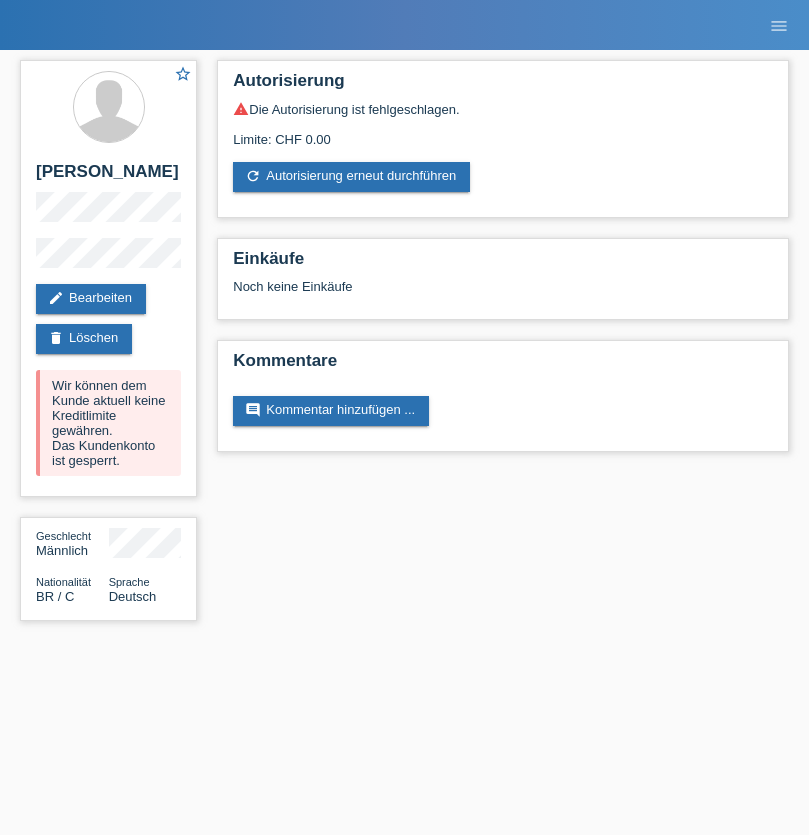 scroll, scrollTop: 0, scrollLeft: 0, axis: both 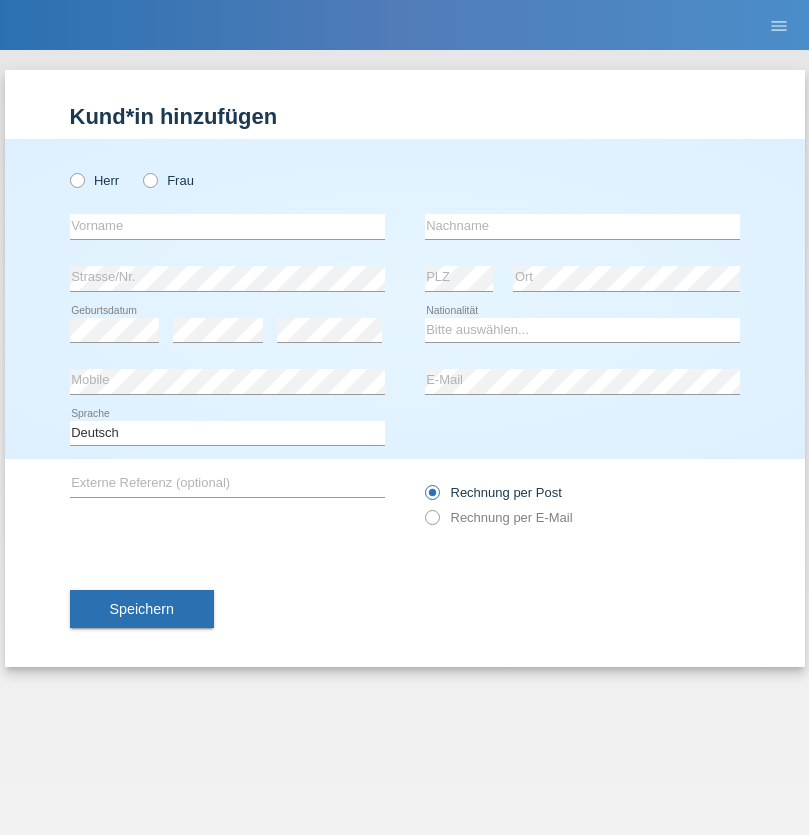 radio on "true" 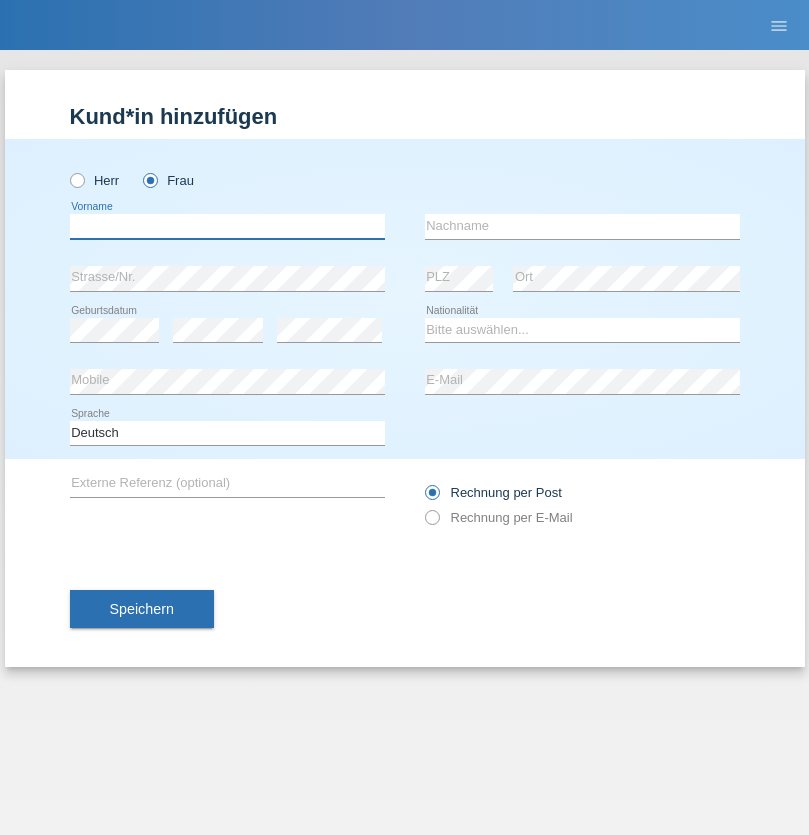 click at bounding box center [227, 226] 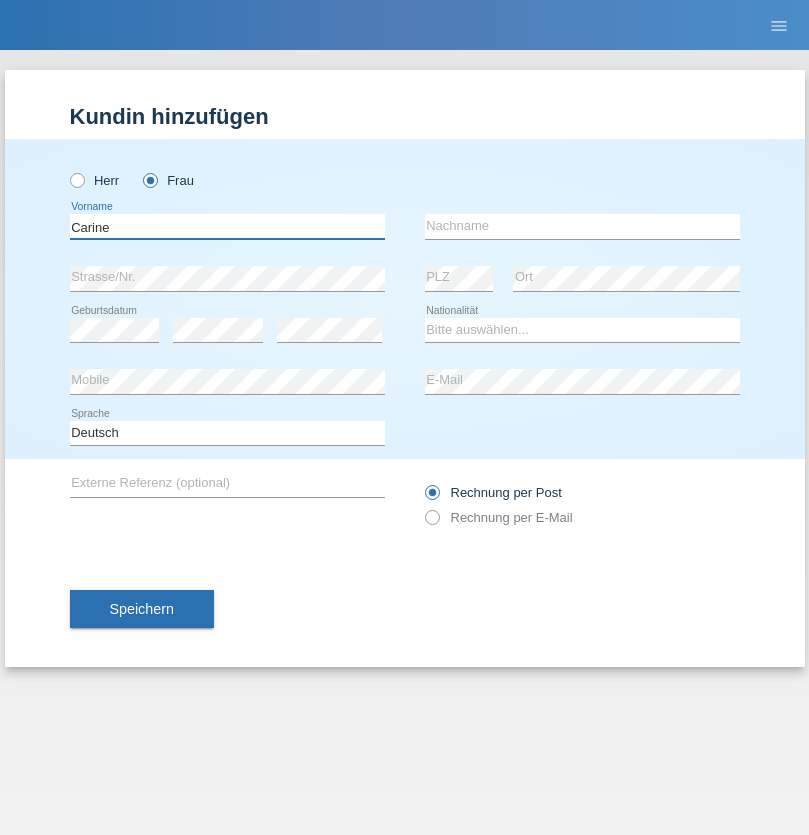 type on "Carine" 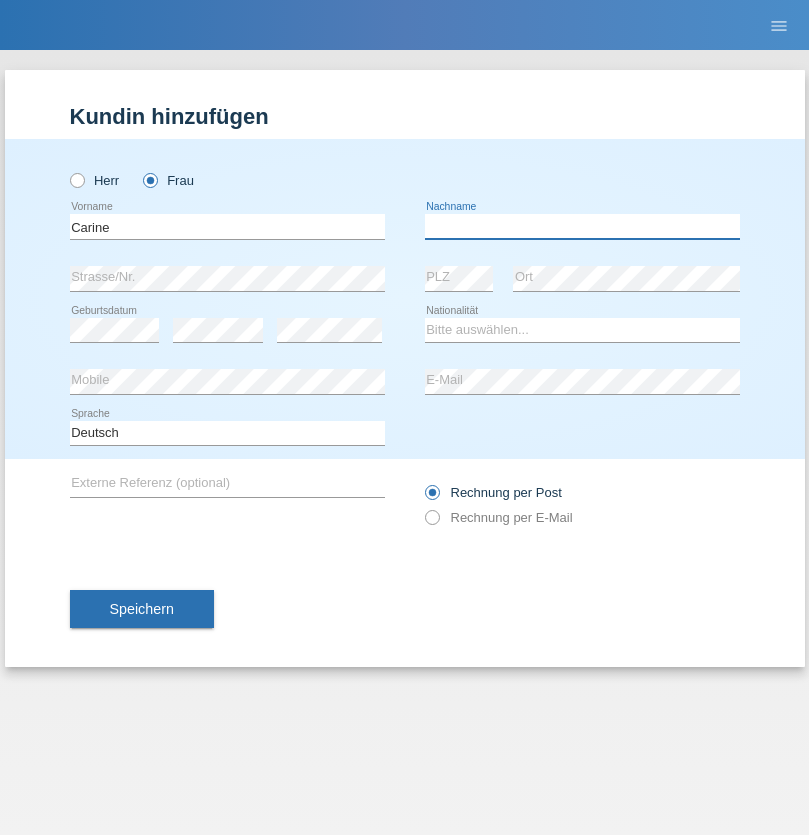click at bounding box center (582, 226) 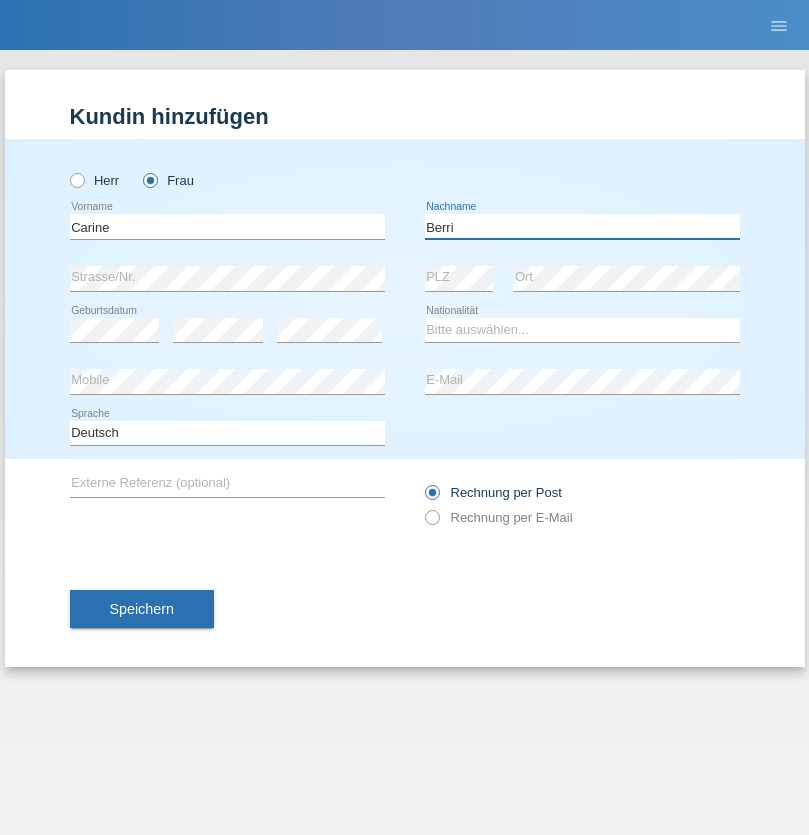 type on "Berri" 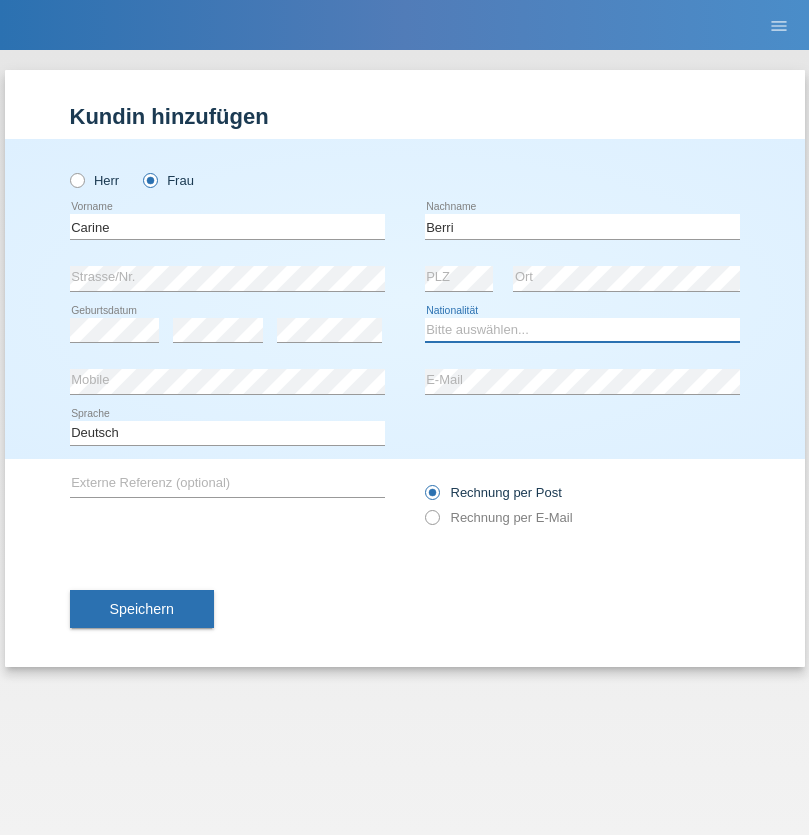 select on "CH" 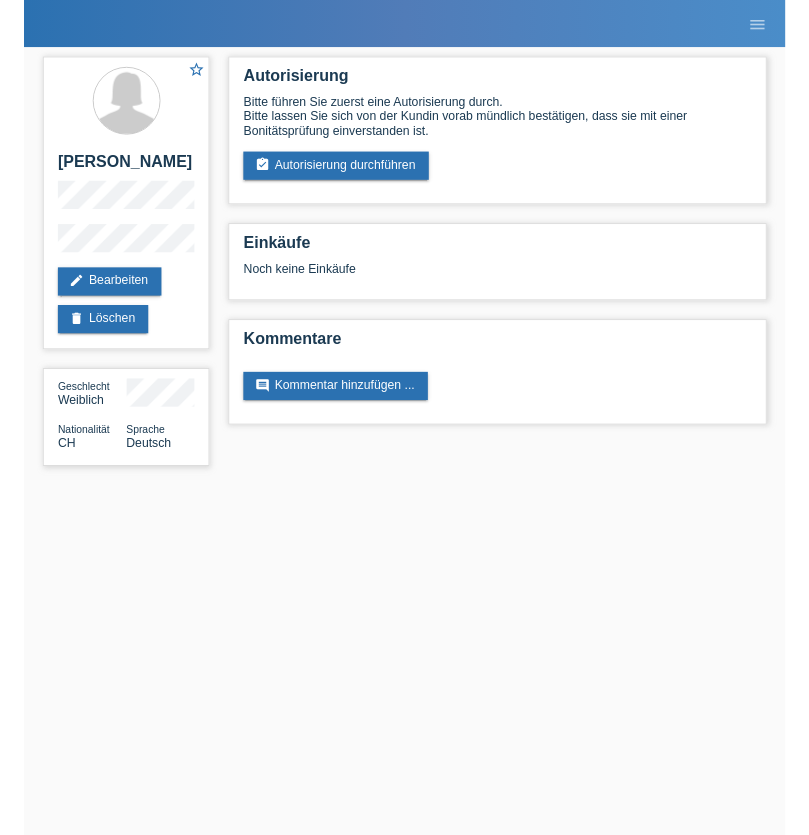 scroll, scrollTop: 0, scrollLeft: 0, axis: both 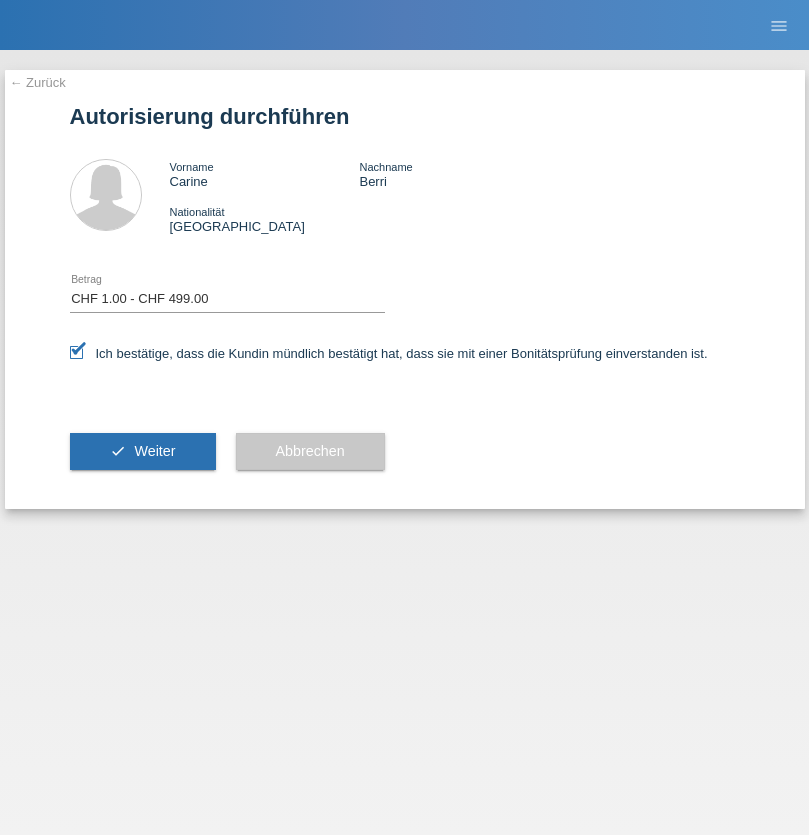 select on "1" 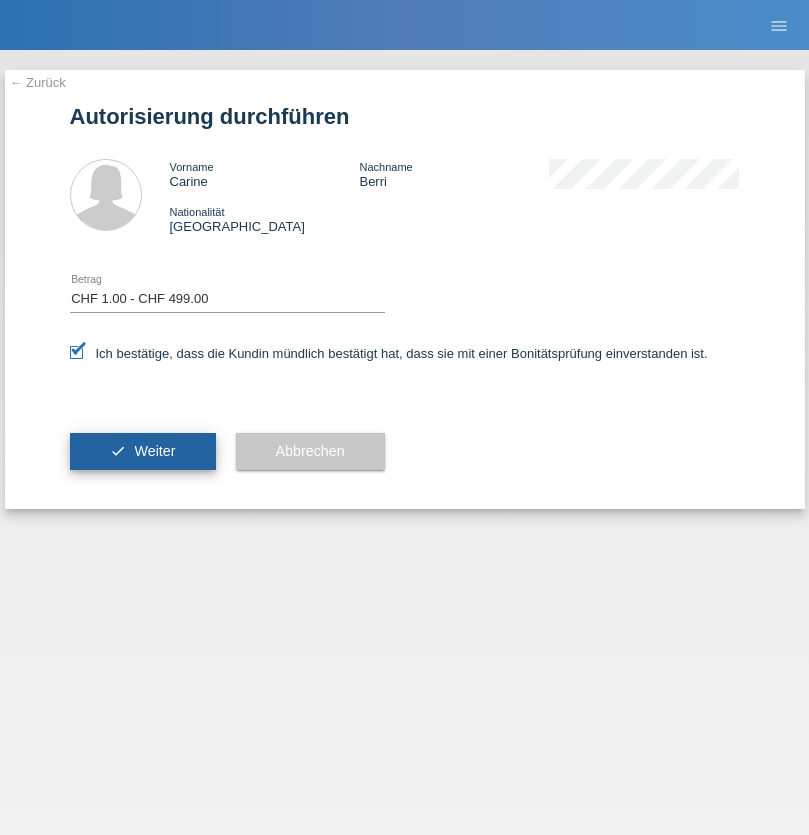 click on "Weiter" at bounding box center [154, 451] 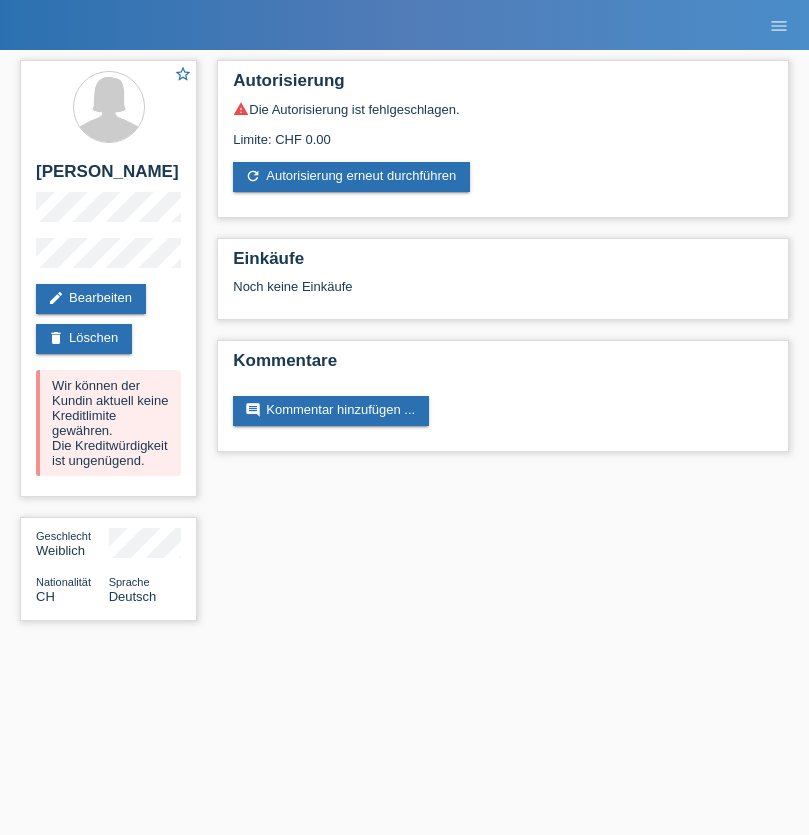 scroll, scrollTop: 0, scrollLeft: 0, axis: both 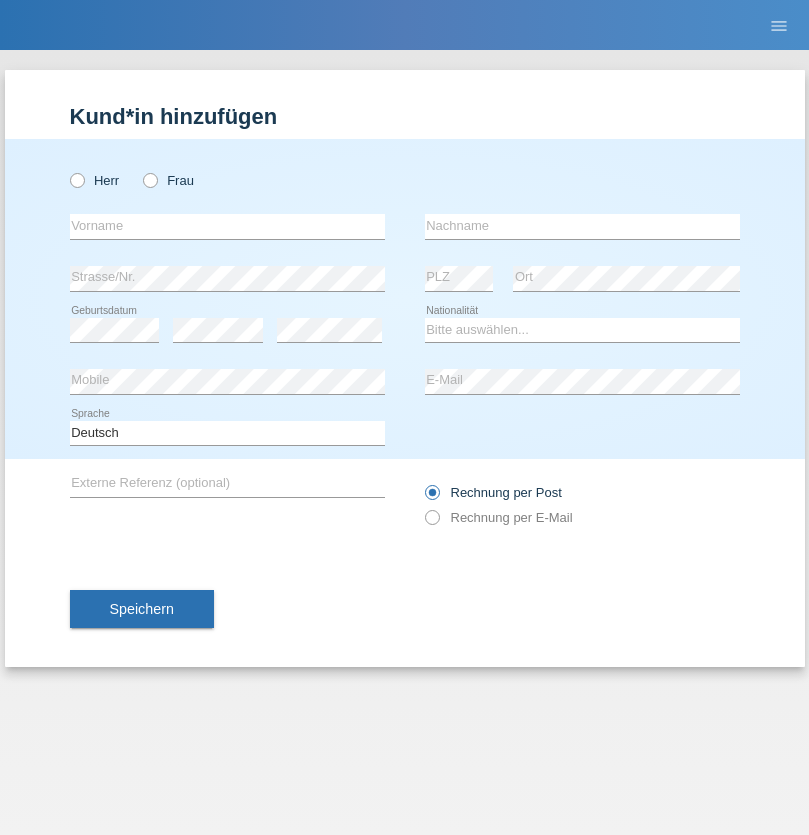 radio on "true" 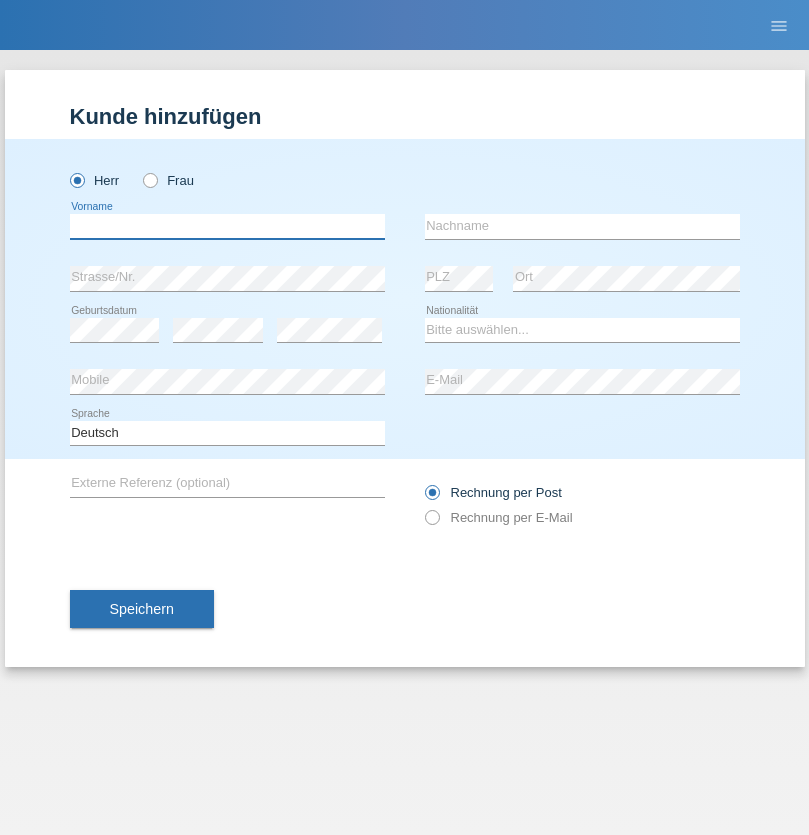 click at bounding box center [227, 226] 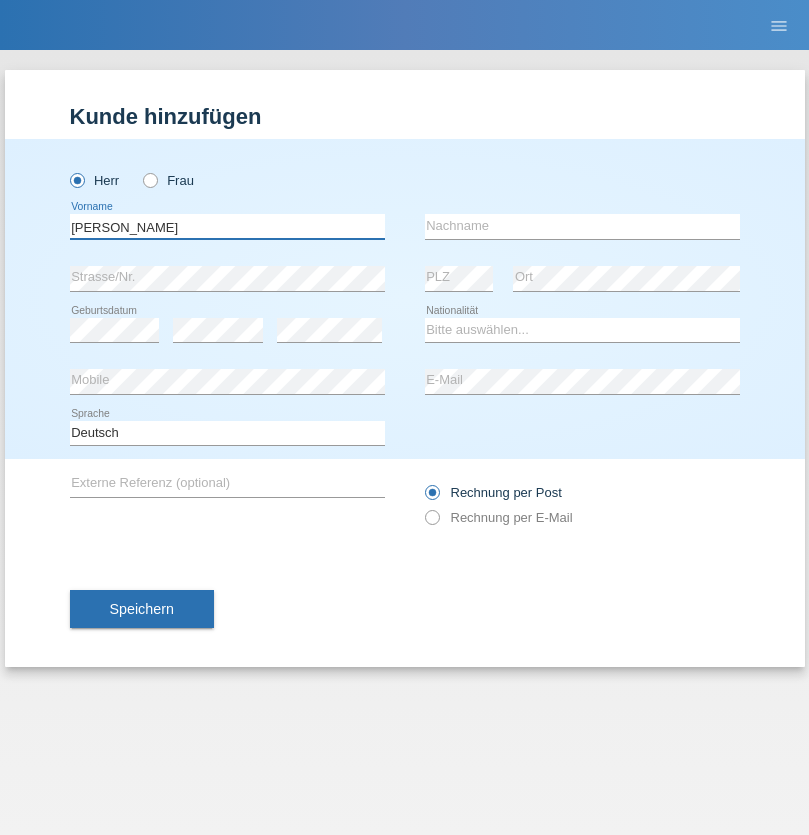 type on "Yasmine Maria" 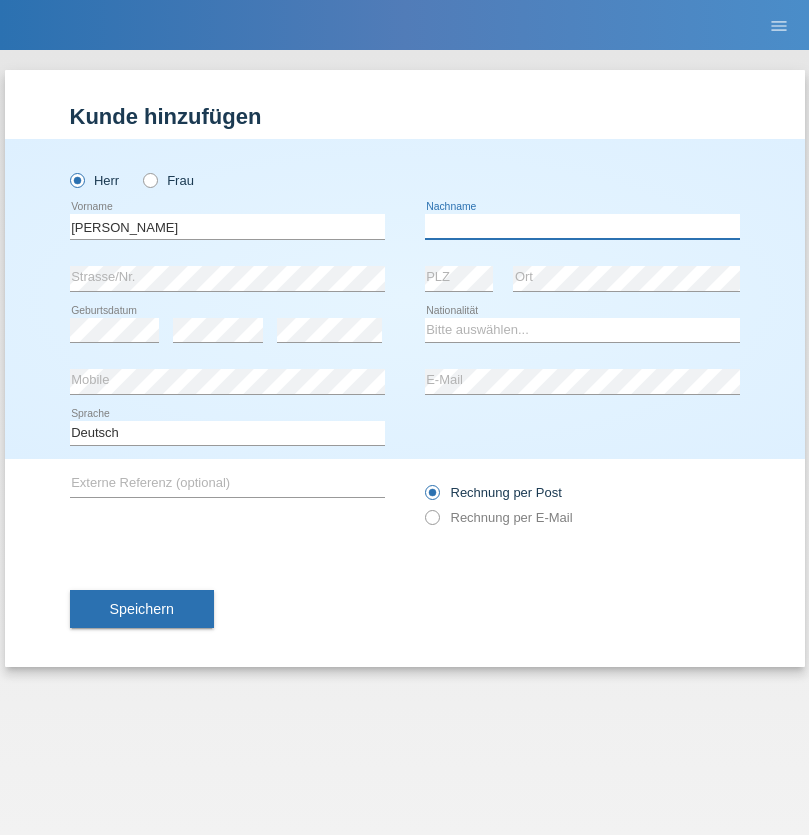 click at bounding box center [582, 226] 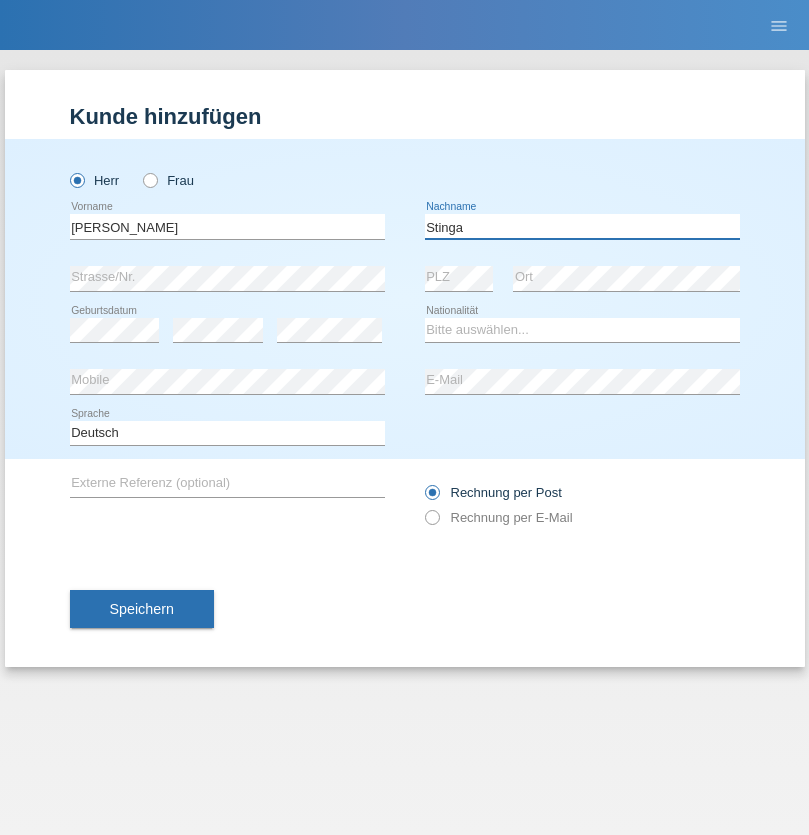 type on "Stinga" 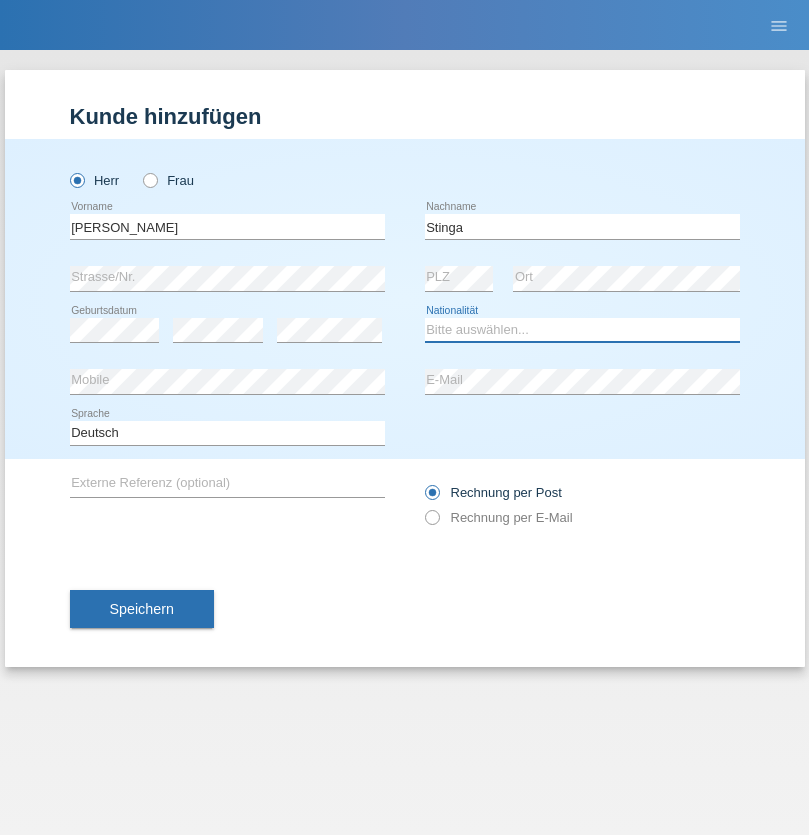 select on "RO" 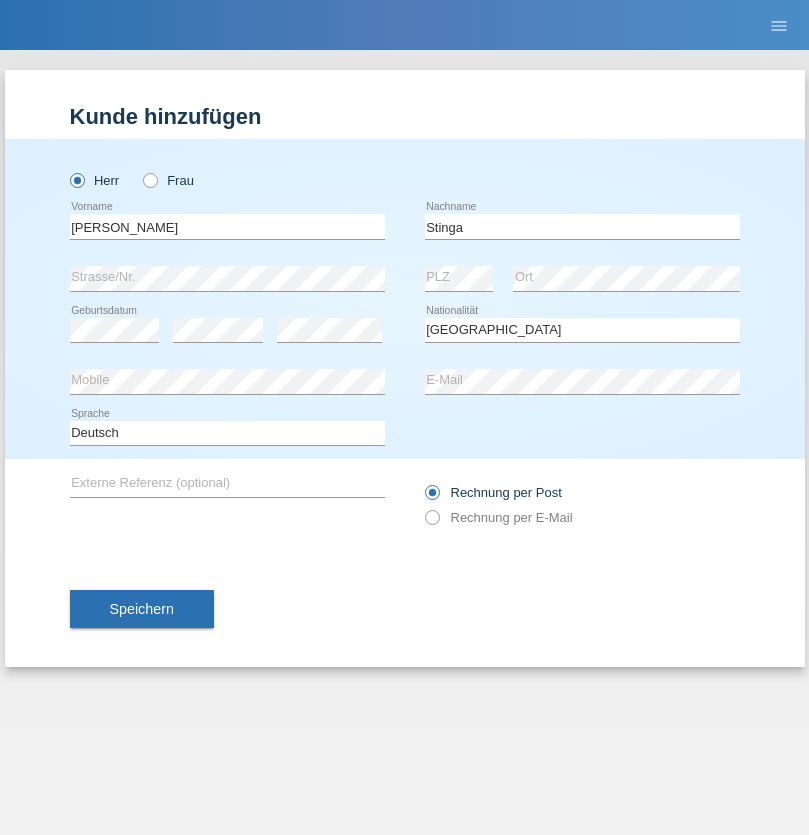 select on "C" 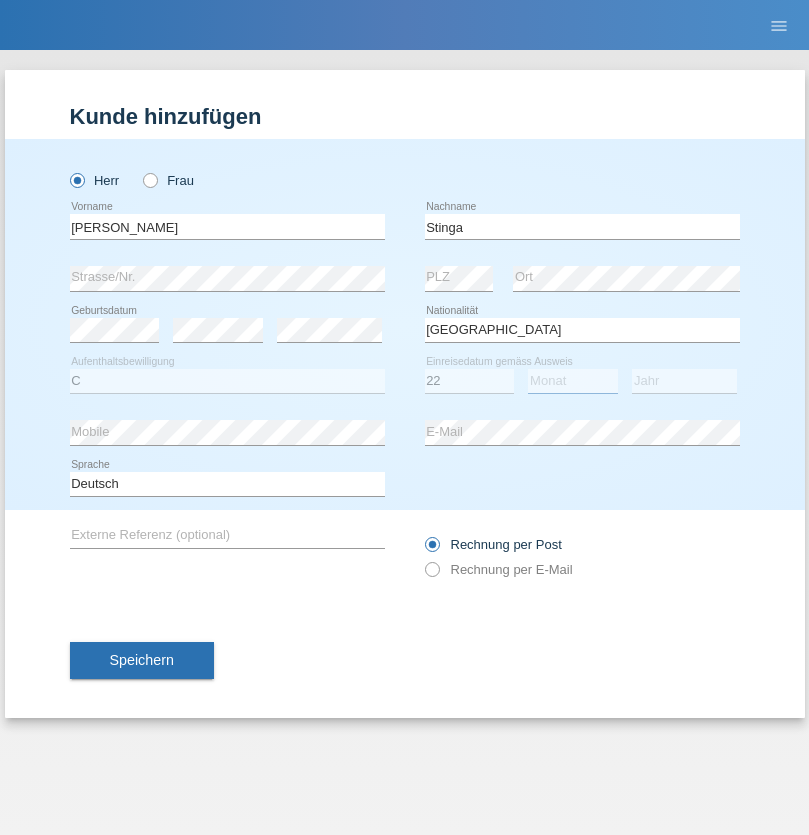 select on "07" 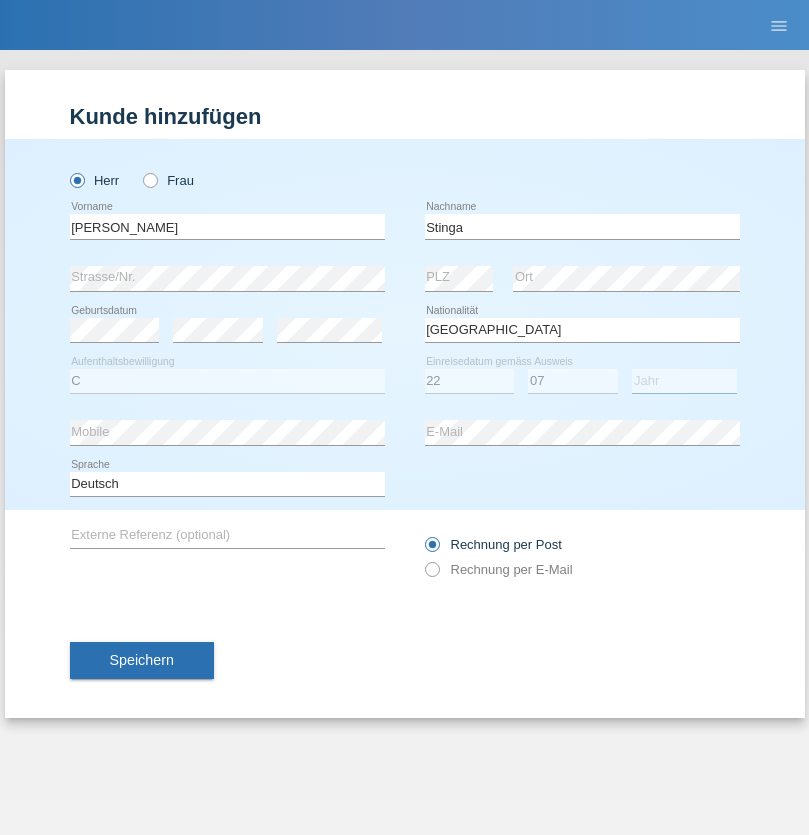 select on "2021" 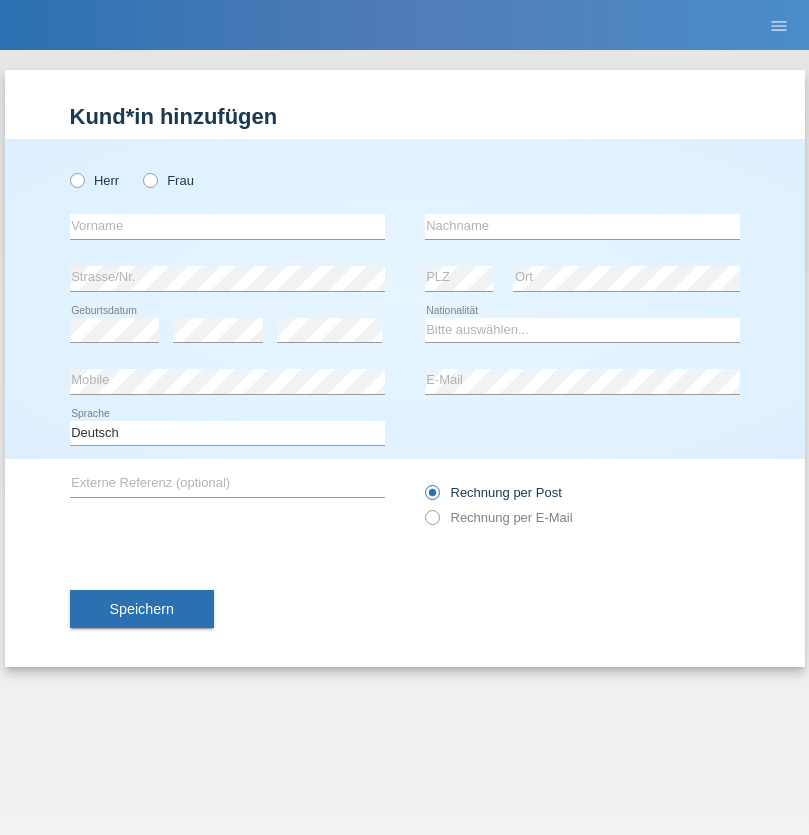 scroll, scrollTop: 0, scrollLeft: 0, axis: both 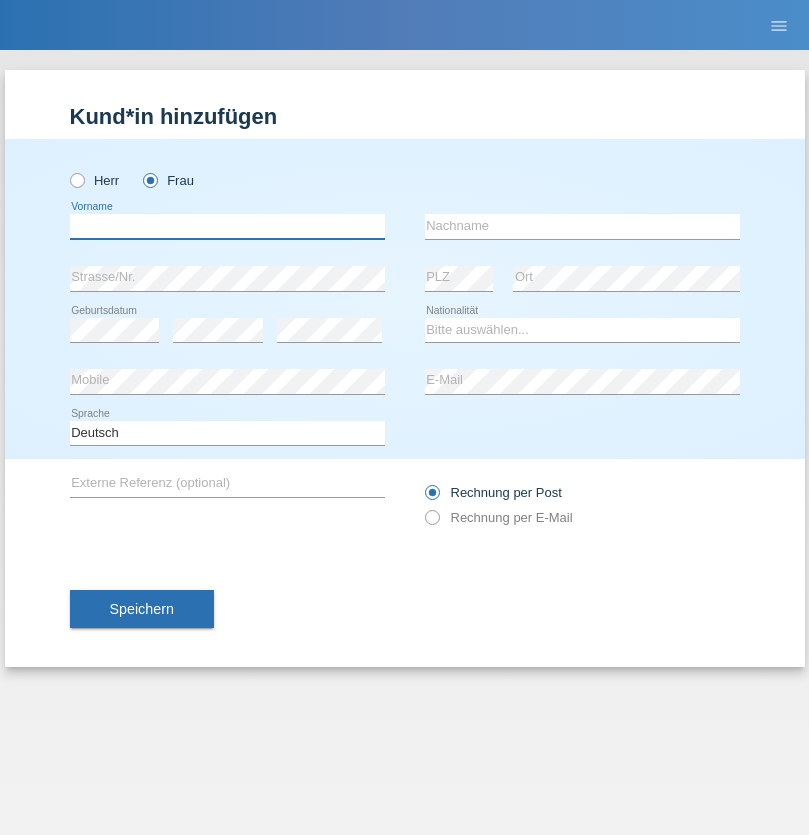 click at bounding box center [227, 226] 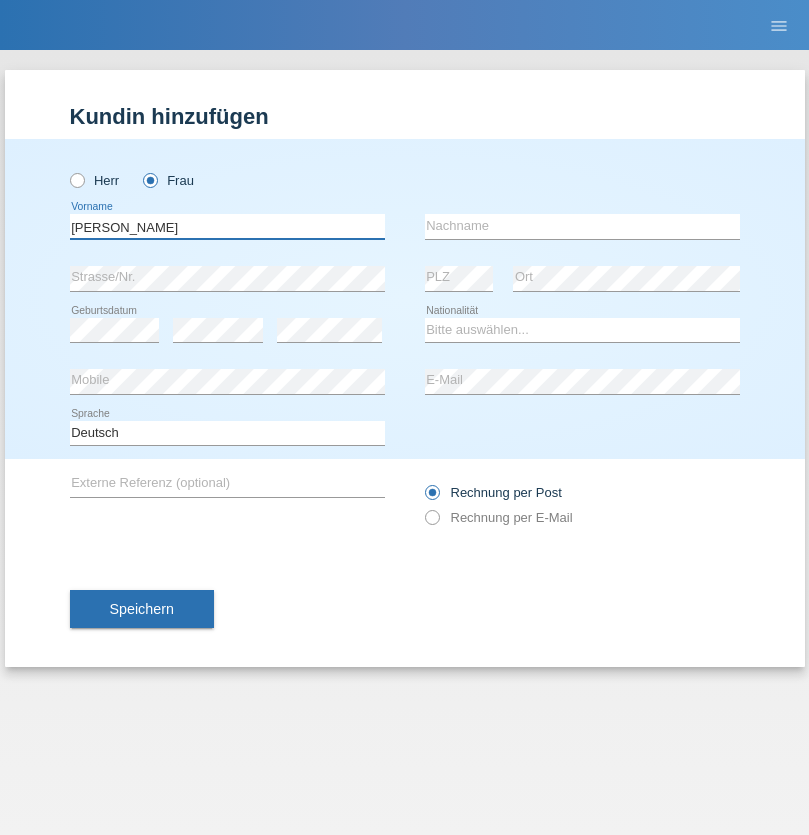 type on "Farkash" 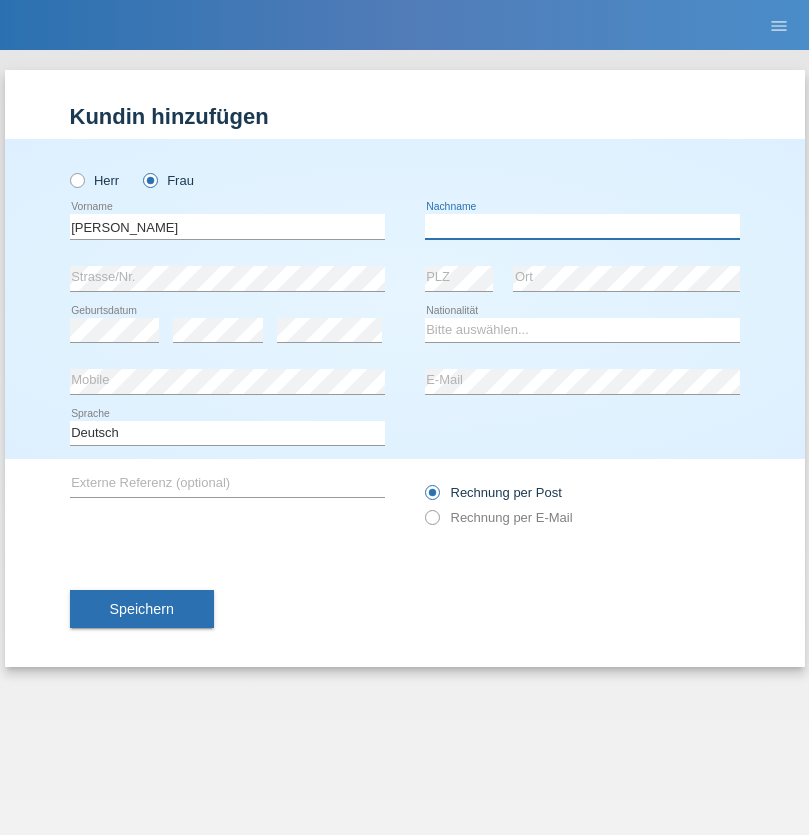 click at bounding box center [582, 226] 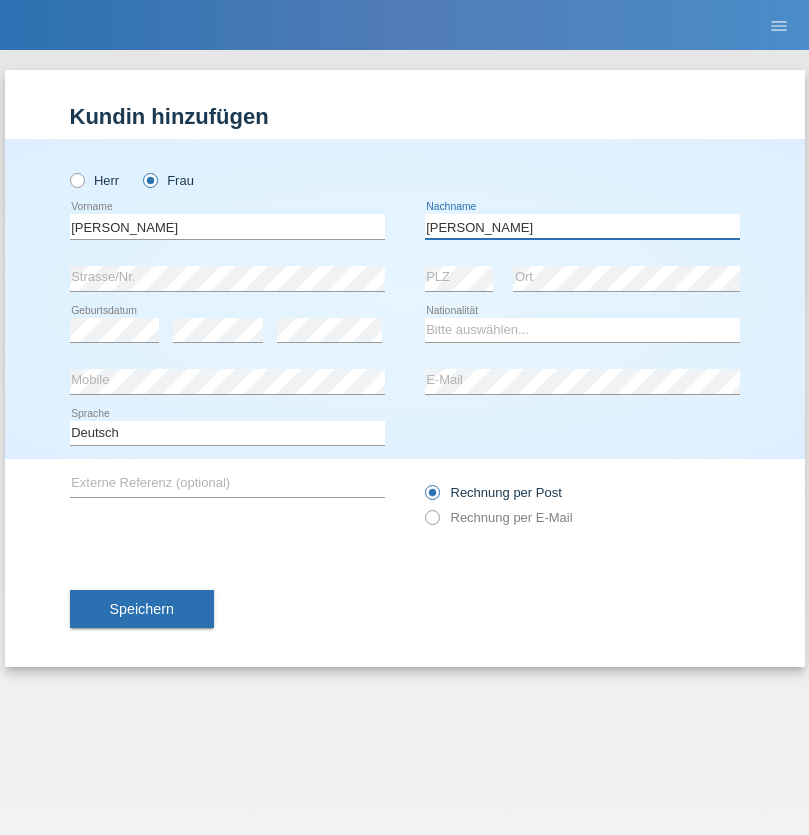 type on "Jolana" 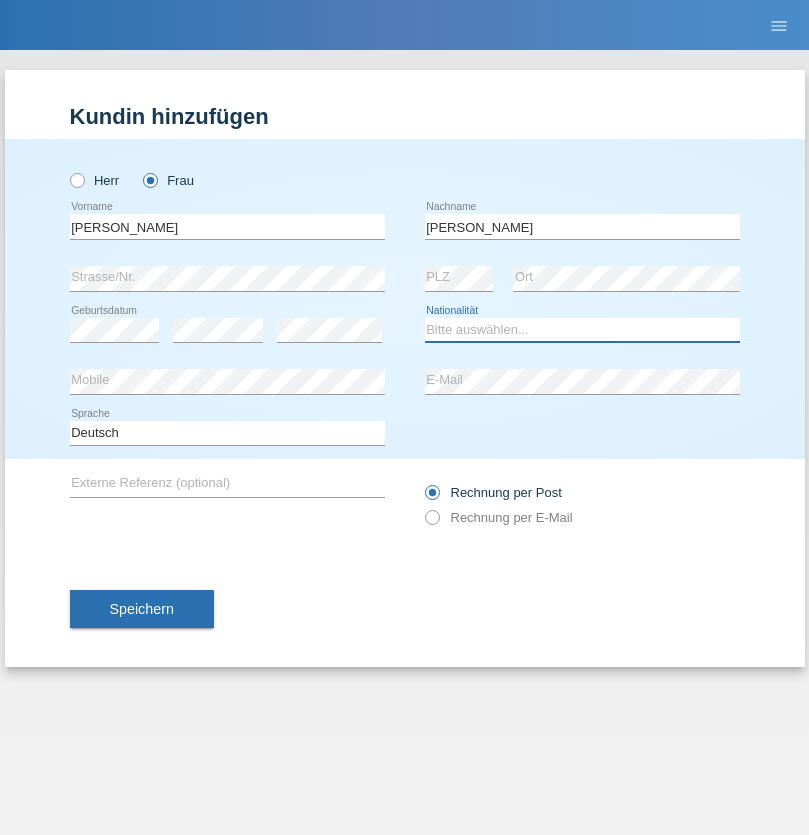 select on "UA" 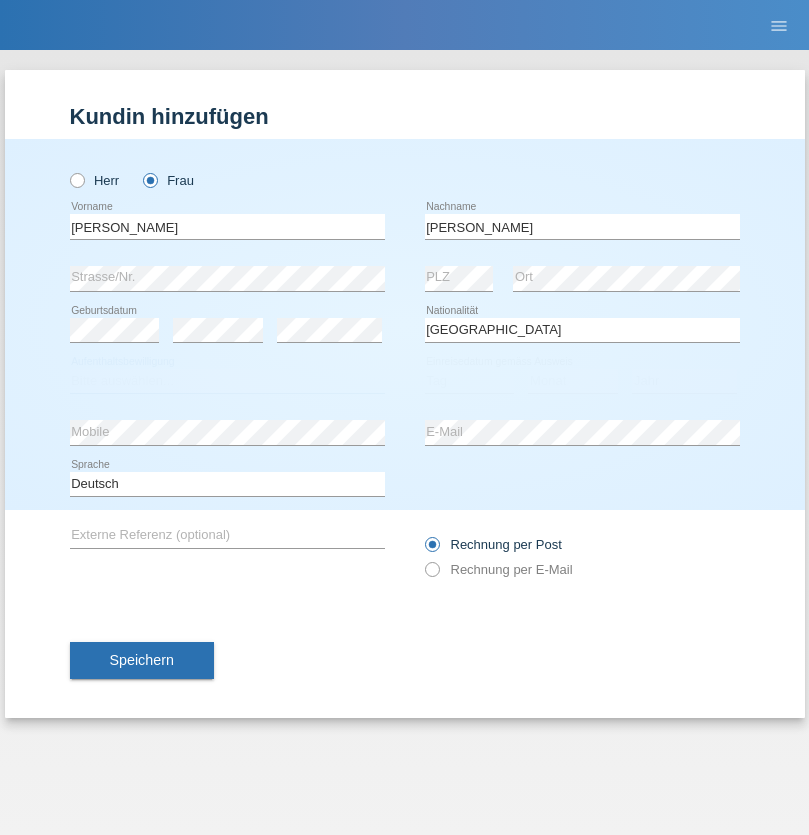 select on "C" 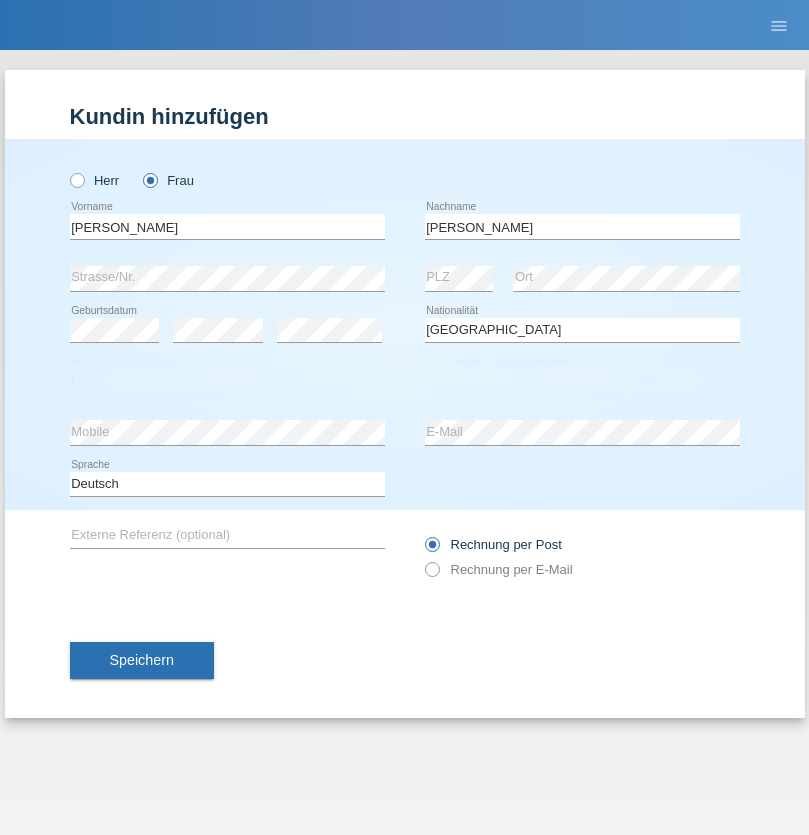 select on "05" 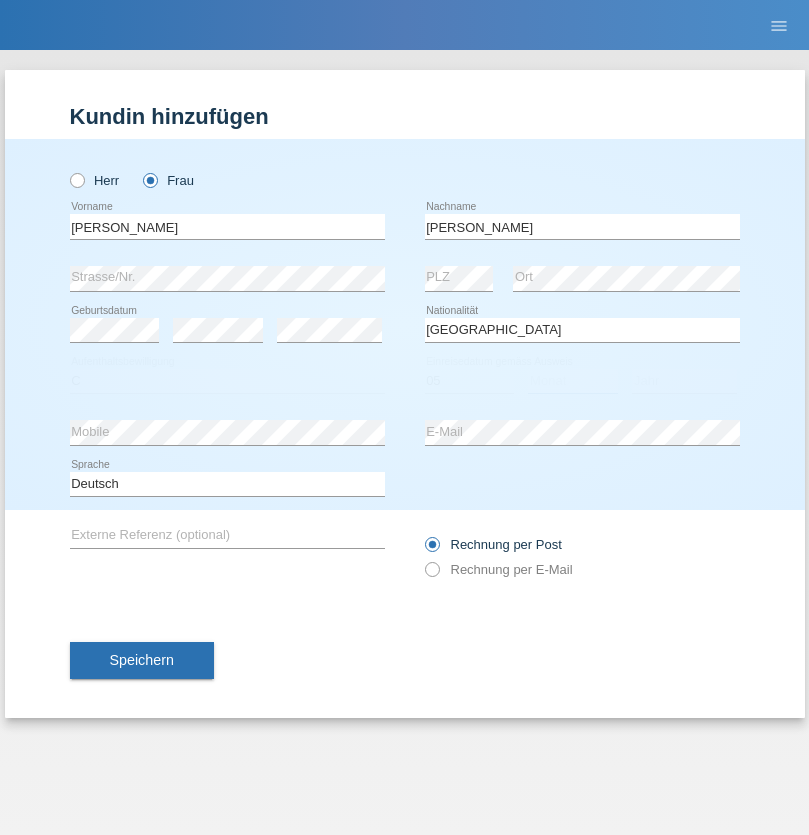 select on "12" 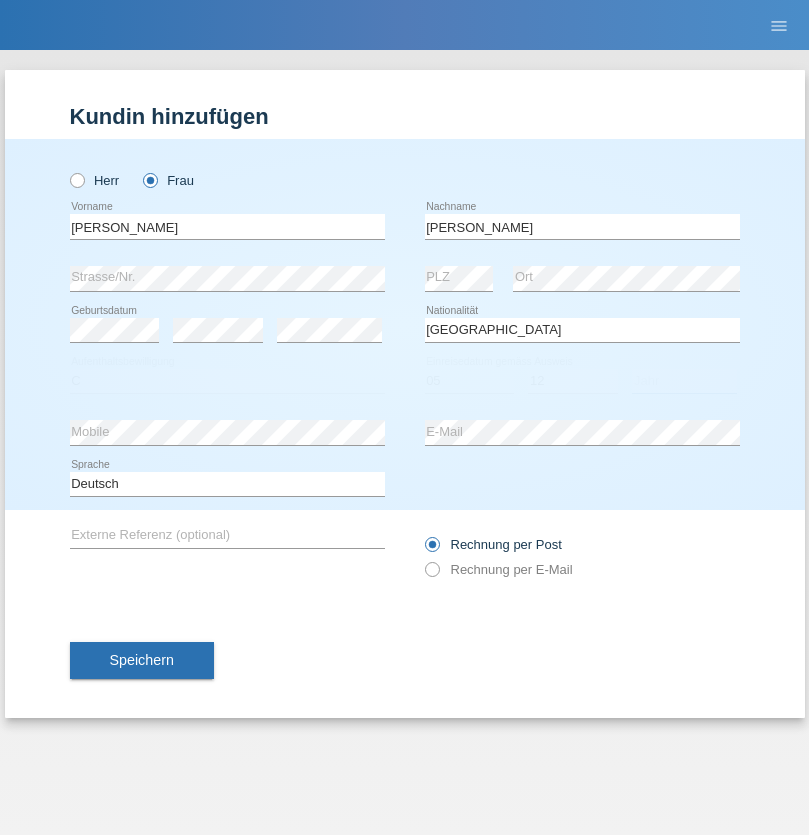 select on "2021" 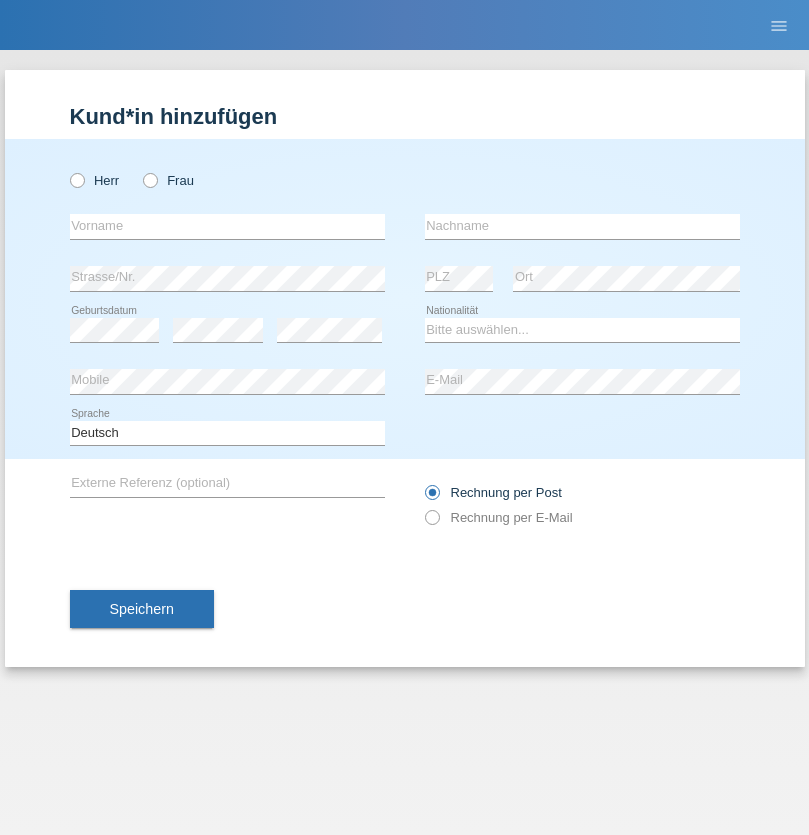 scroll, scrollTop: 0, scrollLeft: 0, axis: both 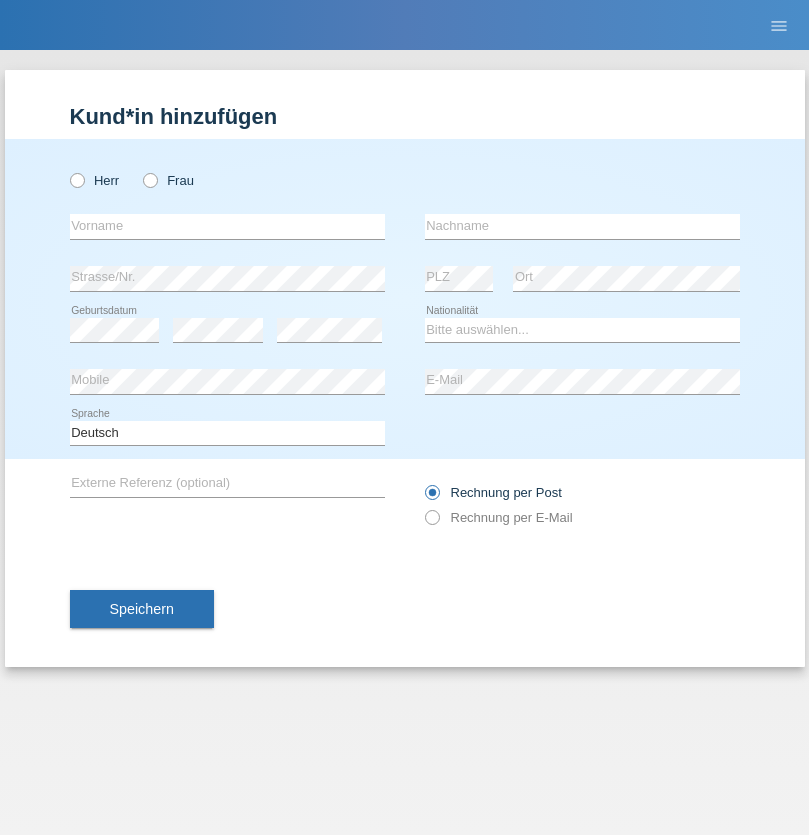 radio on "true" 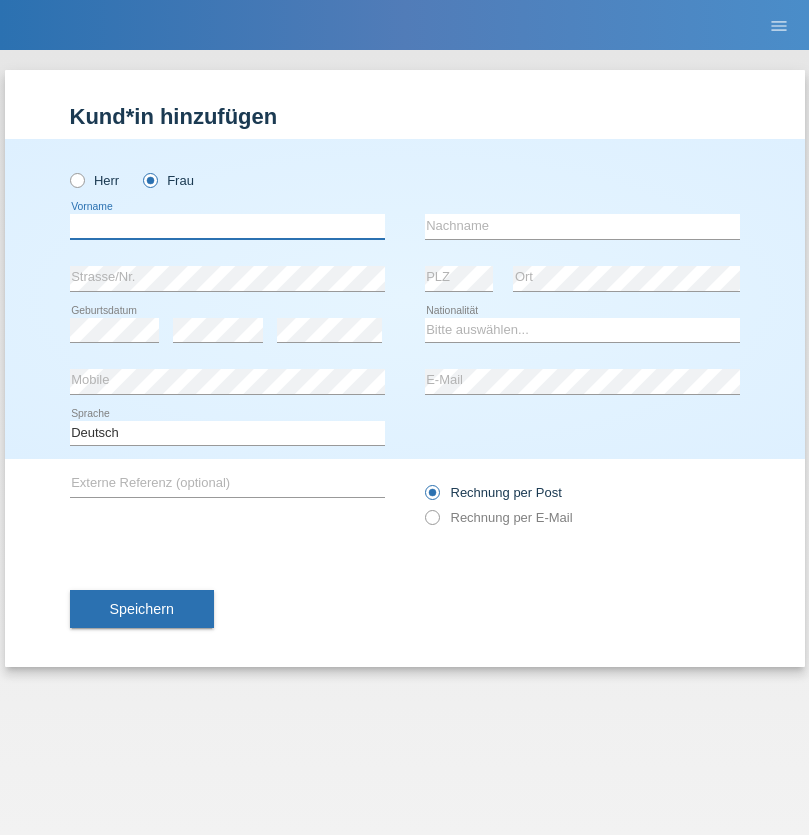 click at bounding box center (227, 226) 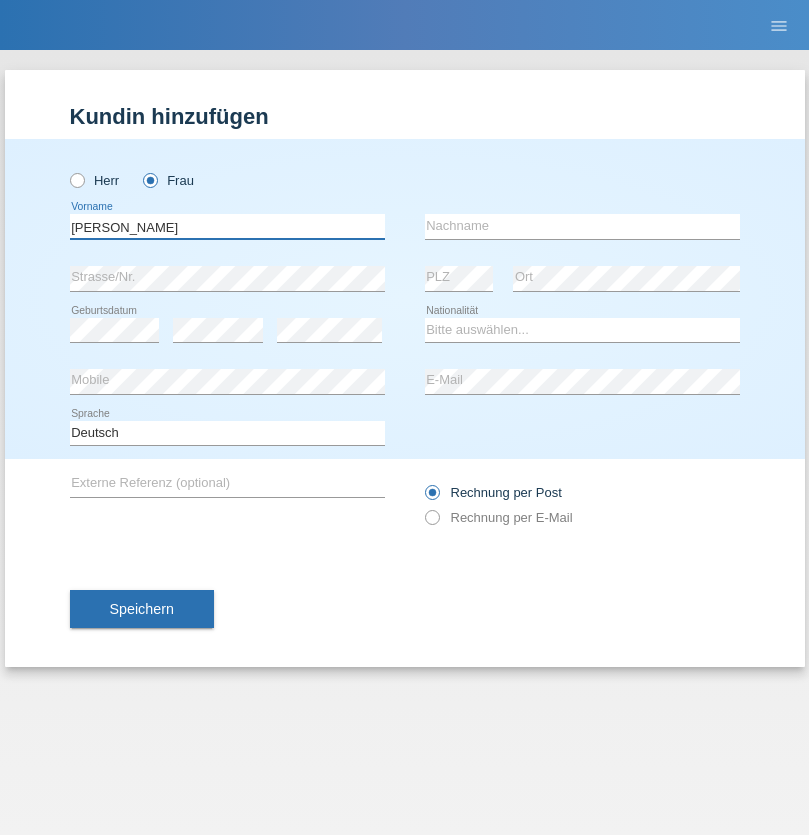 type on "[PERSON_NAME]" 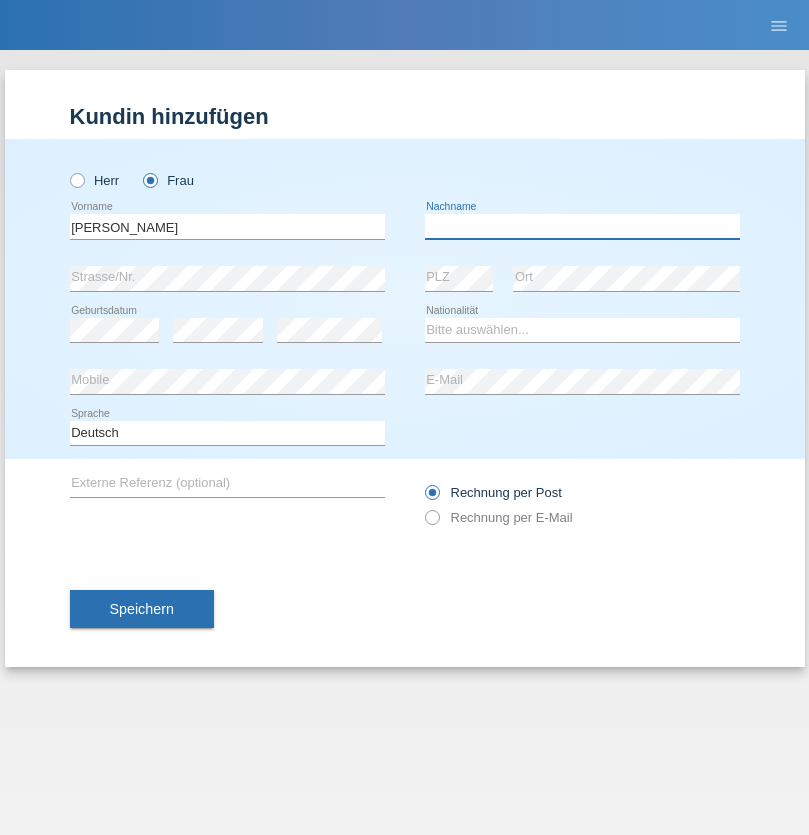 click at bounding box center (582, 226) 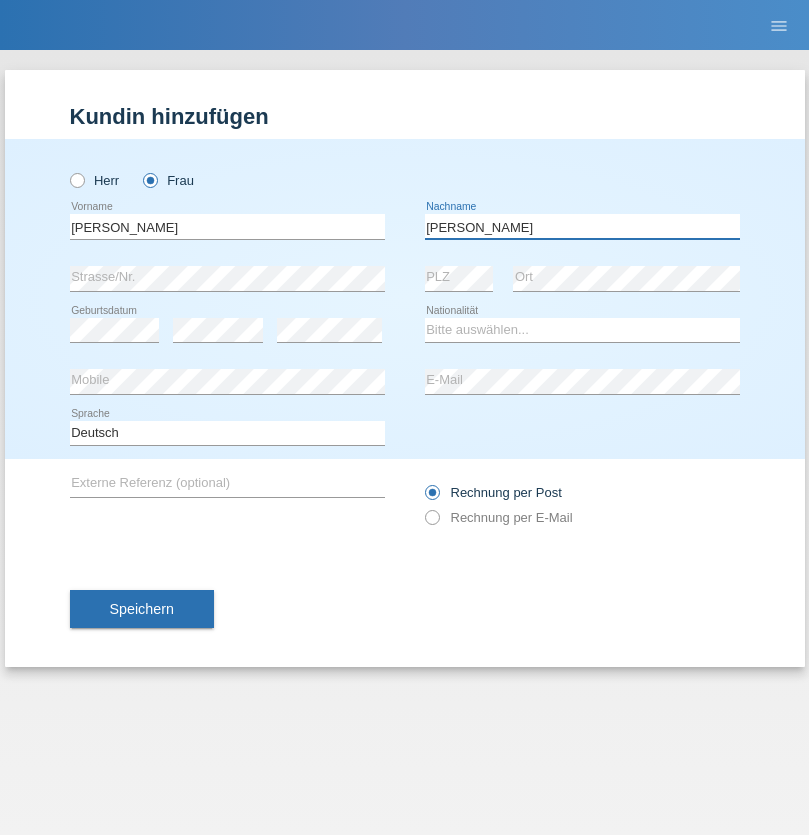type on "[PERSON_NAME]" 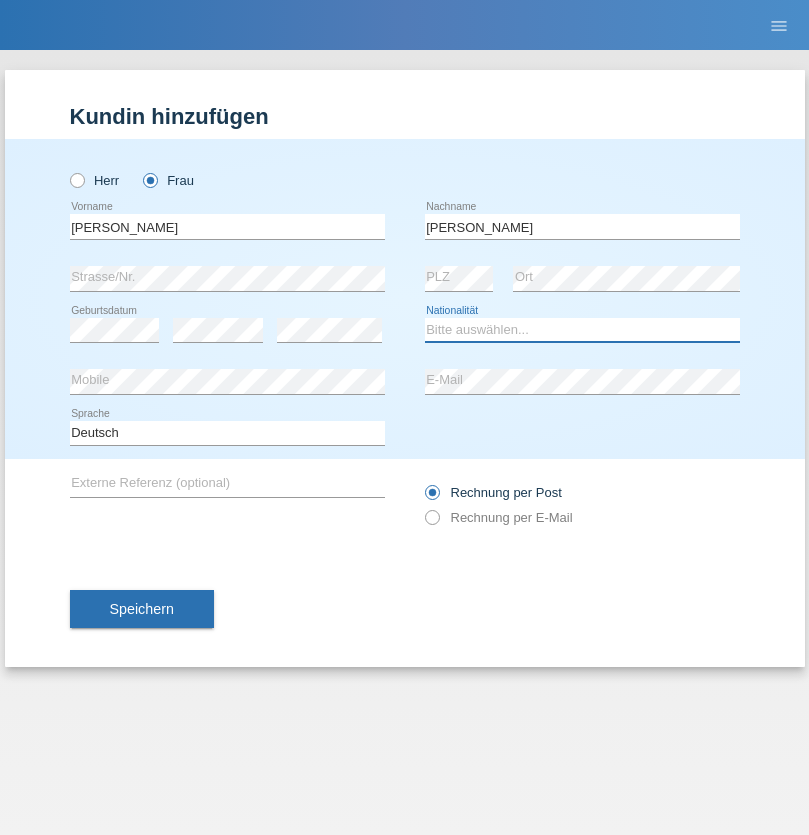select on "UA" 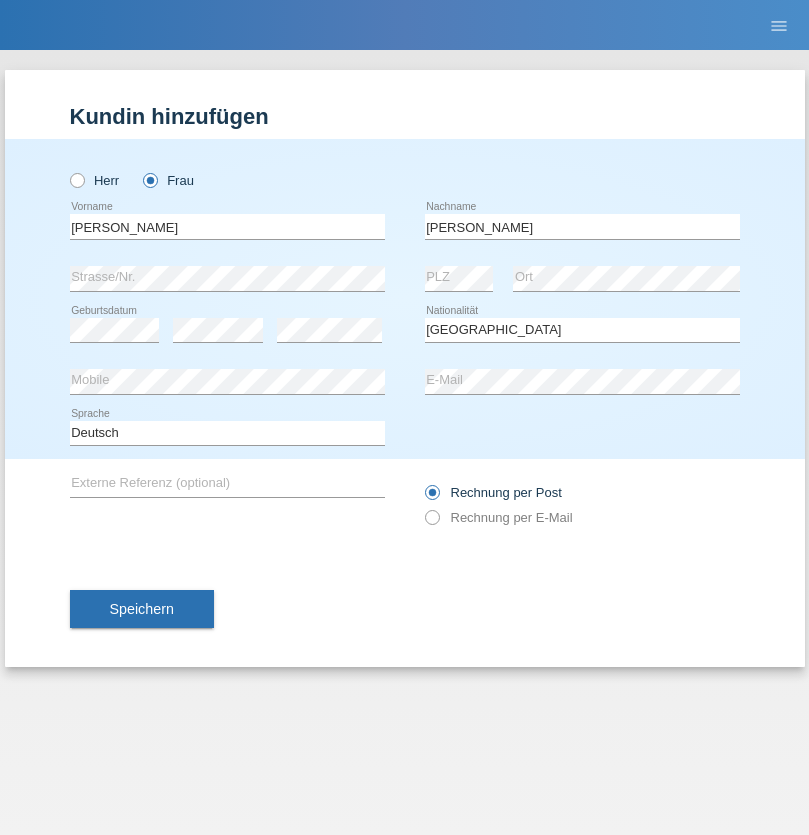 select on "C" 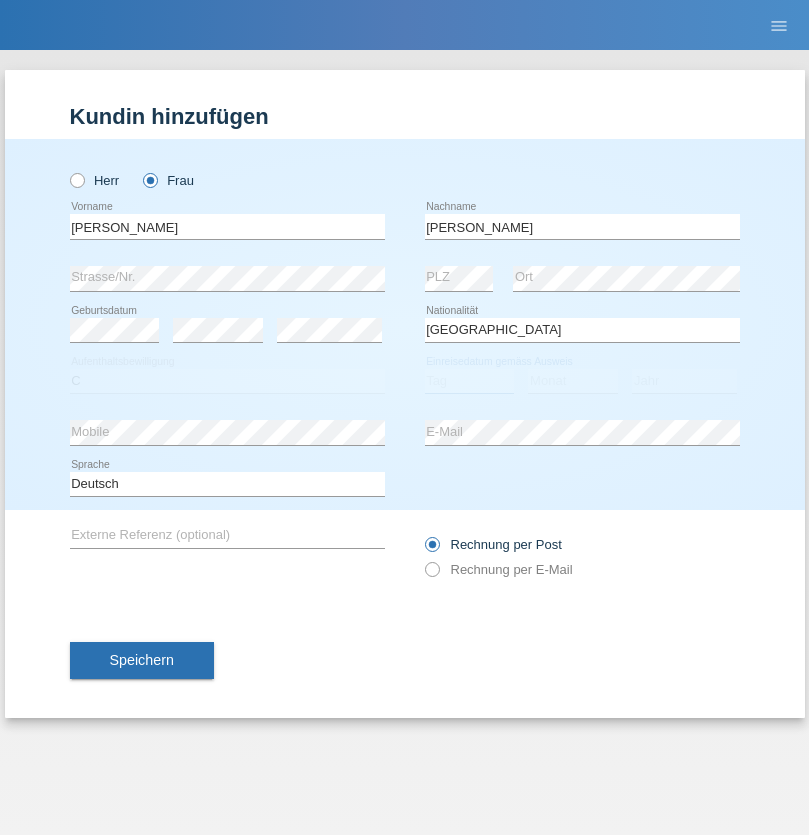 select on "05" 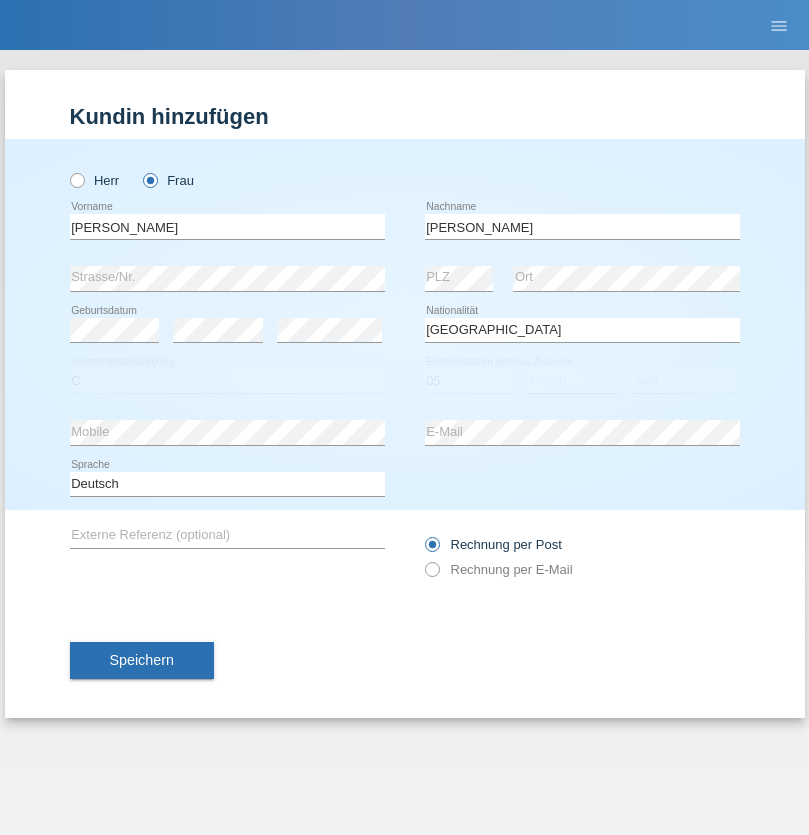 select on "12" 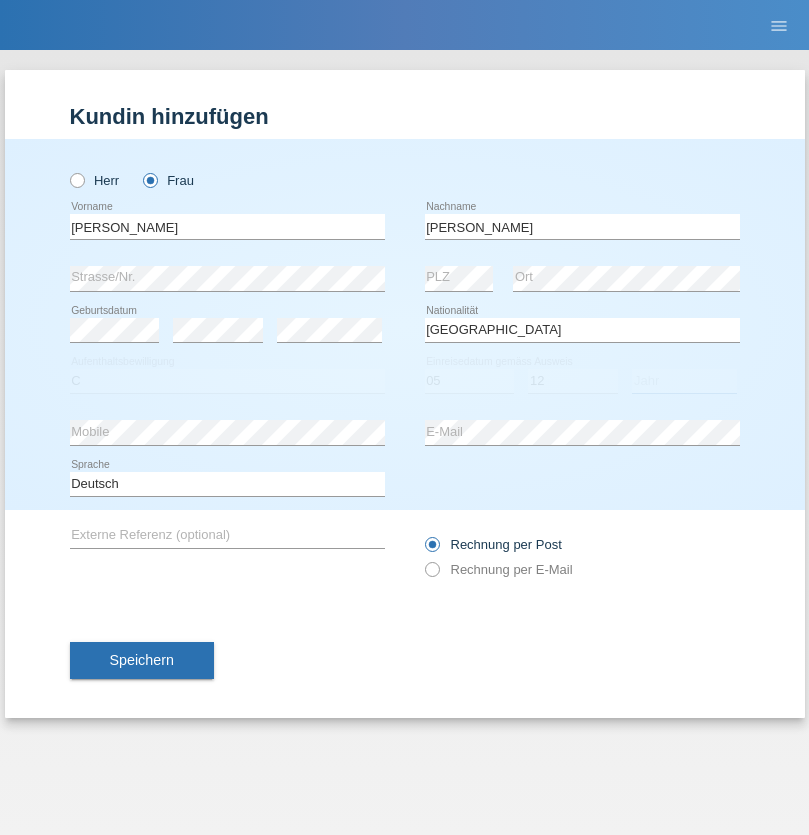 select on "2021" 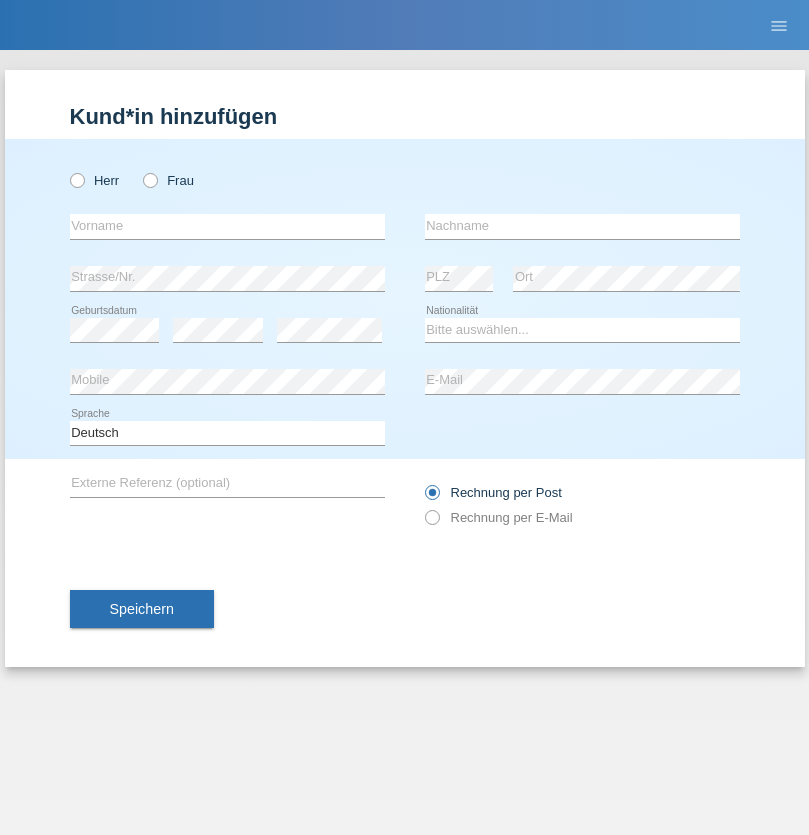 scroll, scrollTop: 0, scrollLeft: 0, axis: both 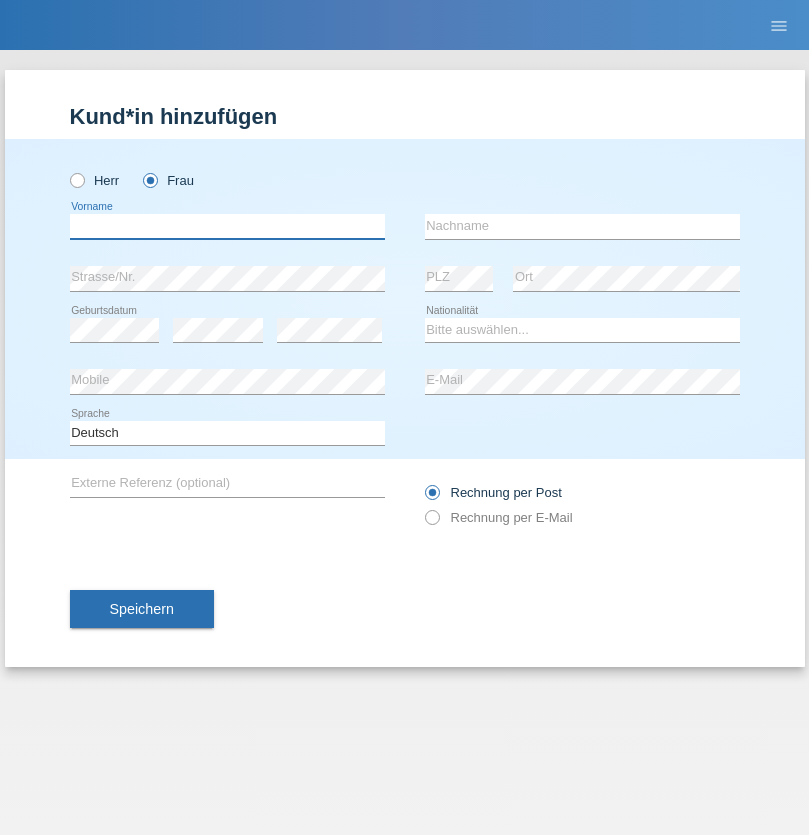 click at bounding box center (227, 226) 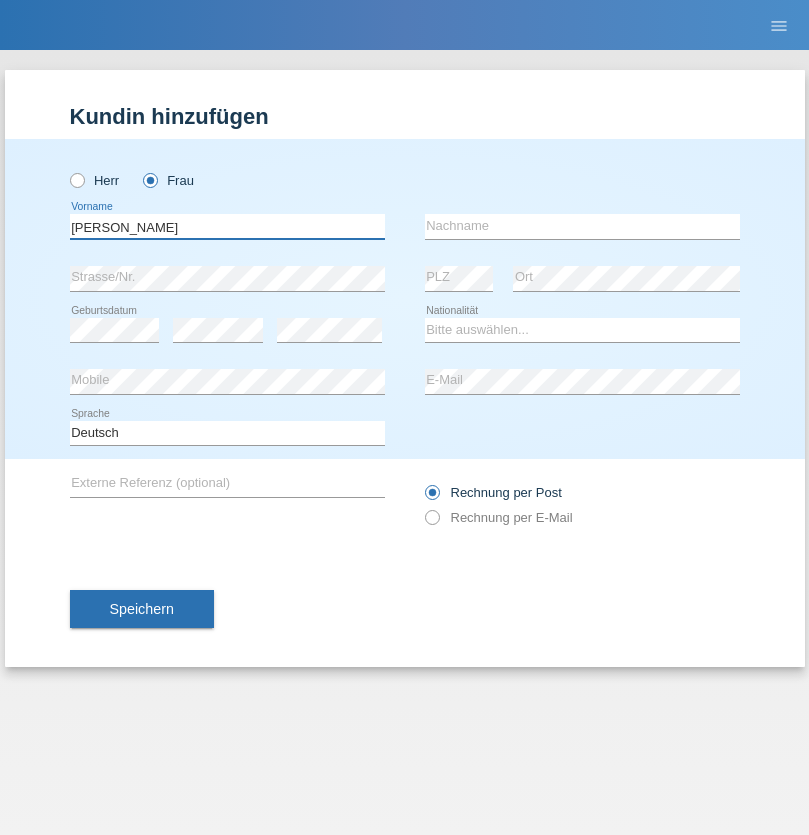 type on "Farkash" 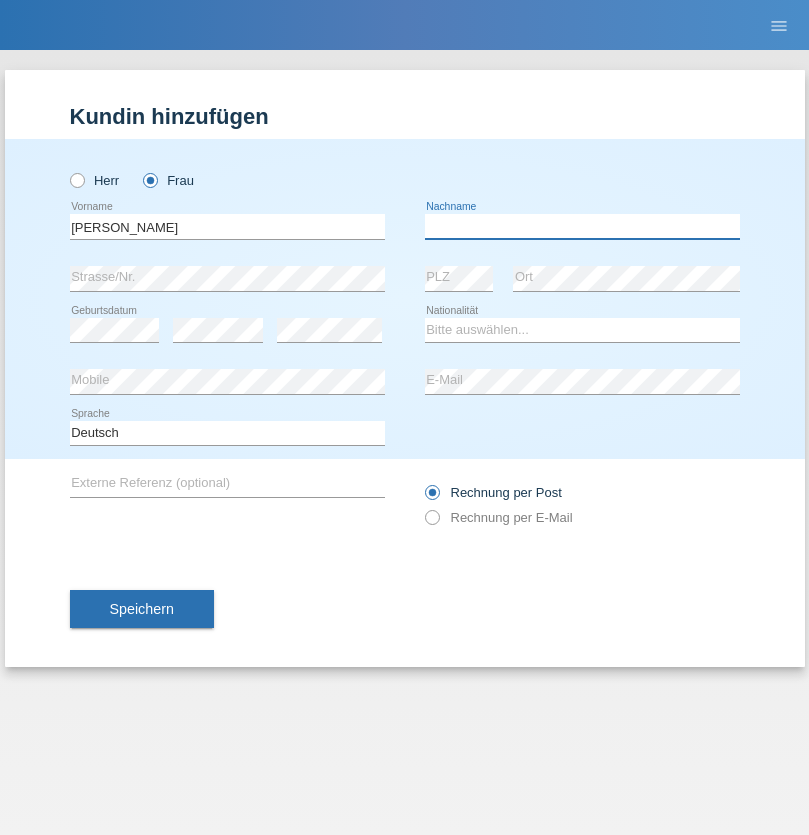click at bounding box center [582, 226] 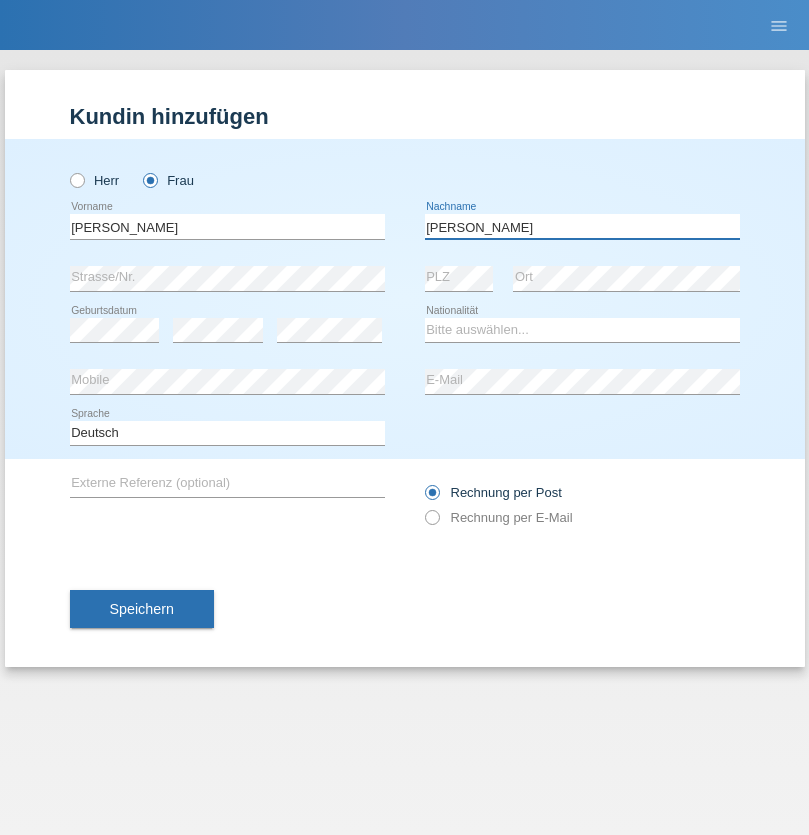 type on "Jolana" 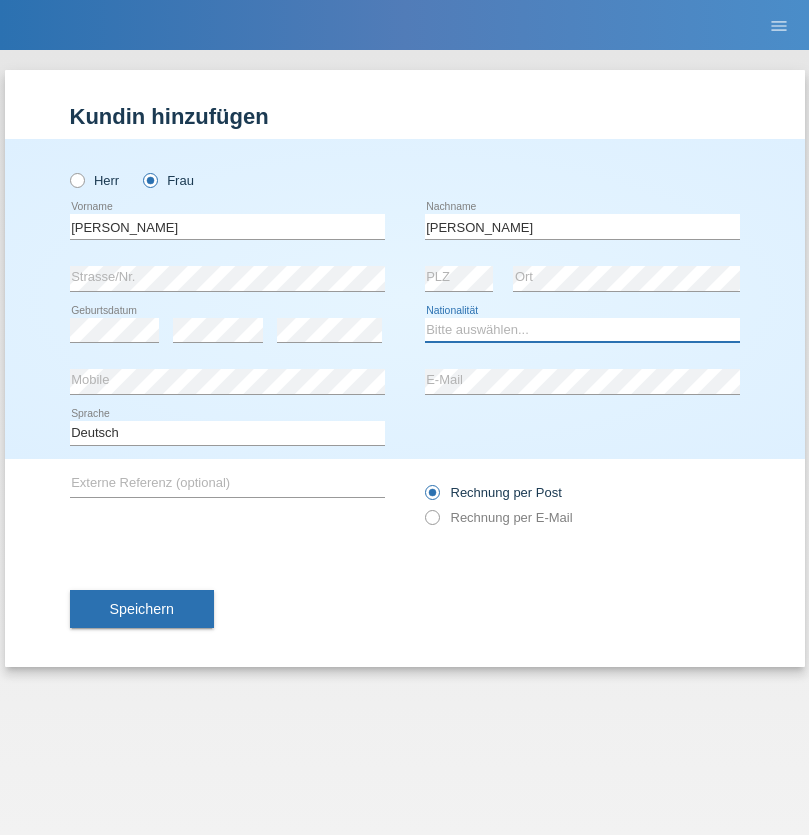 select on "UA" 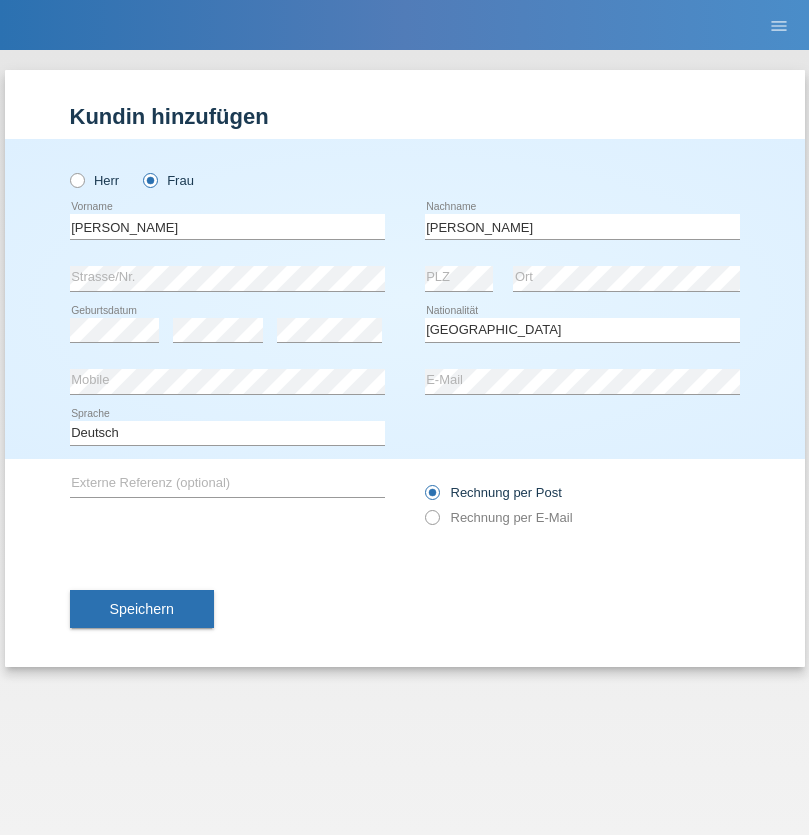 select on "C" 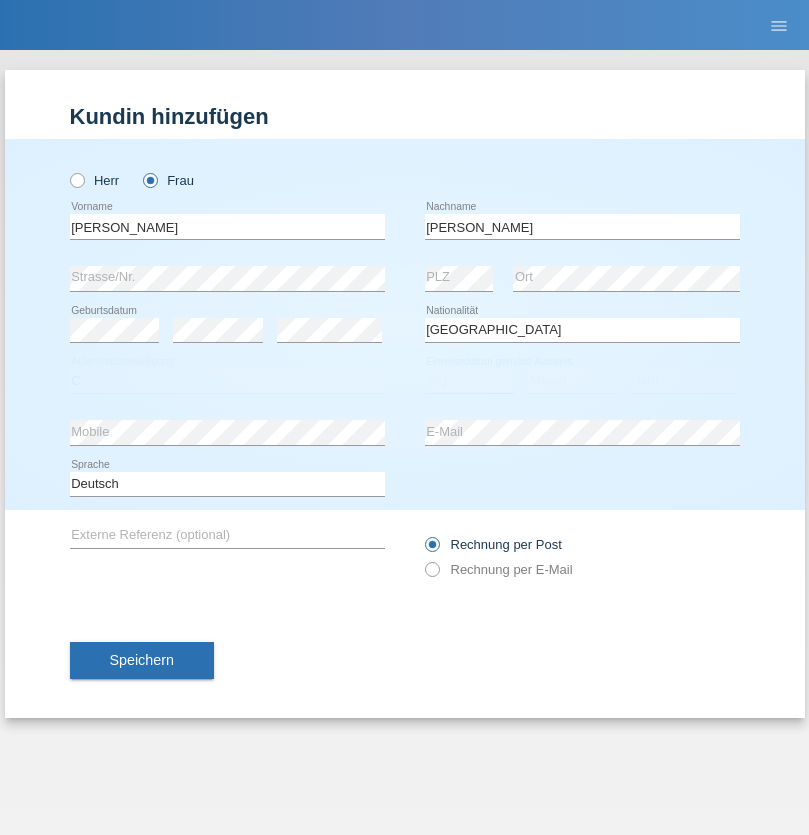 select on "05" 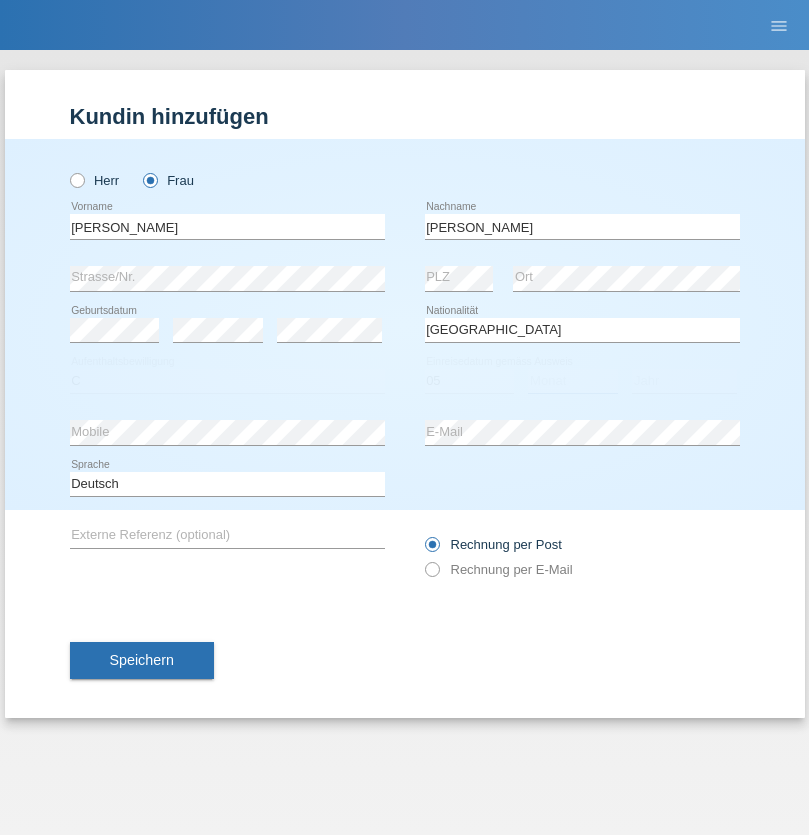 select on "12" 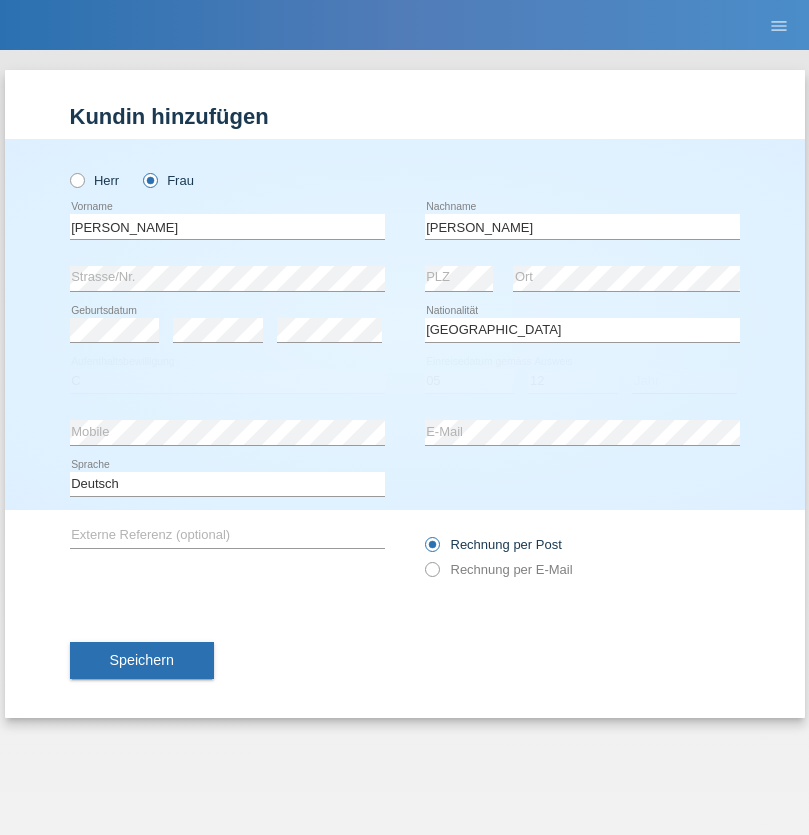 select on "2021" 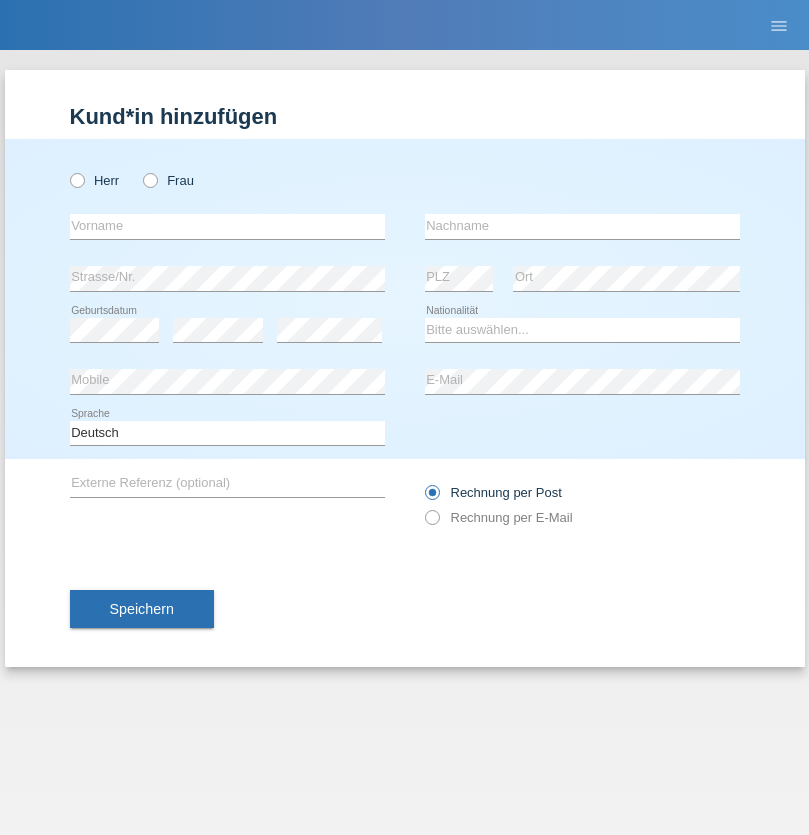 scroll, scrollTop: 0, scrollLeft: 0, axis: both 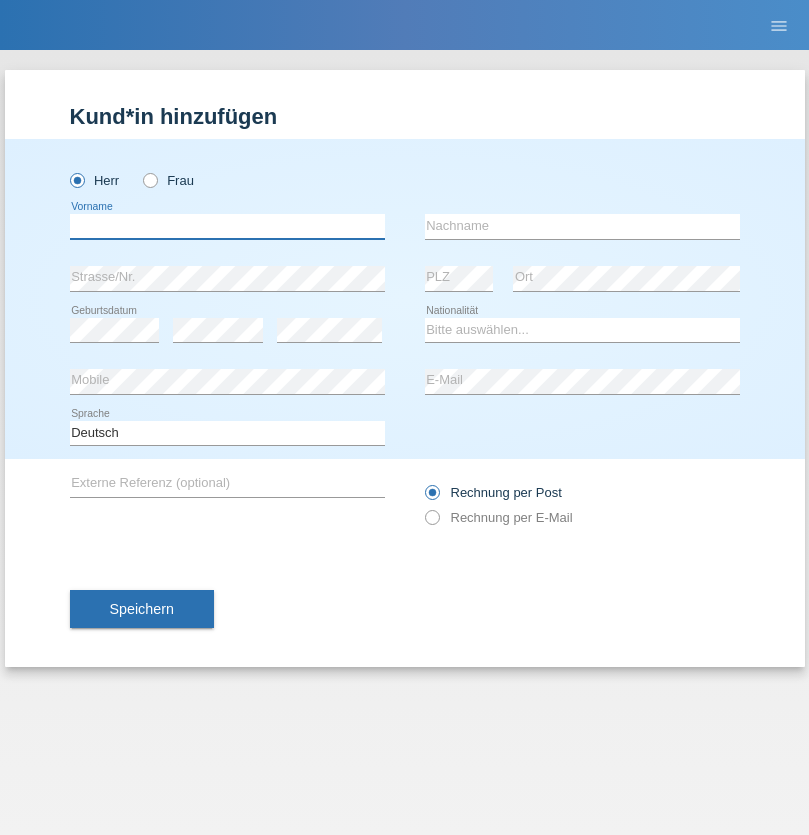 click at bounding box center (227, 226) 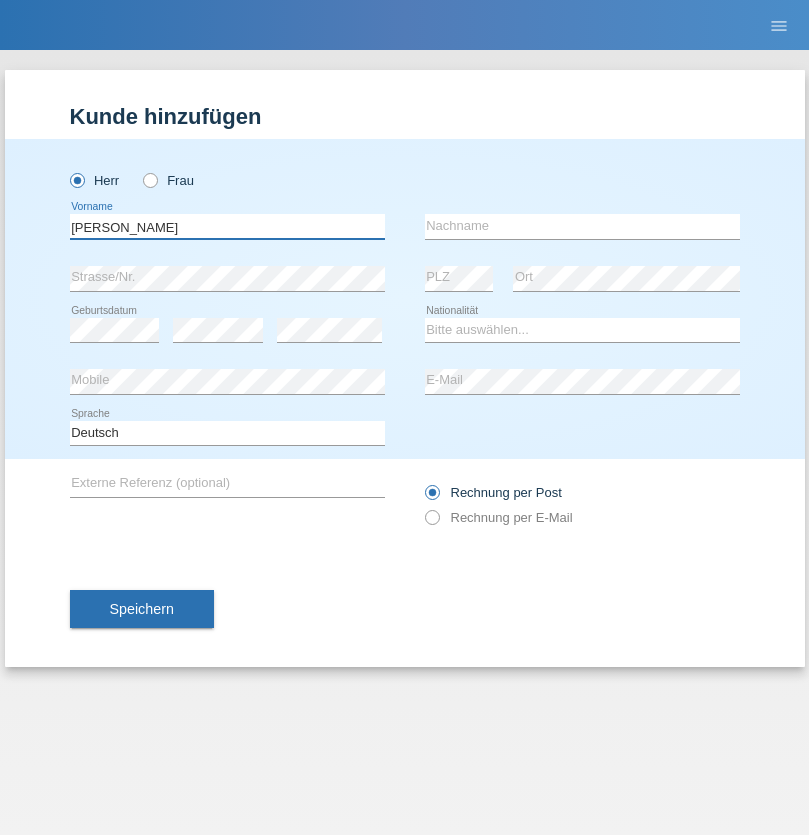 type on "[PERSON_NAME]" 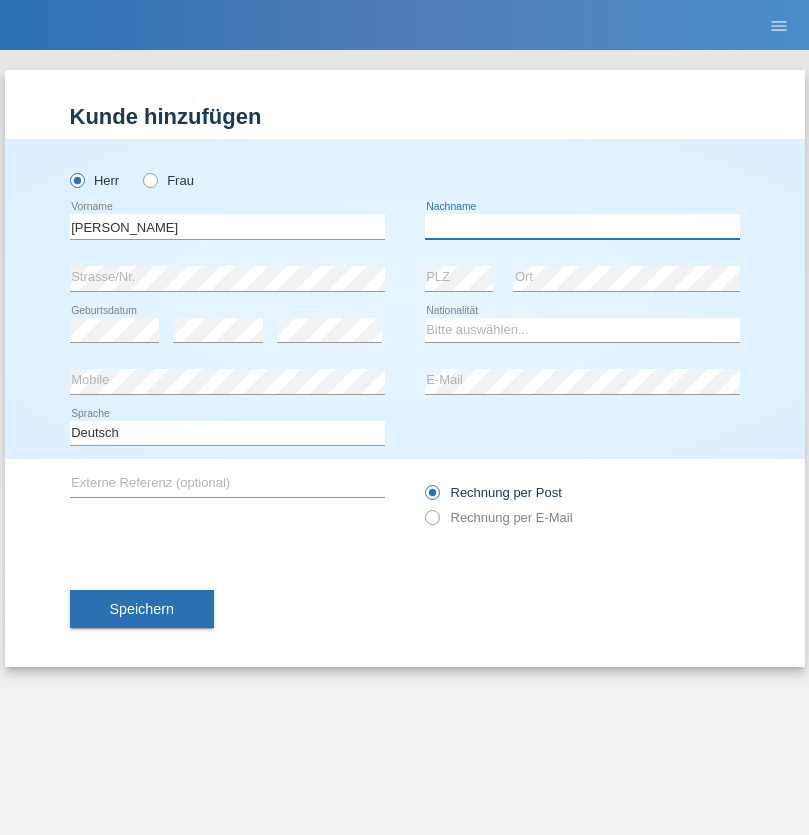 click at bounding box center (582, 226) 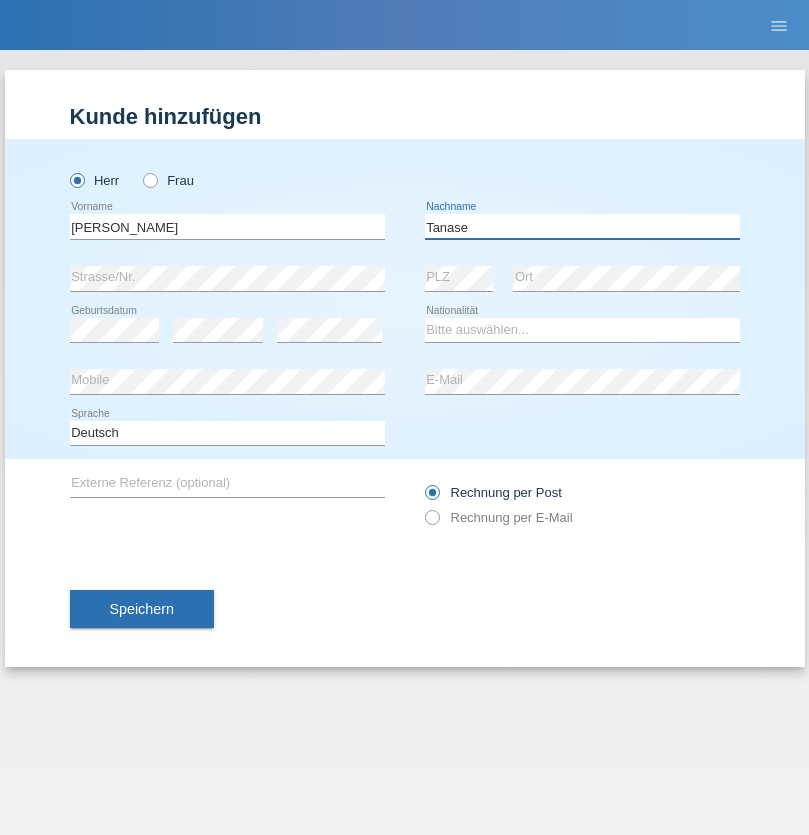 type on "Tanase" 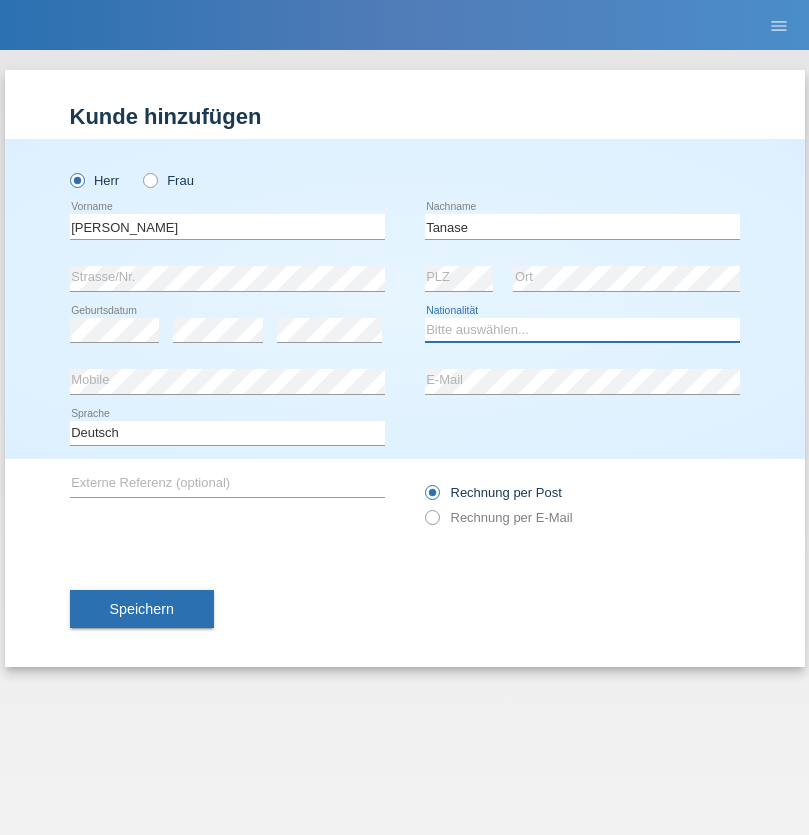 select on "RO" 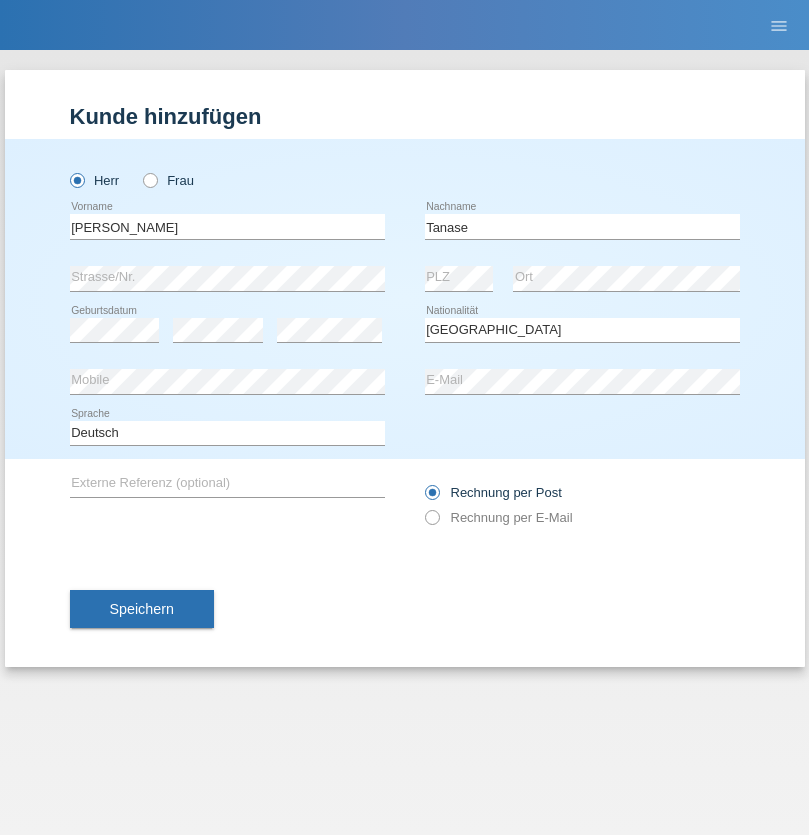 select on "C" 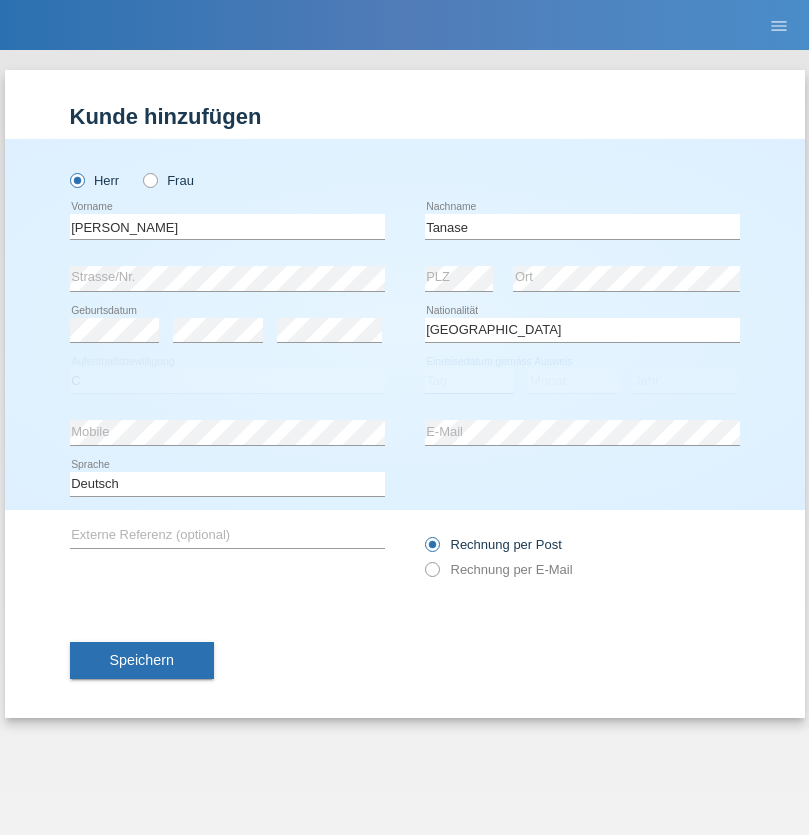 select on "31" 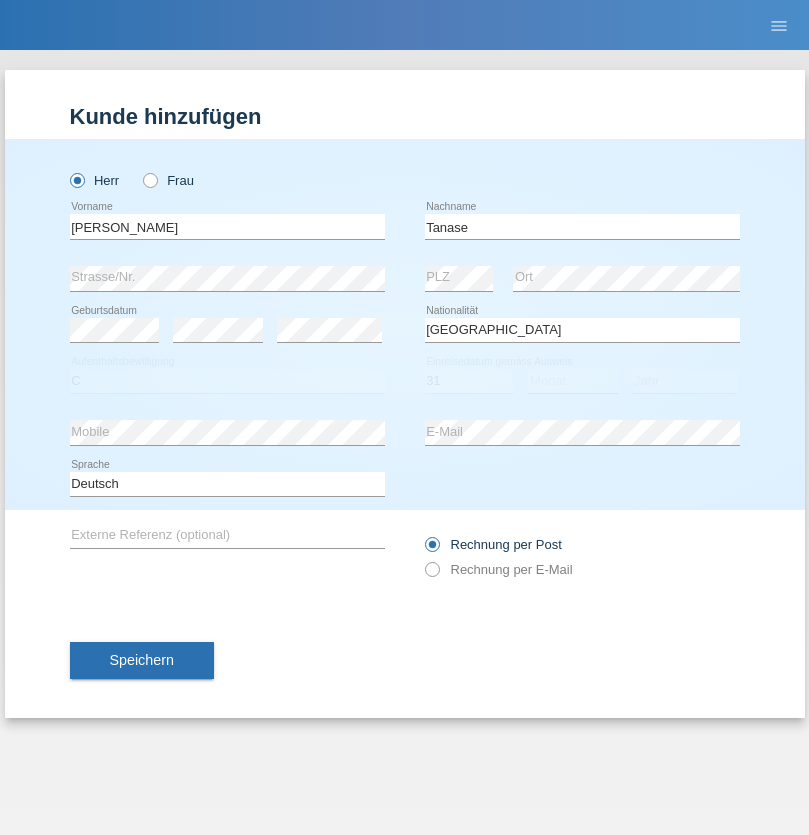 select on "01" 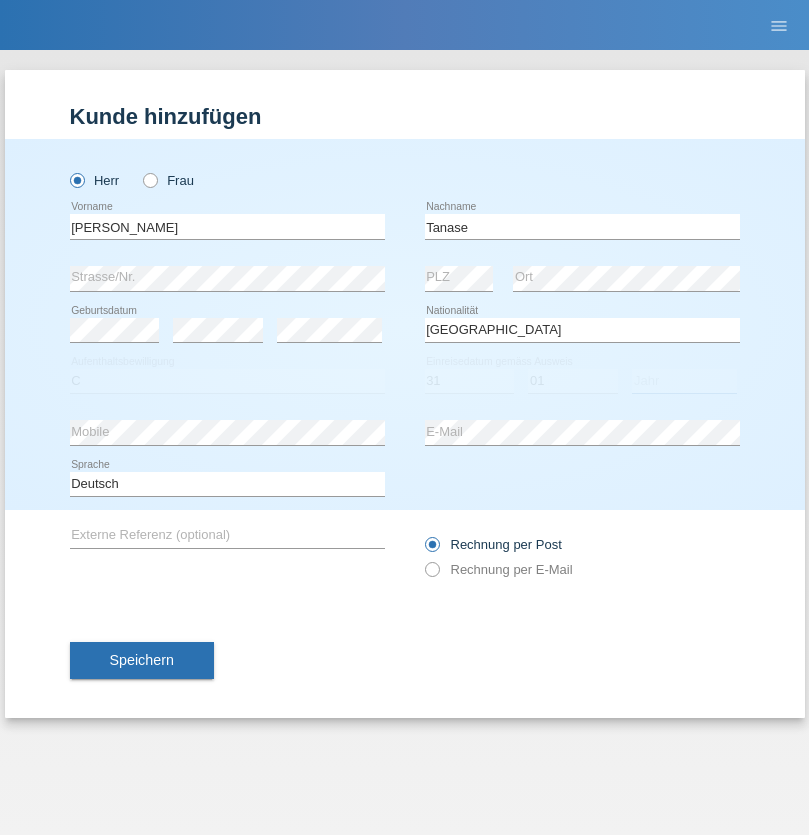 select on "2021" 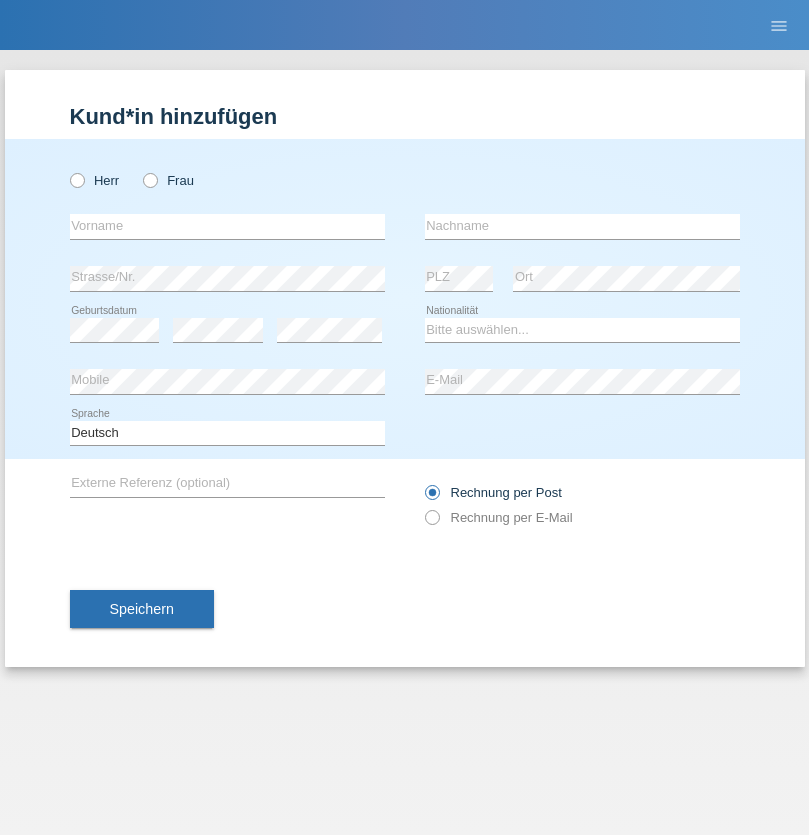 scroll, scrollTop: 0, scrollLeft: 0, axis: both 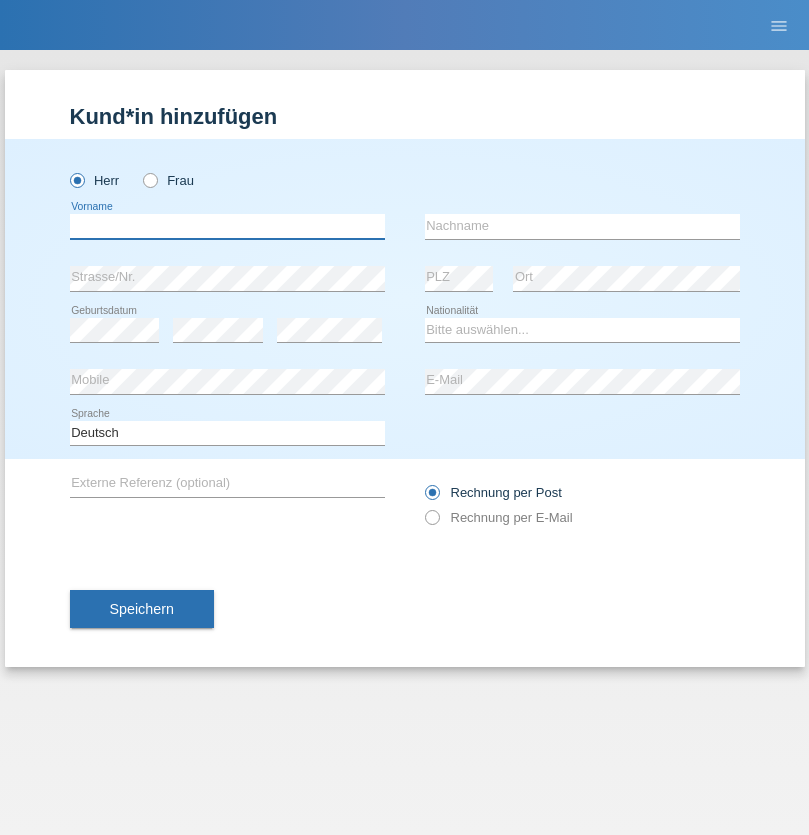 click at bounding box center (227, 226) 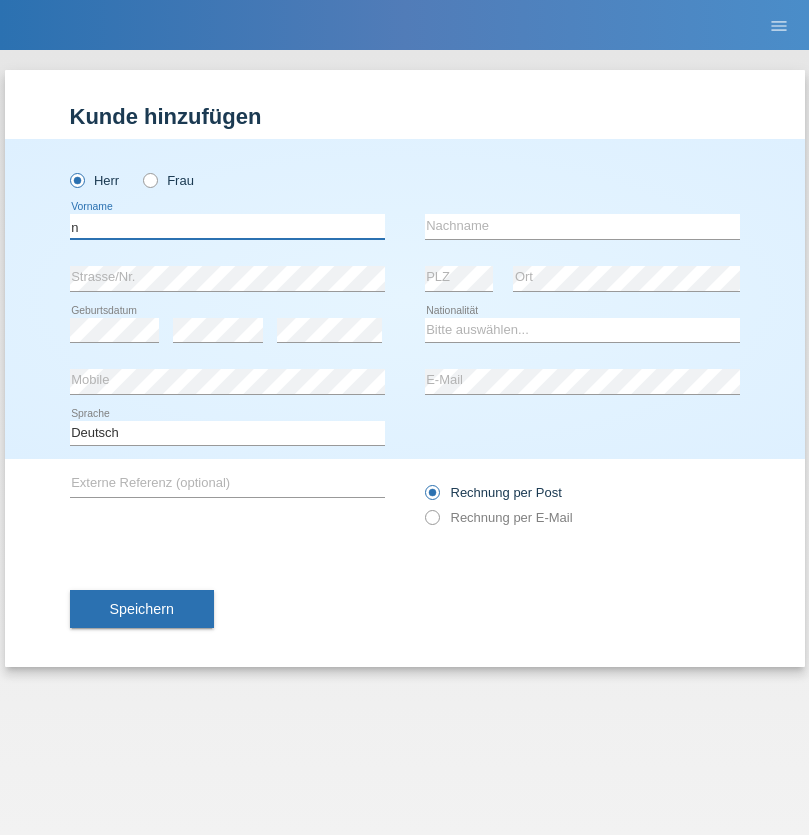 type on "n" 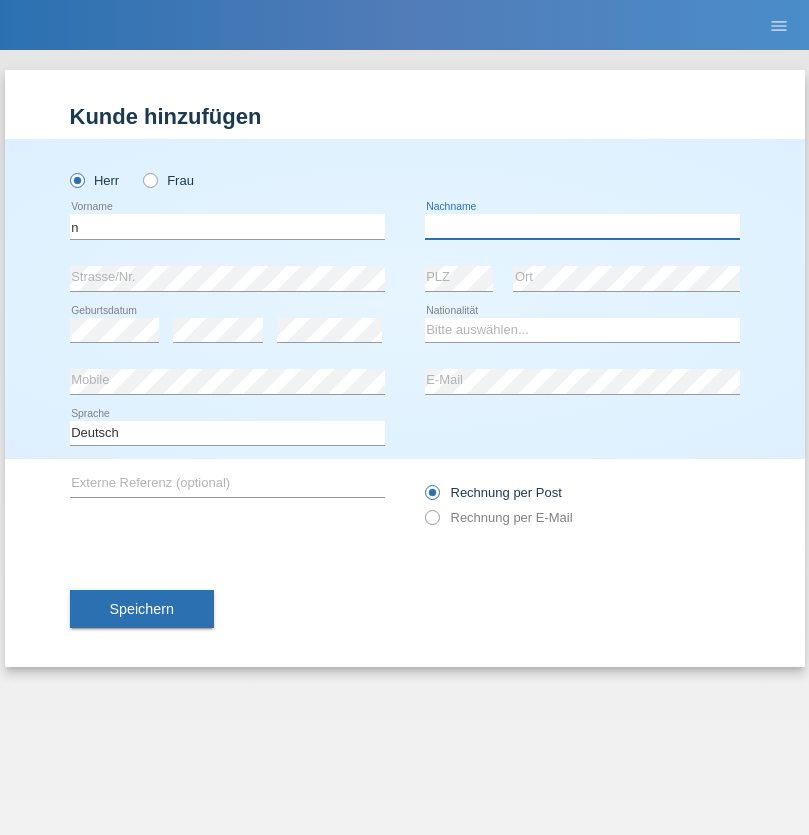click at bounding box center (582, 226) 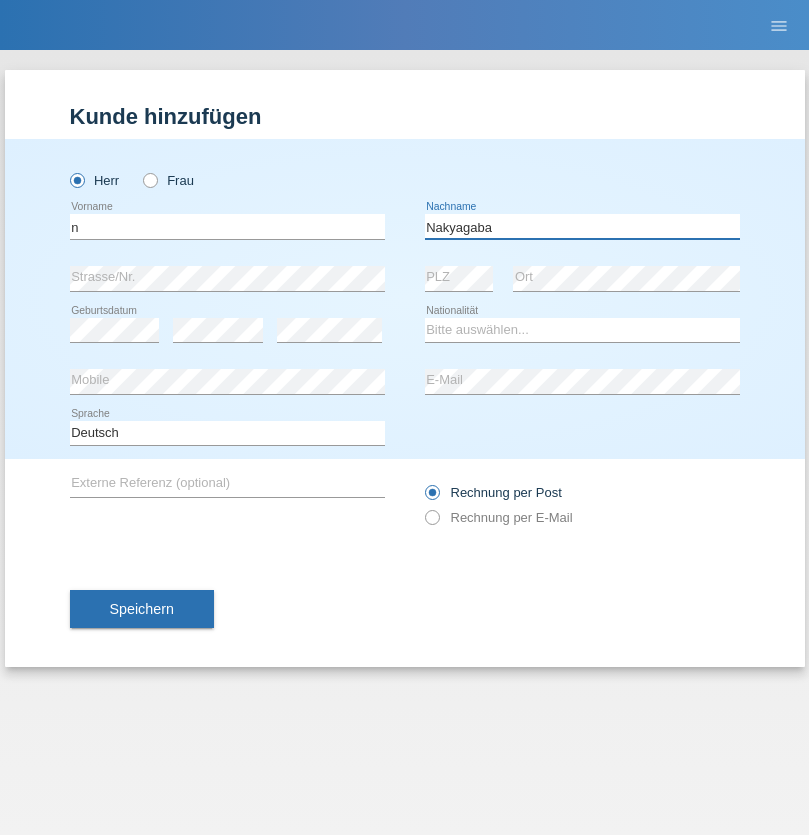 type on "Nakyagaba" 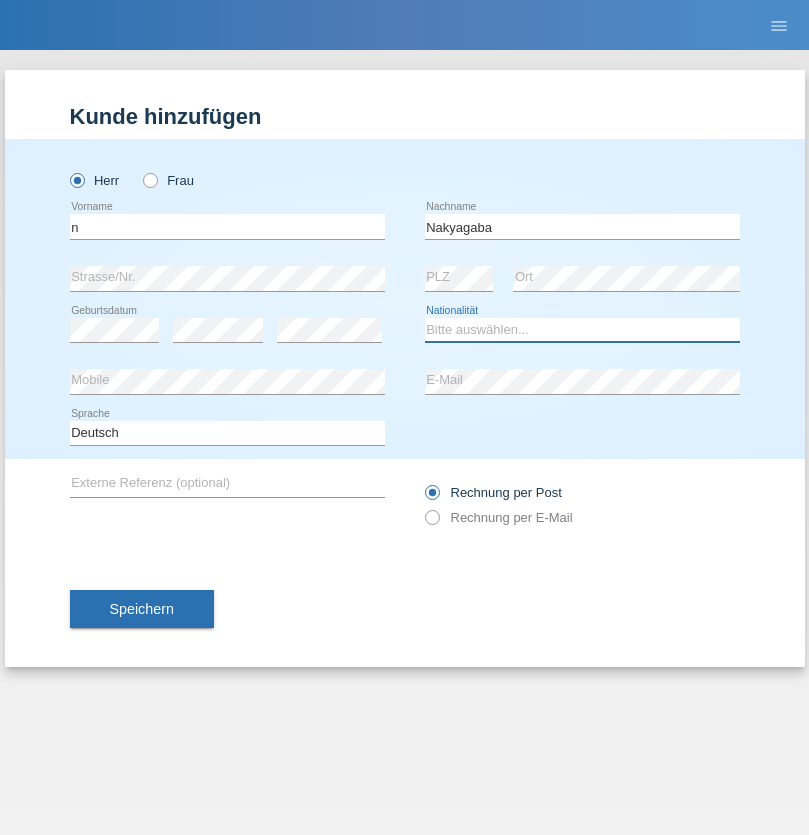 select on "CH" 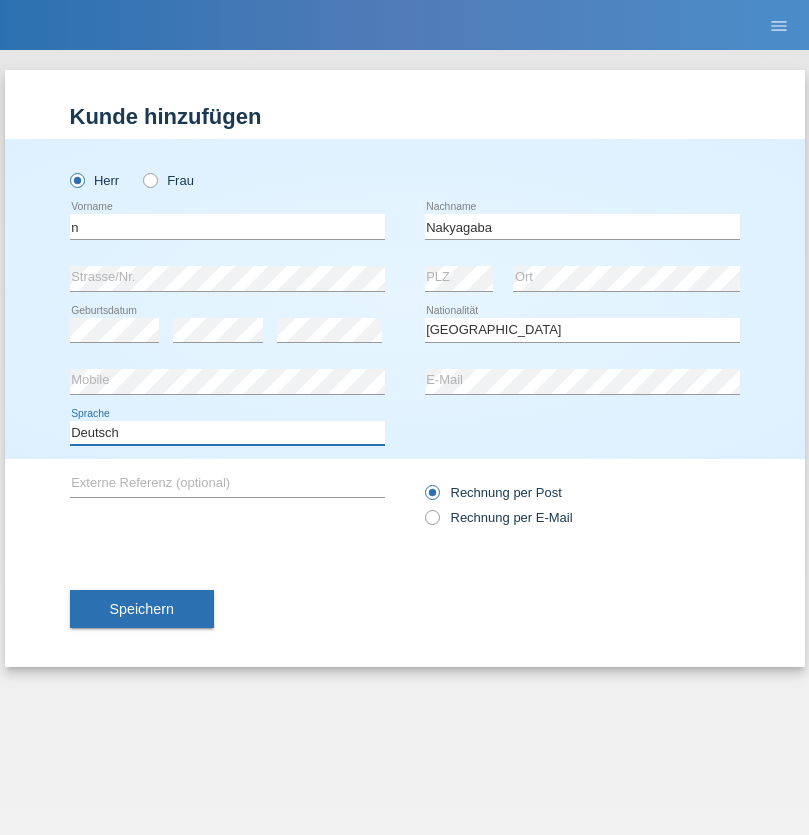 select on "en" 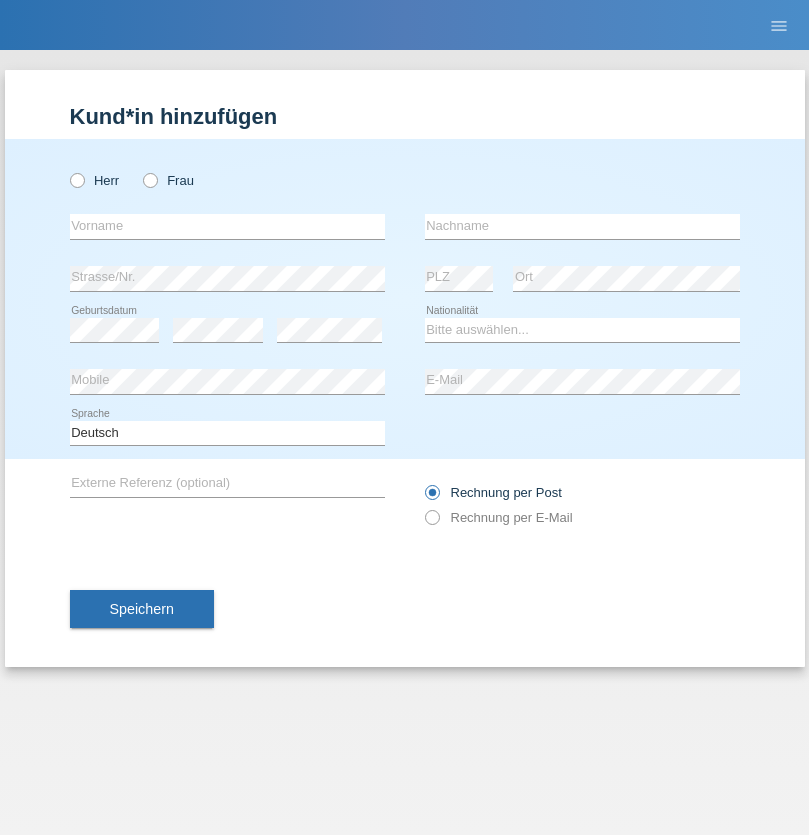 scroll, scrollTop: 0, scrollLeft: 0, axis: both 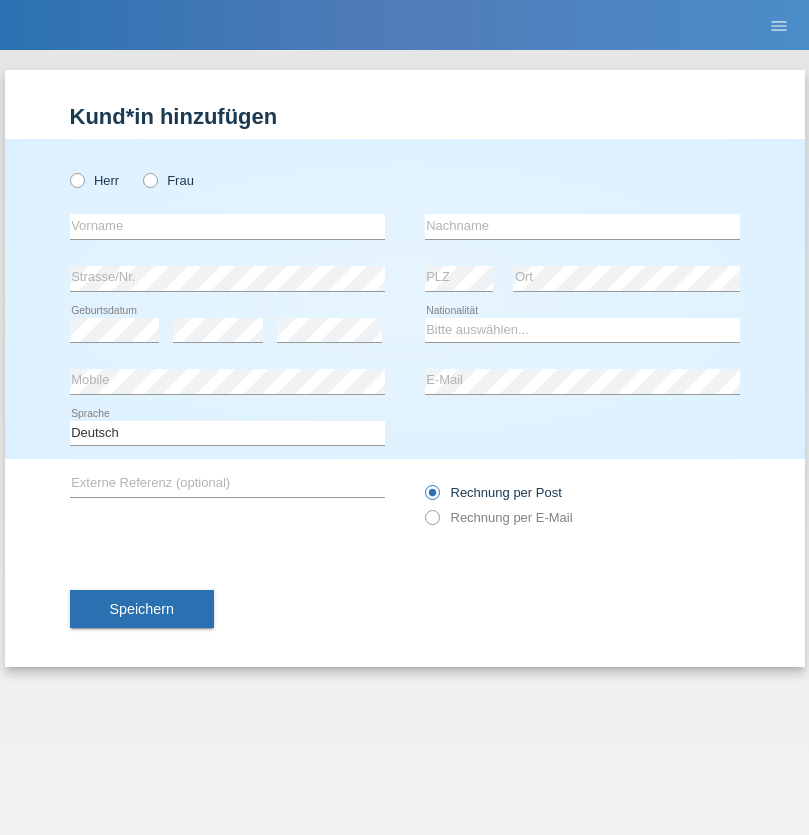 radio on "true" 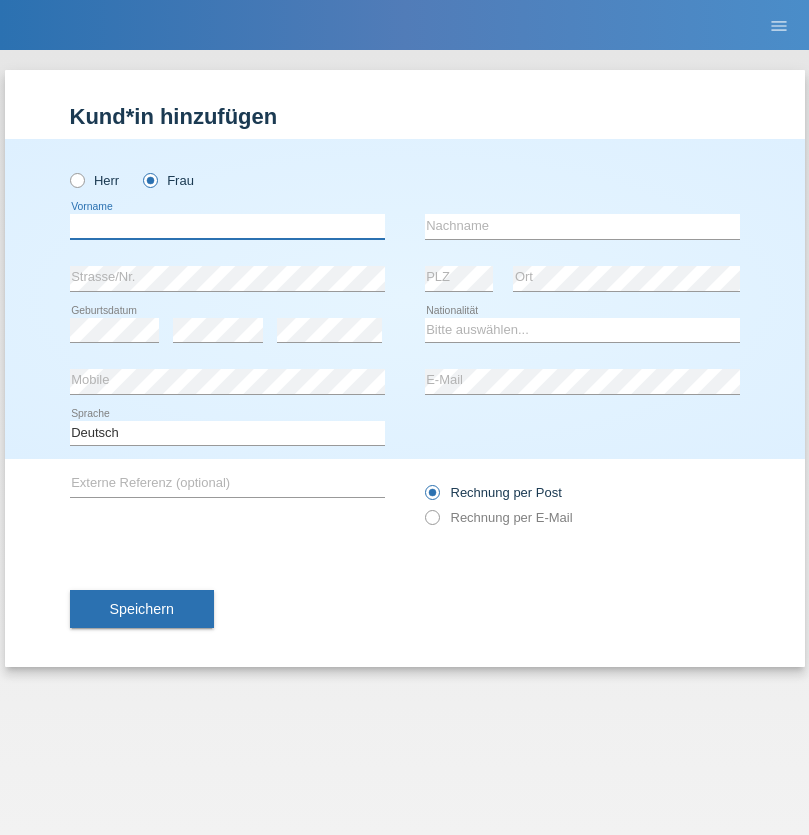 click at bounding box center (227, 226) 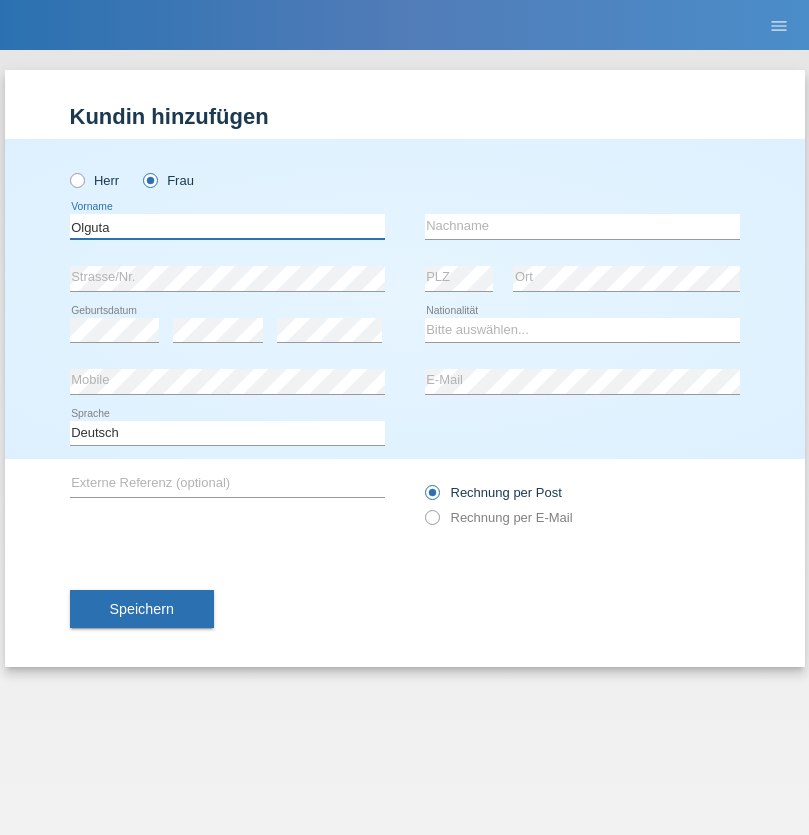 type on "Olguta" 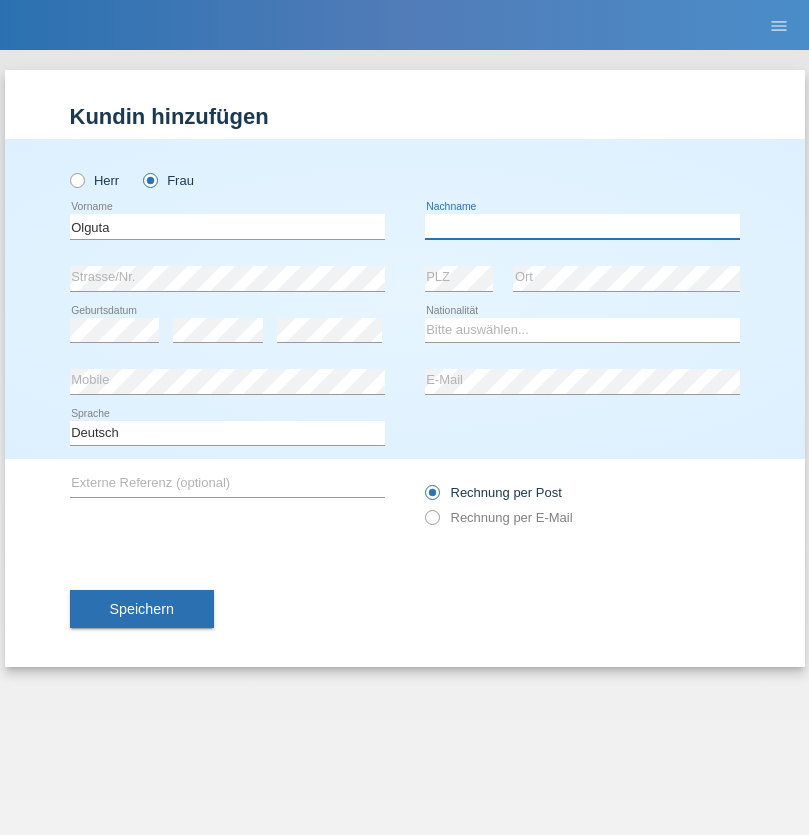 click at bounding box center (582, 226) 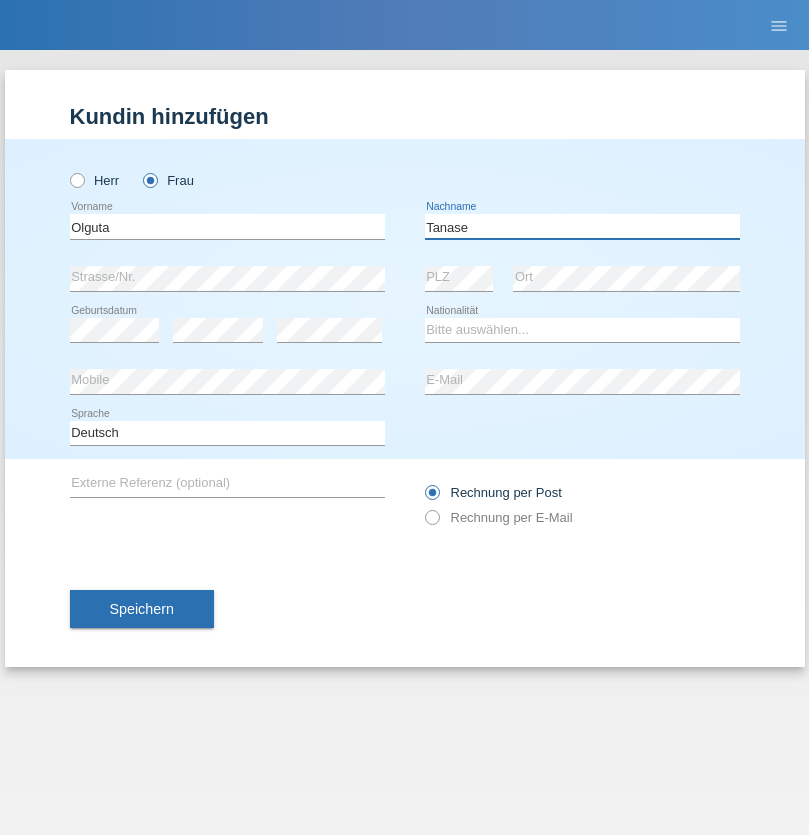 type on "Tanase" 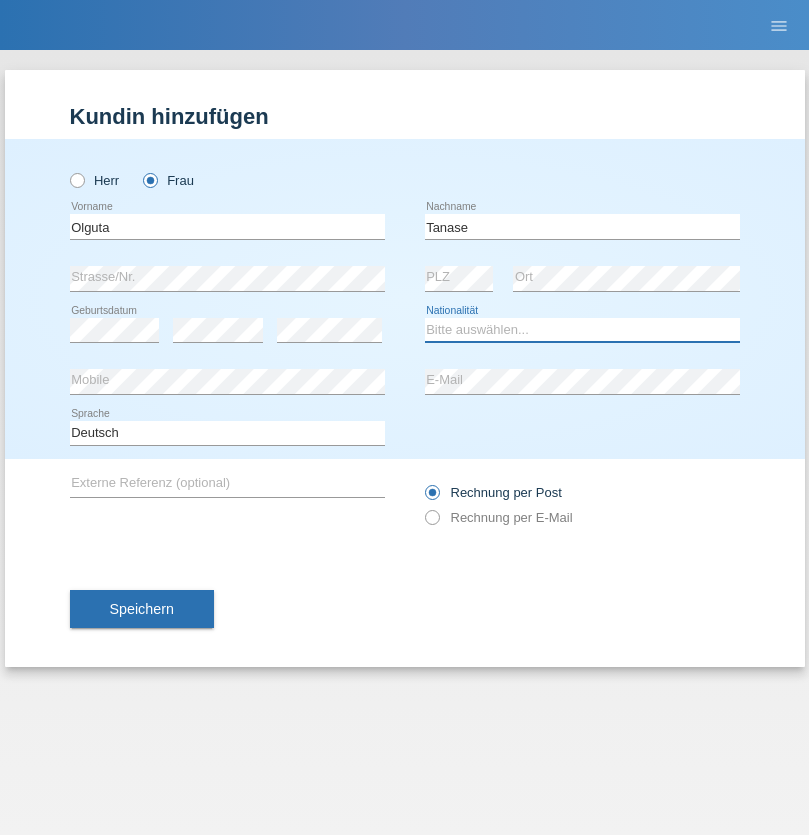 select on "RO" 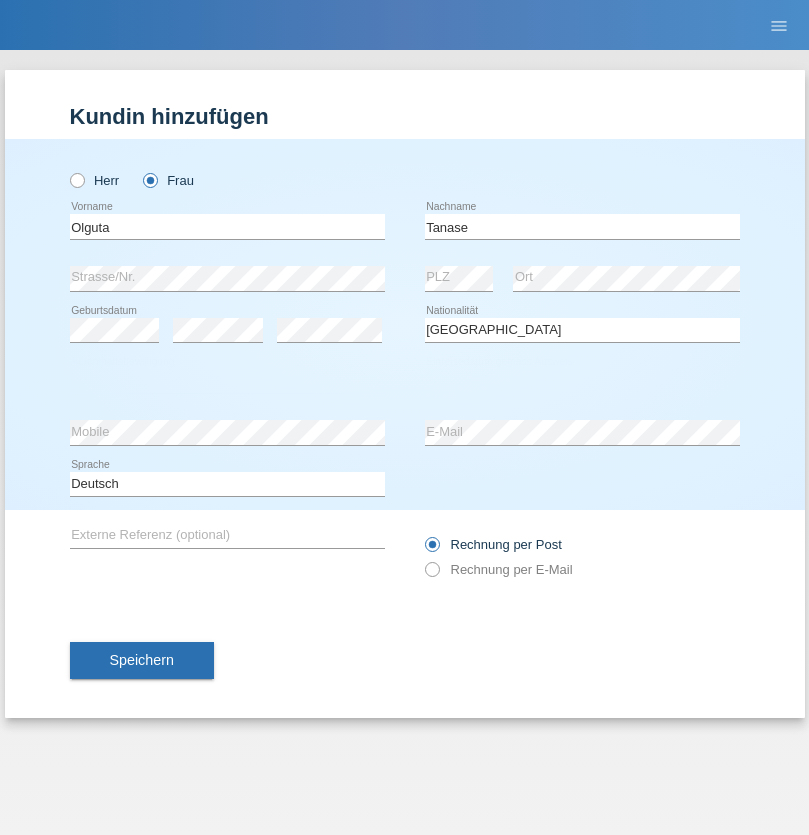 select on "C" 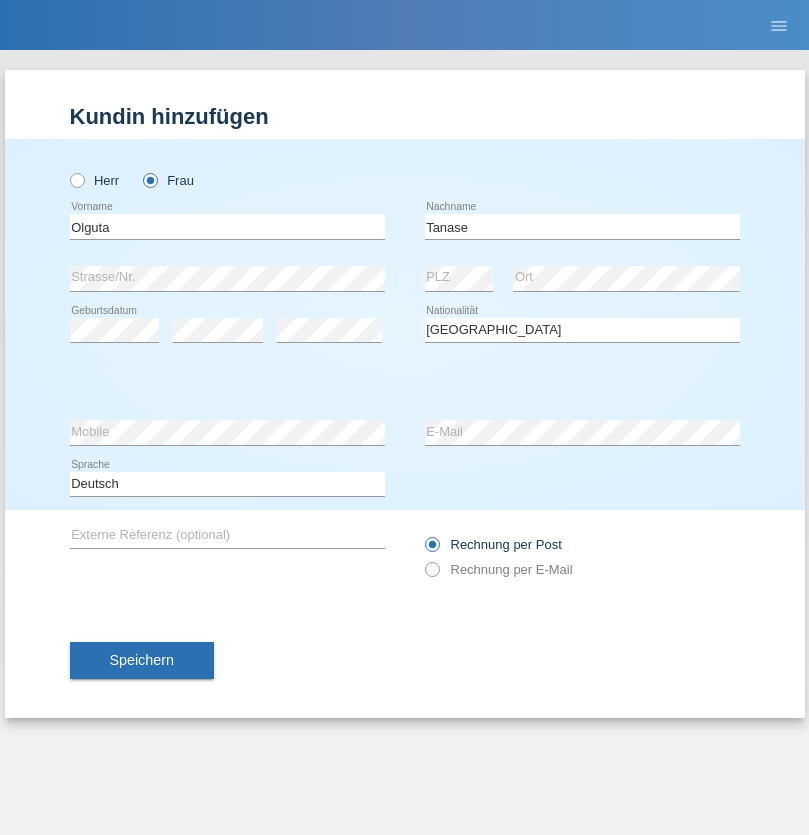 select on "22" 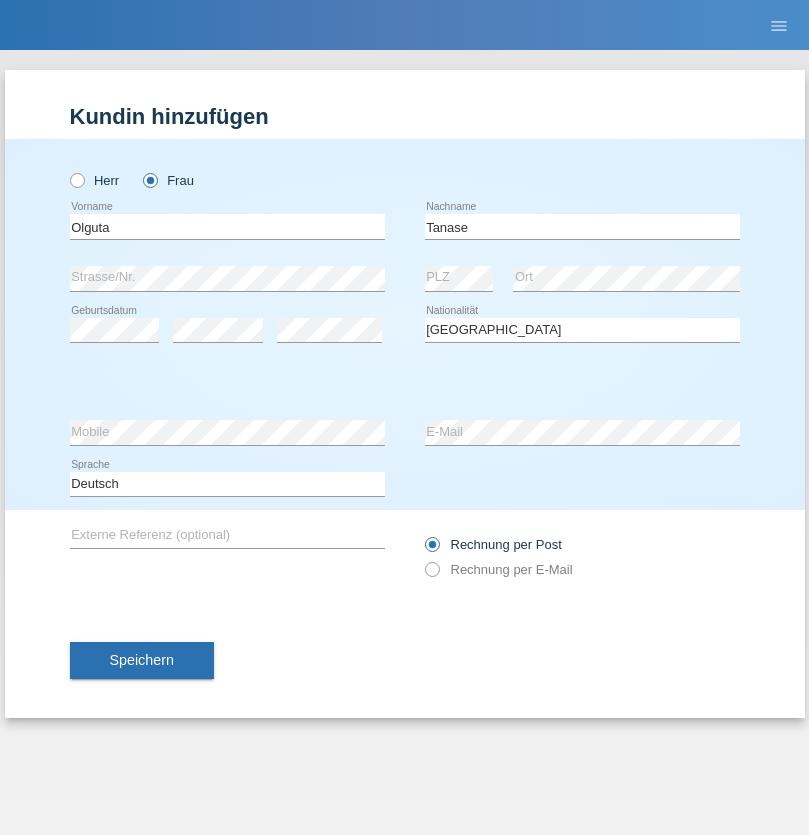 select on "07" 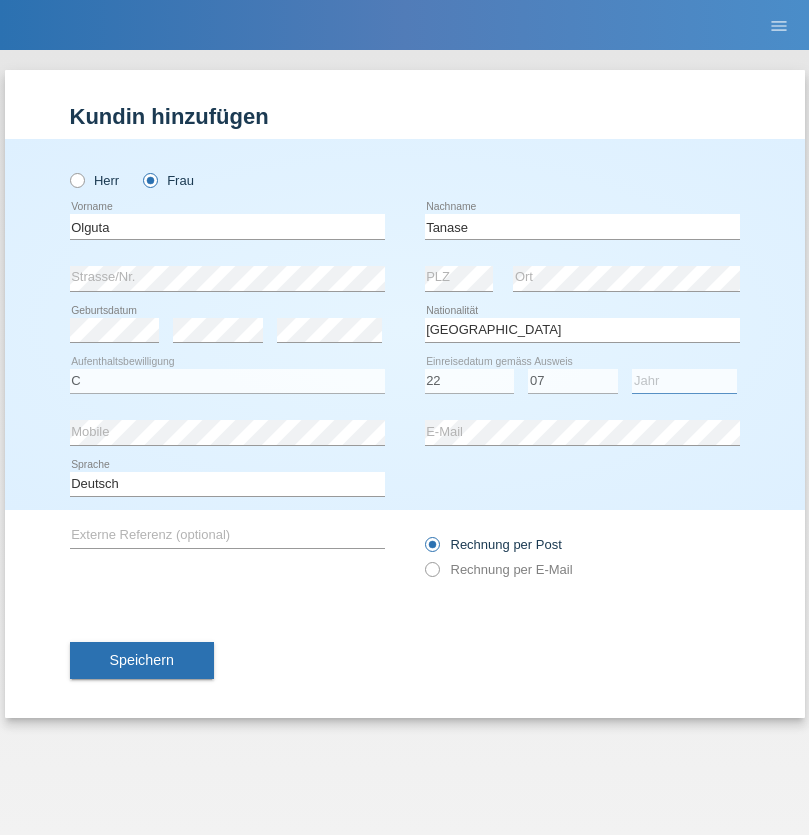 select on "2021" 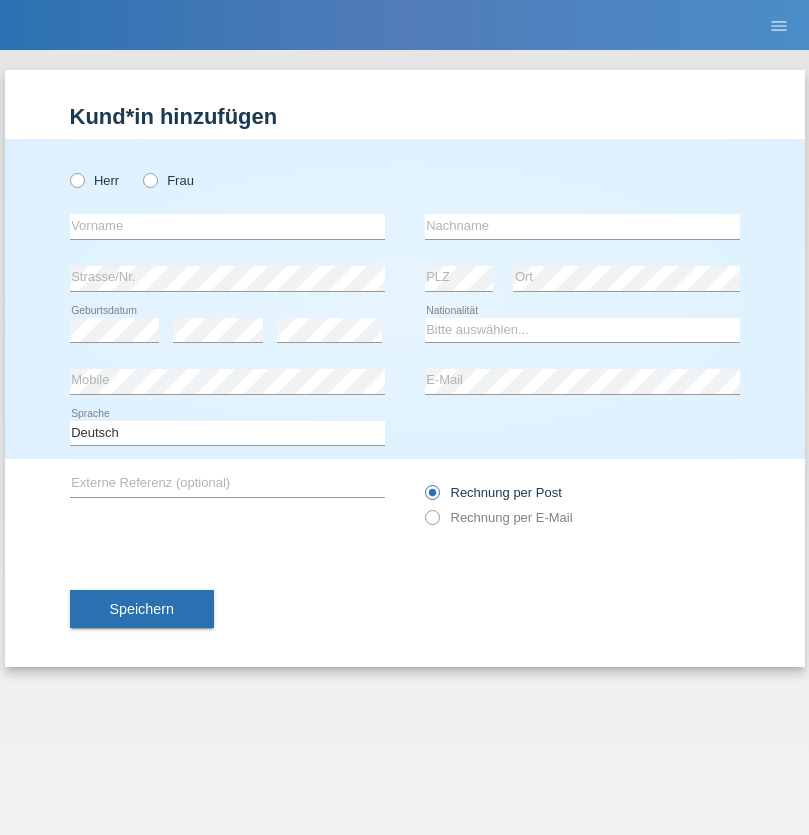 scroll, scrollTop: 0, scrollLeft: 0, axis: both 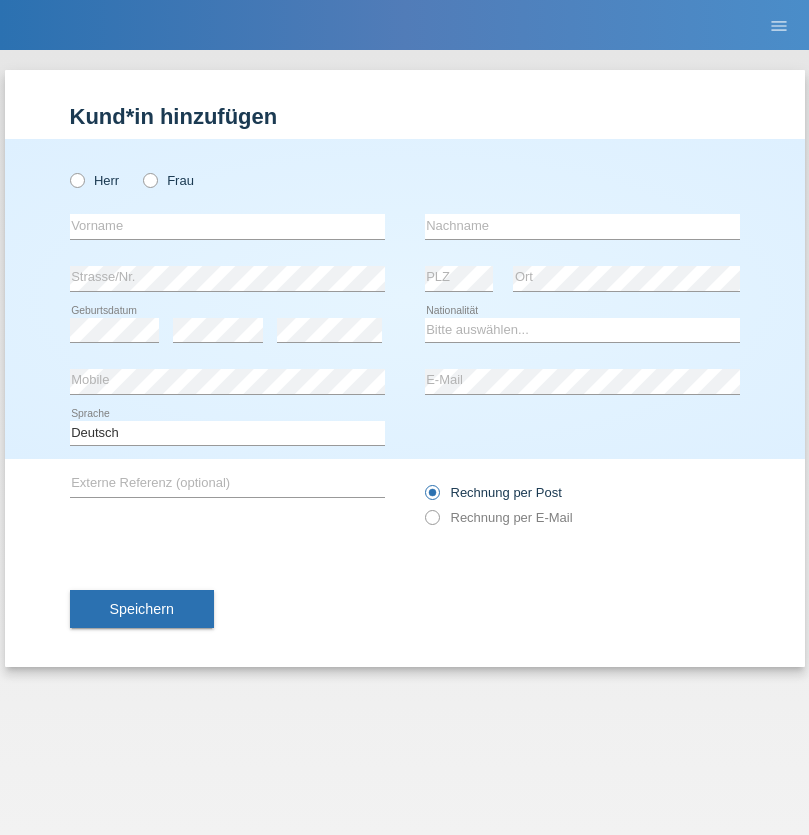 radio on "true" 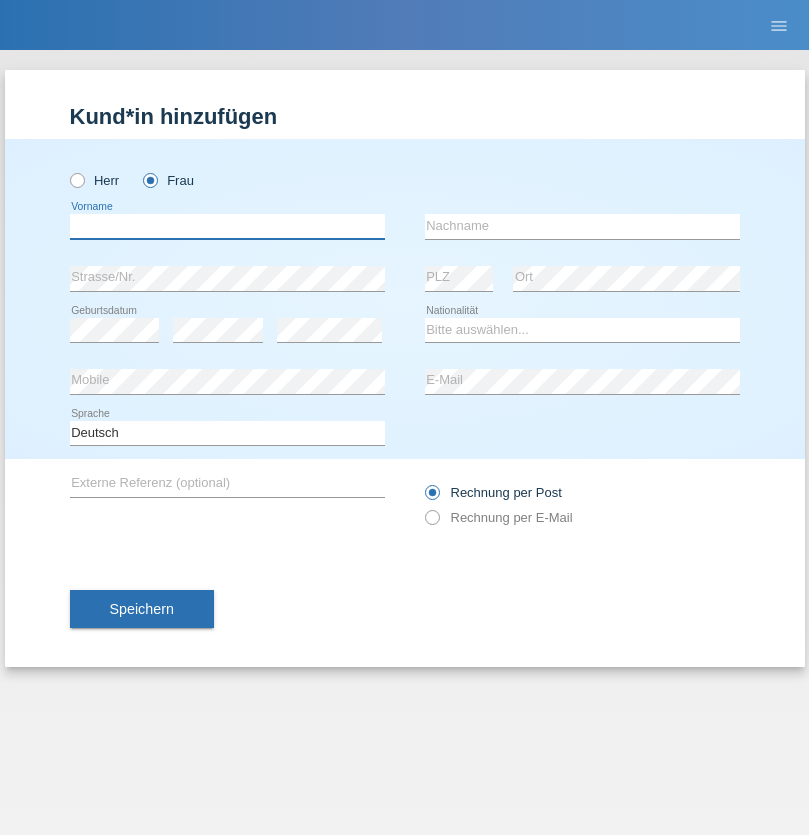 click at bounding box center (227, 226) 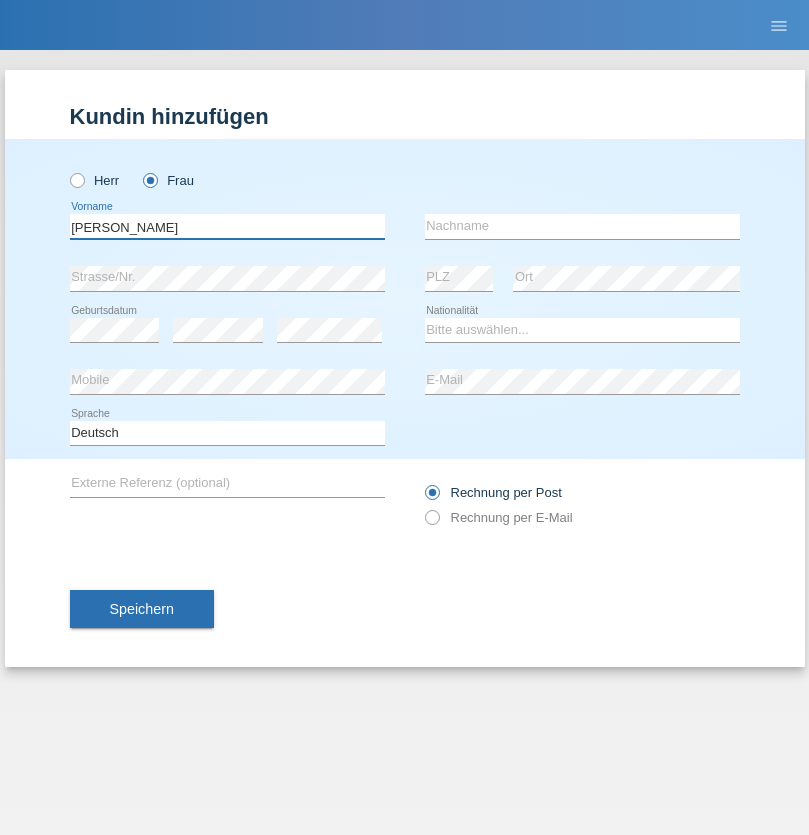 type on "[PERSON_NAME]" 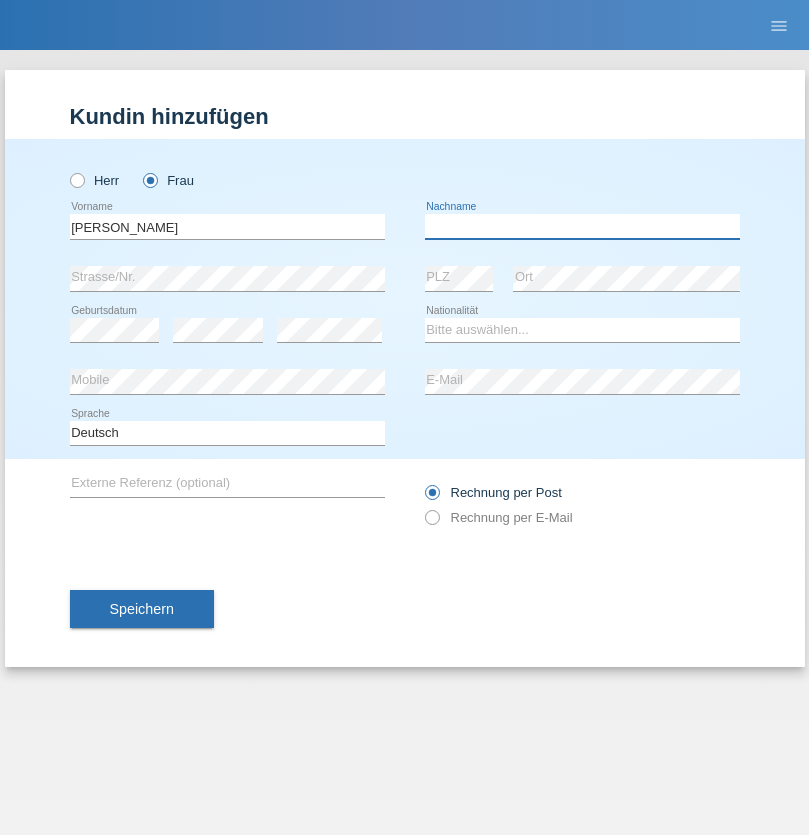 click at bounding box center [582, 226] 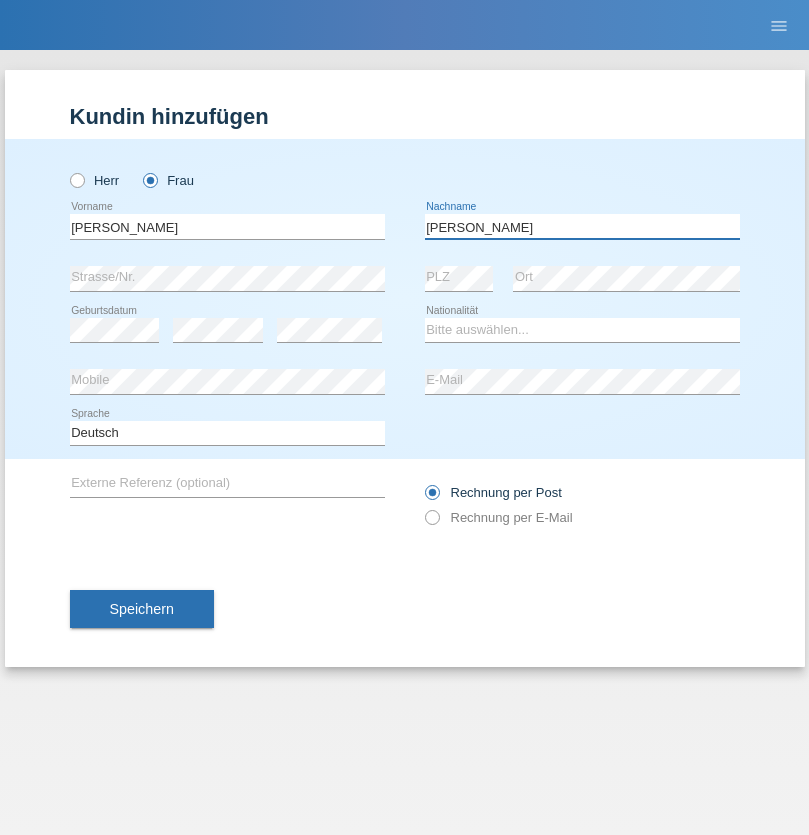 type on "[PERSON_NAME]" 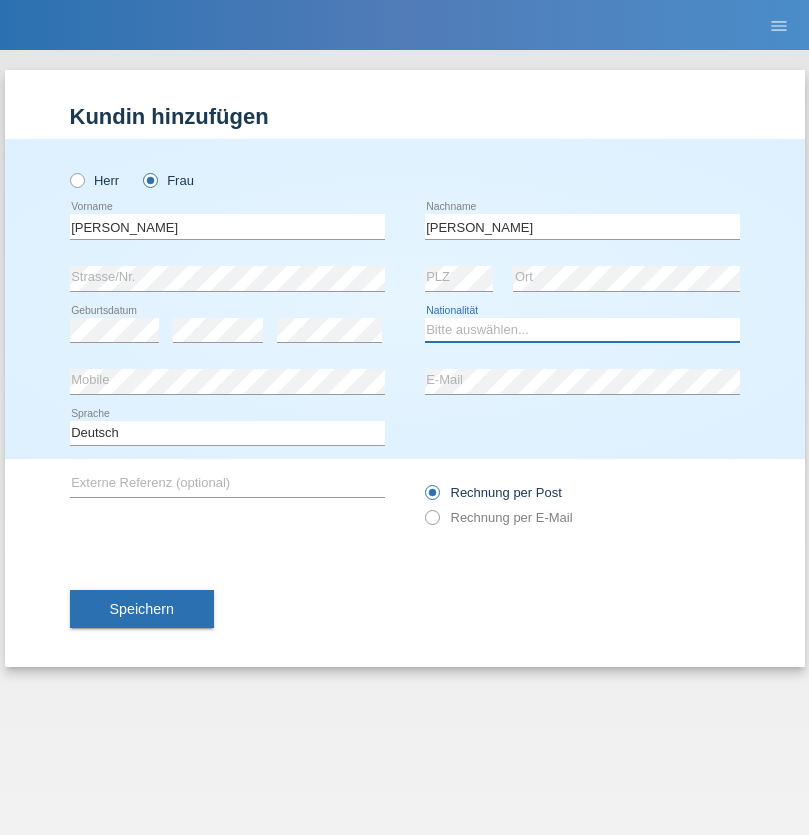 select on "CH" 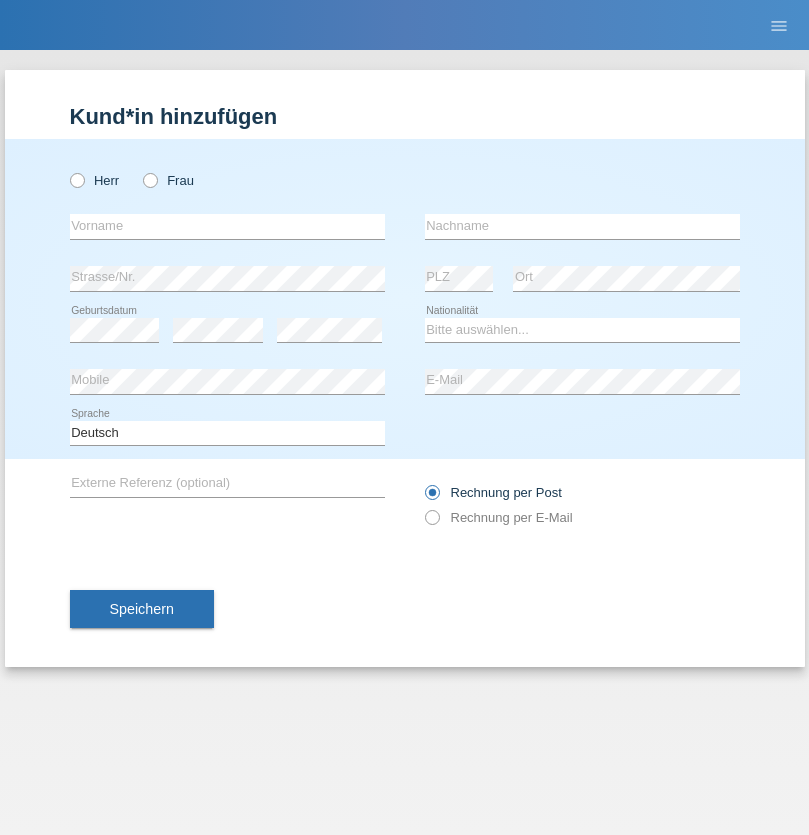scroll, scrollTop: 0, scrollLeft: 0, axis: both 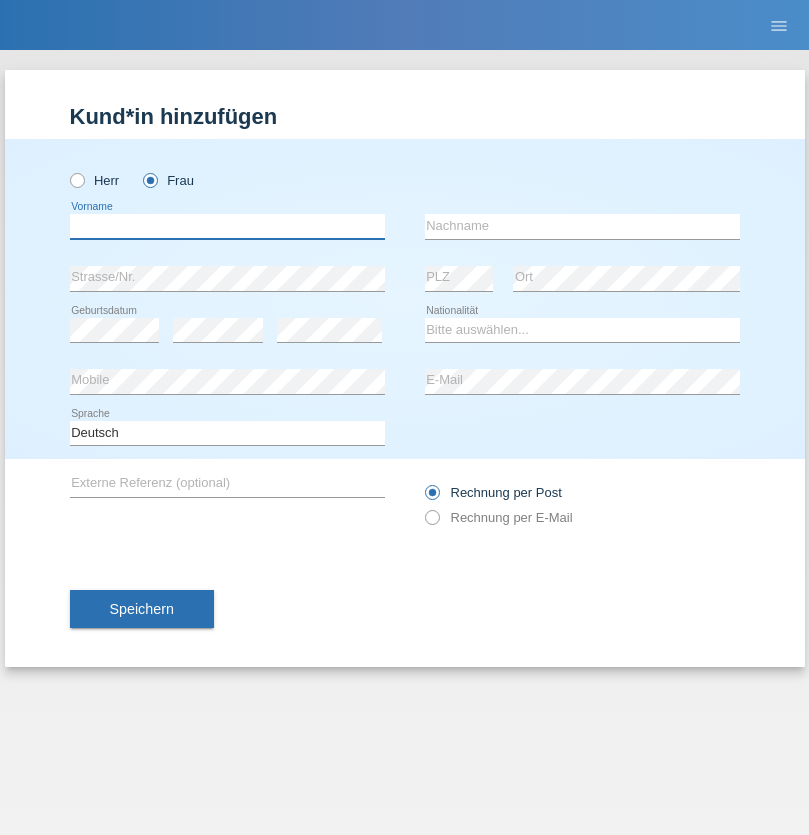 click at bounding box center [227, 226] 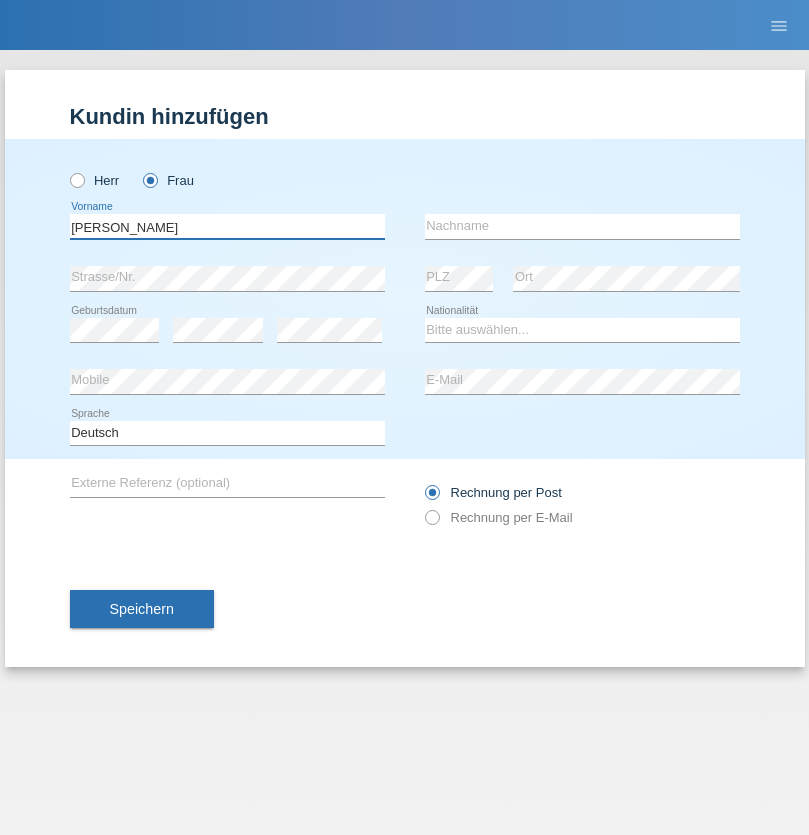type on "Shannon" 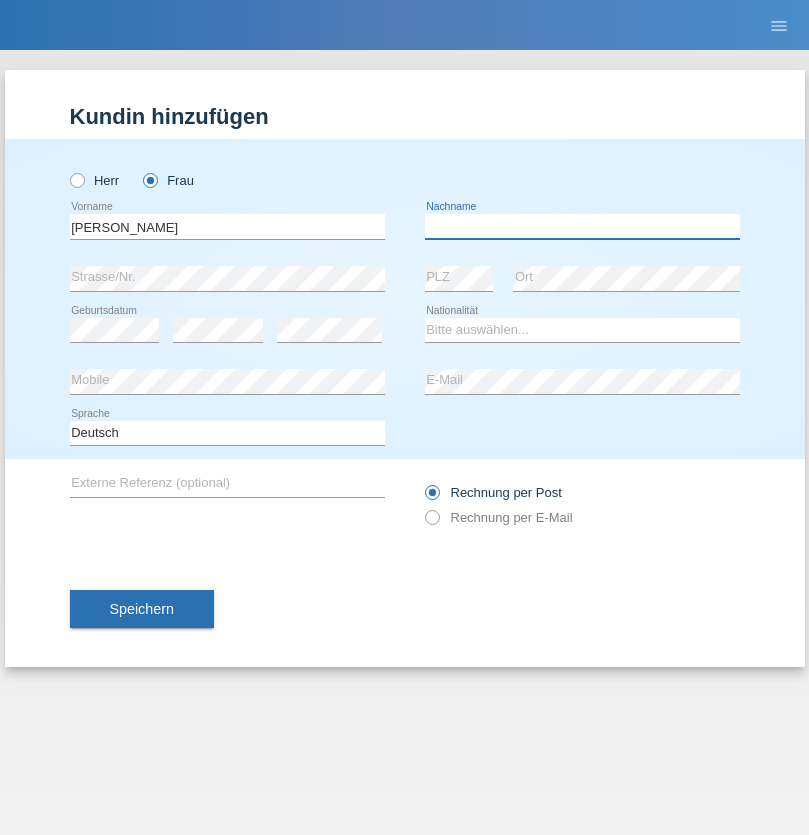 click at bounding box center (582, 226) 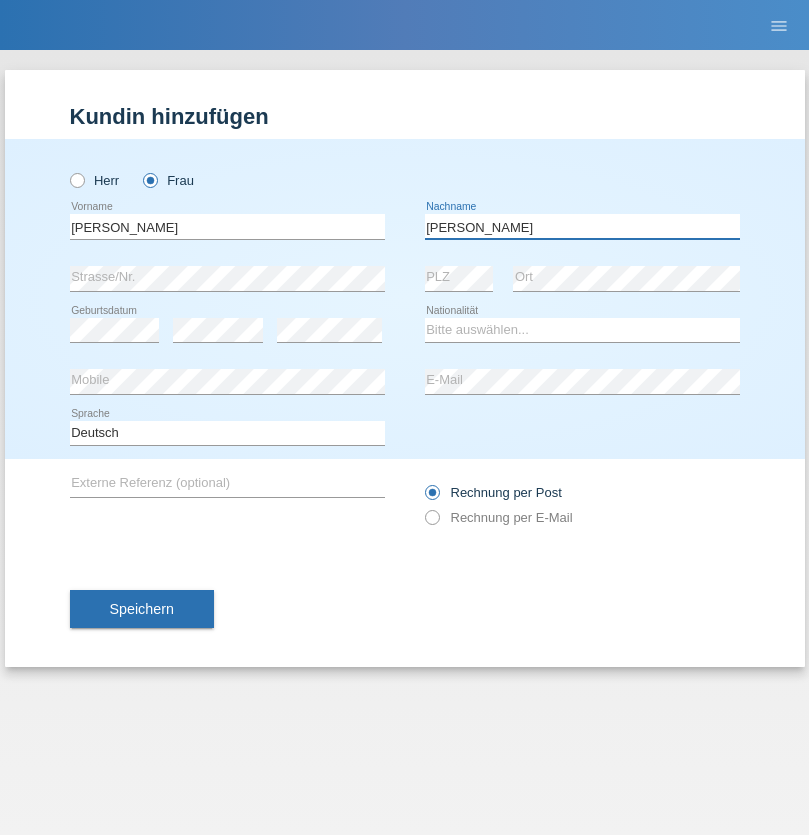 type on "Banz diaz" 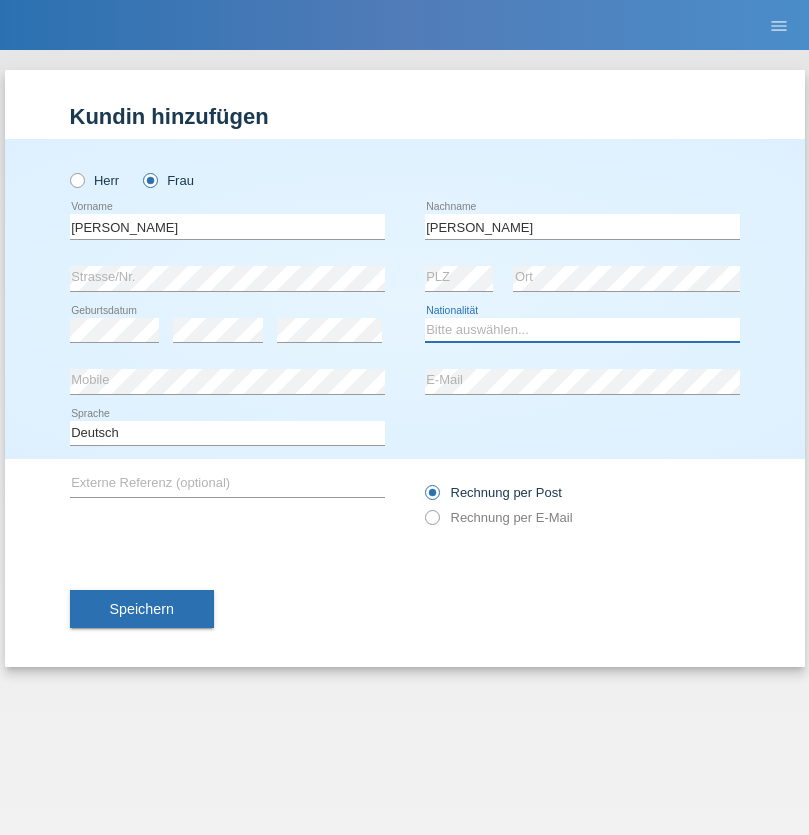 select on "CH" 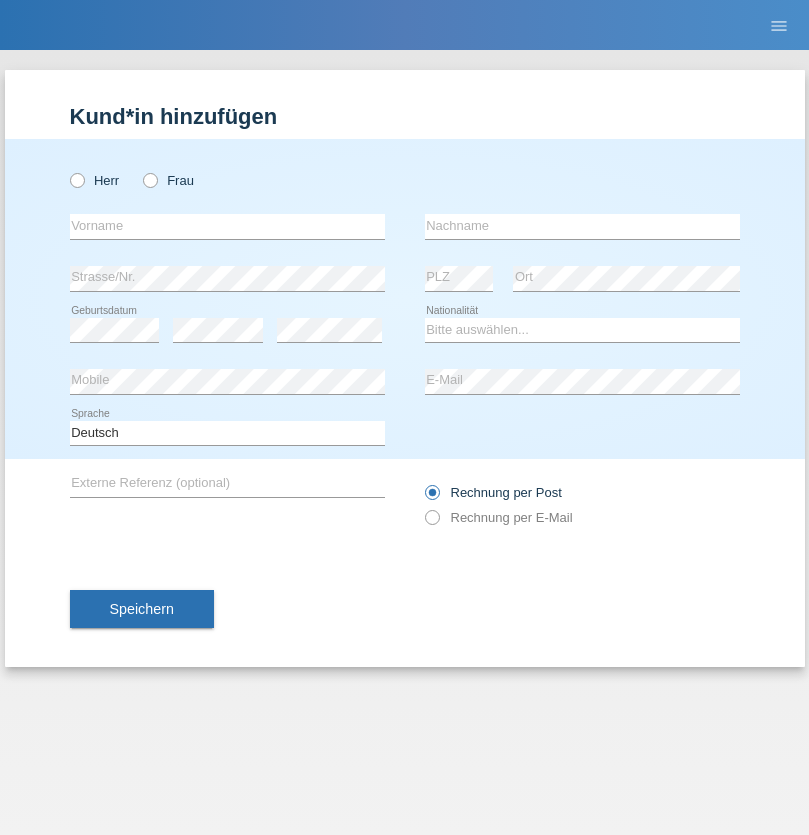 scroll, scrollTop: 0, scrollLeft: 0, axis: both 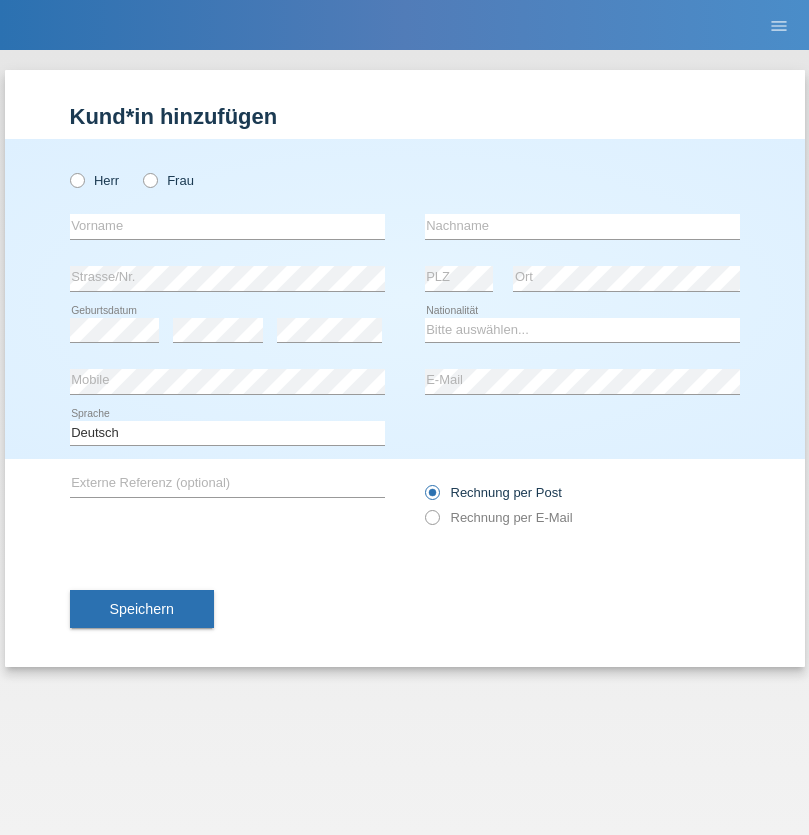 radio on "true" 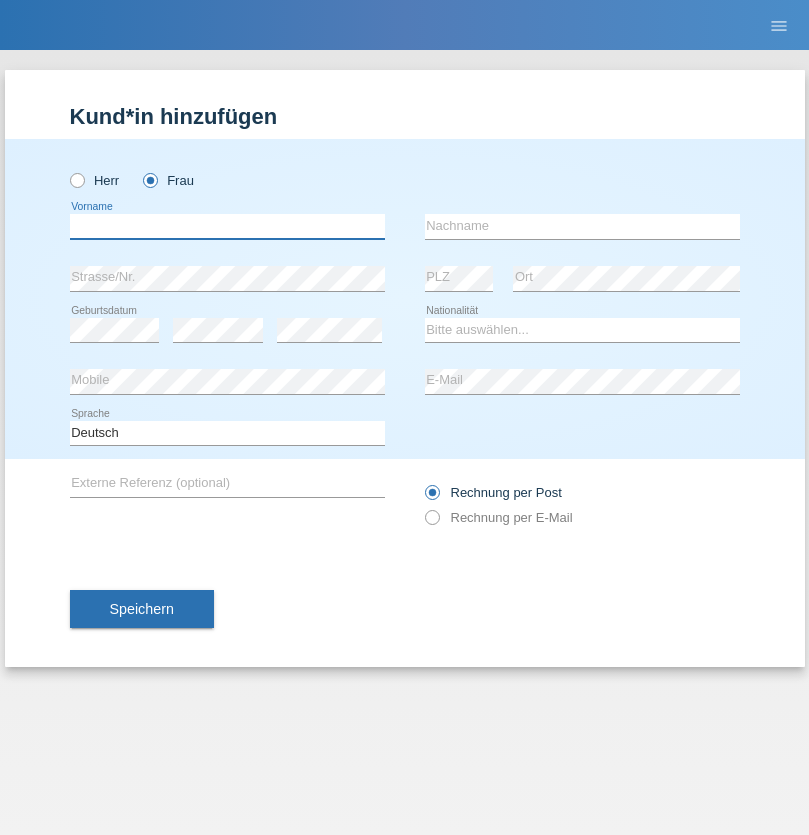 click at bounding box center (227, 226) 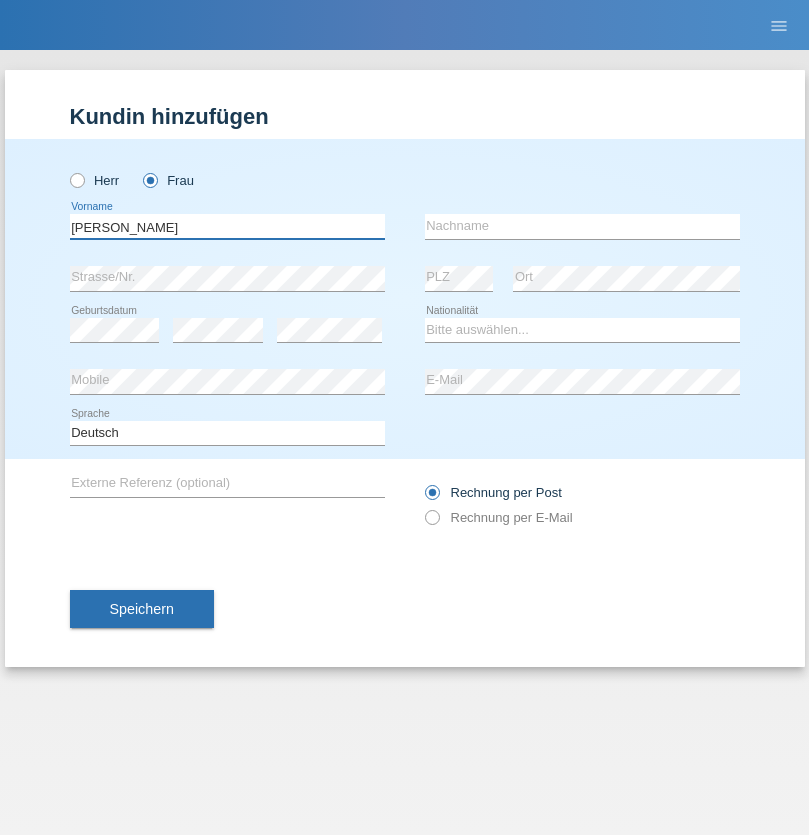 type on "[PERSON_NAME]" 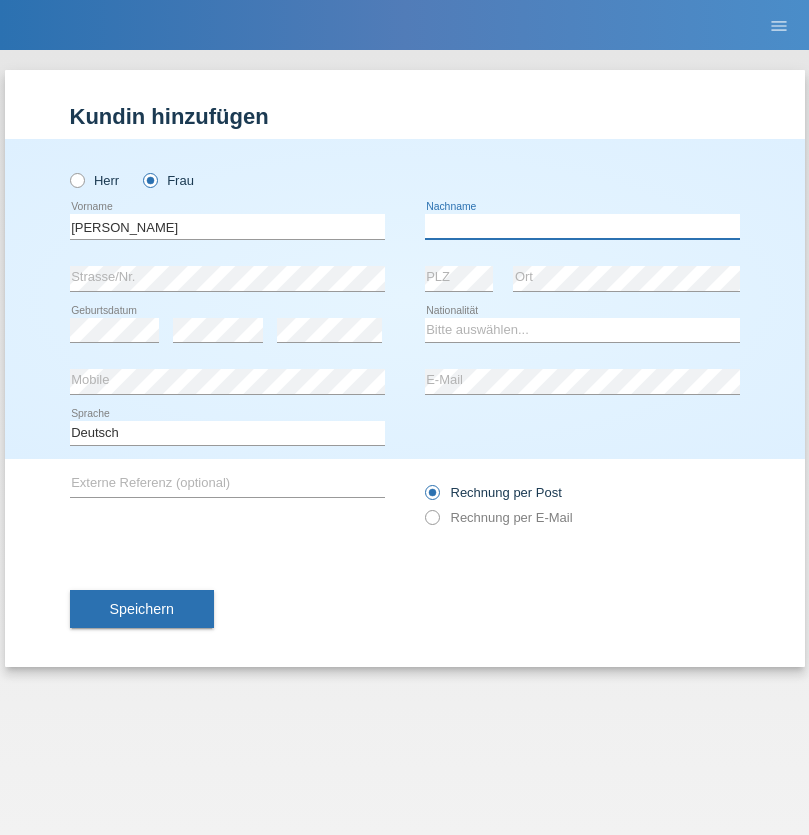 click at bounding box center (582, 226) 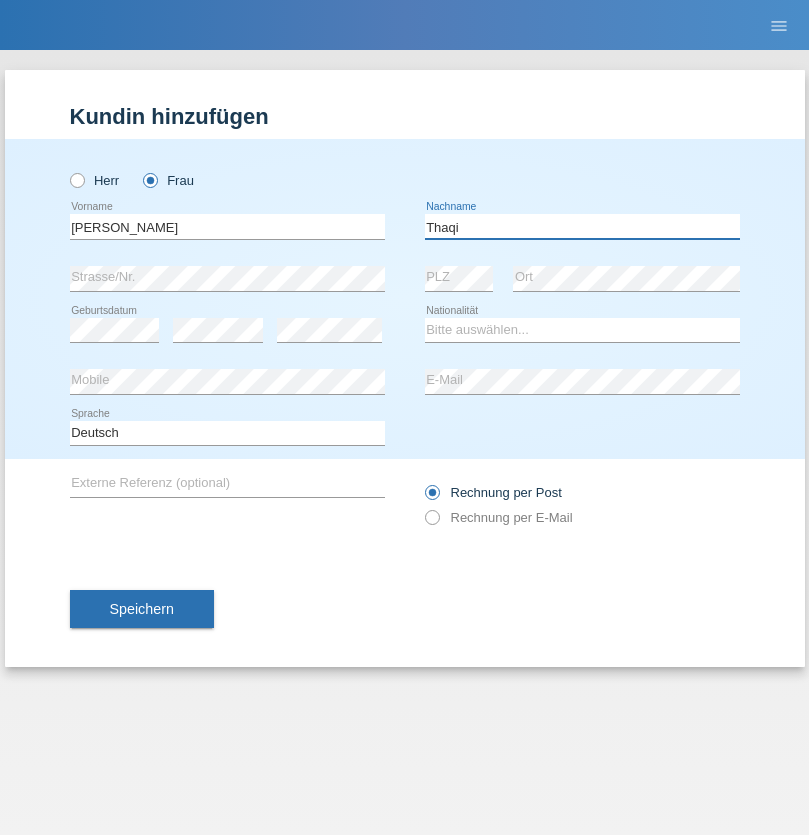 type on "Thaqi" 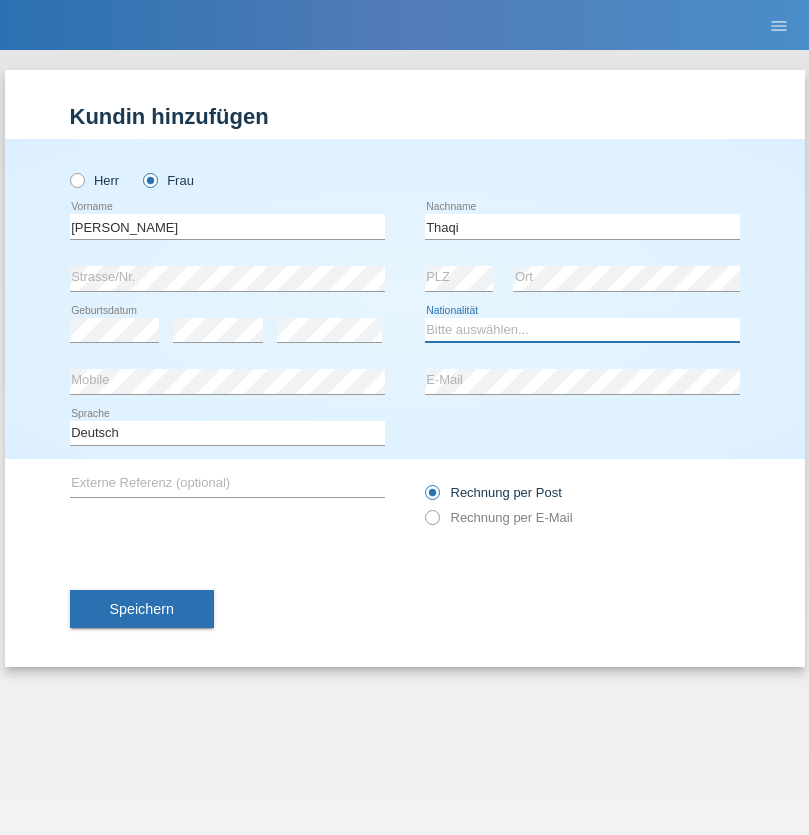 select on "XK" 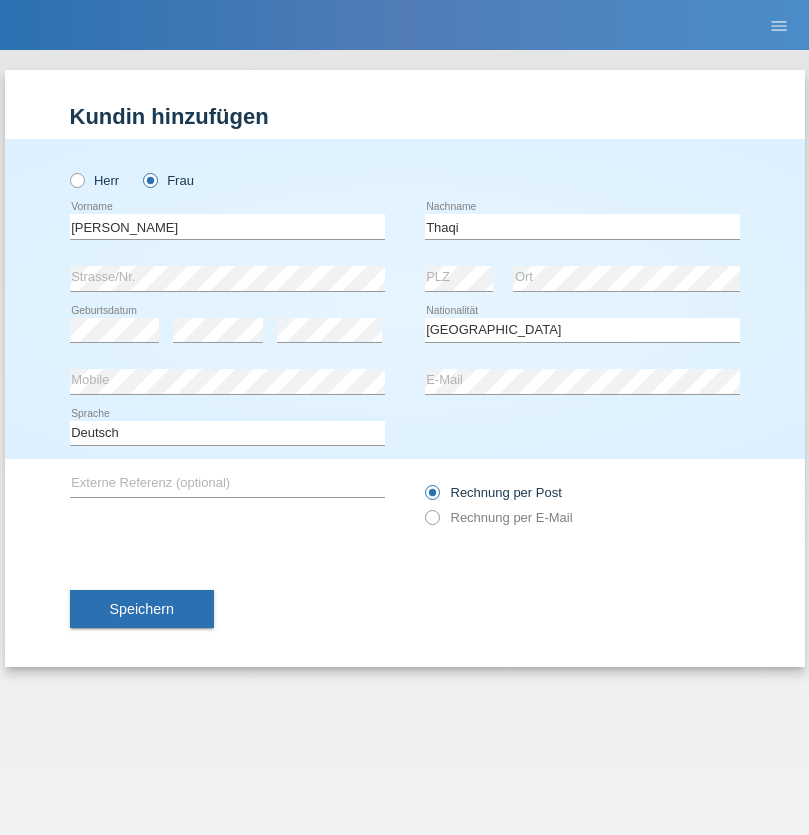 select on "C" 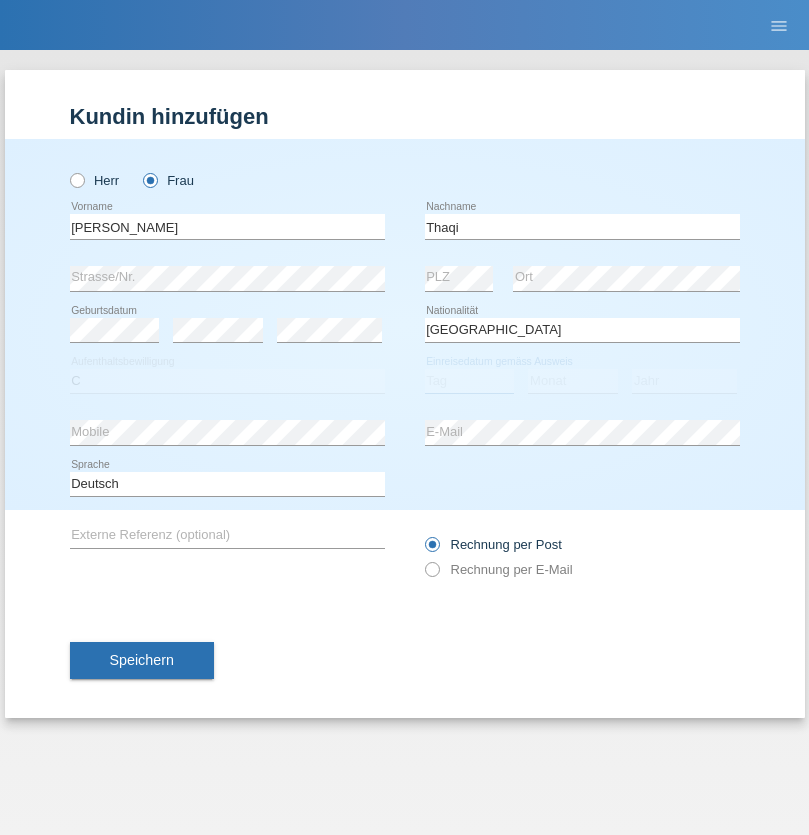 select on "22" 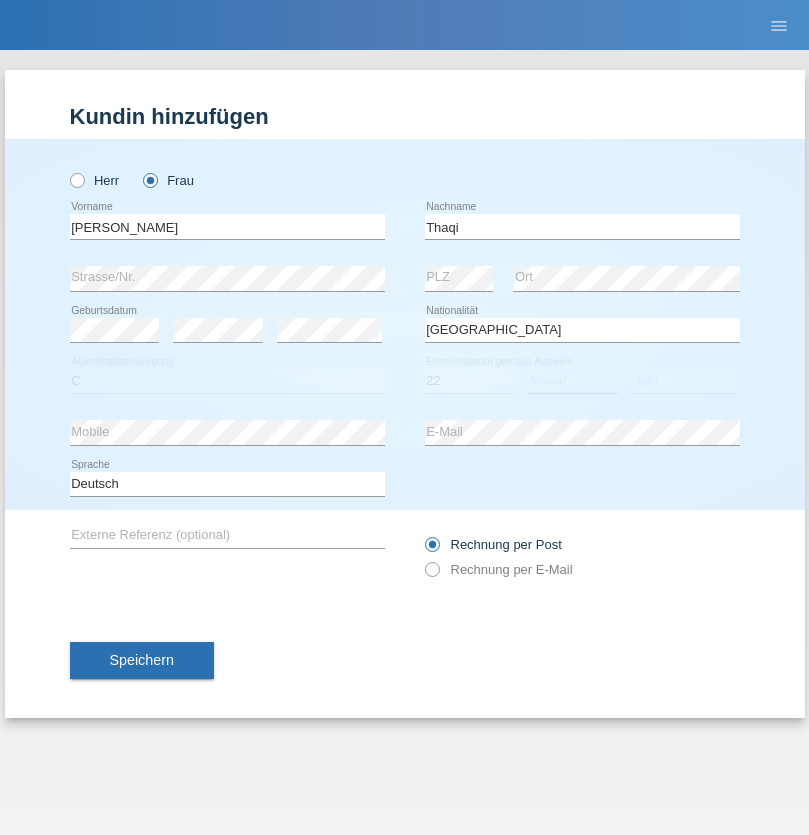 select on "07" 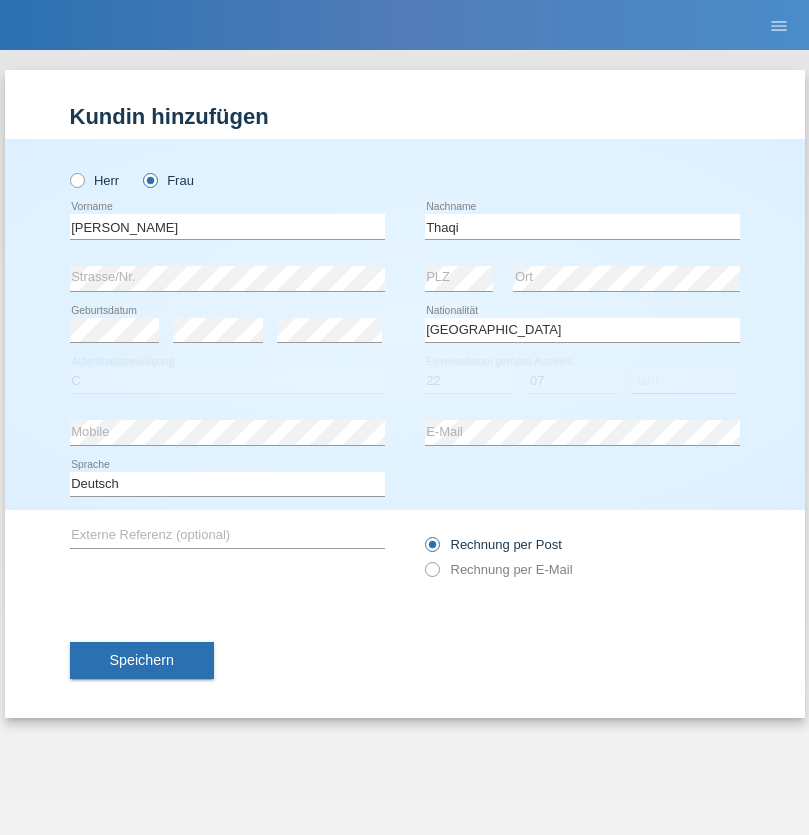 select on "2021" 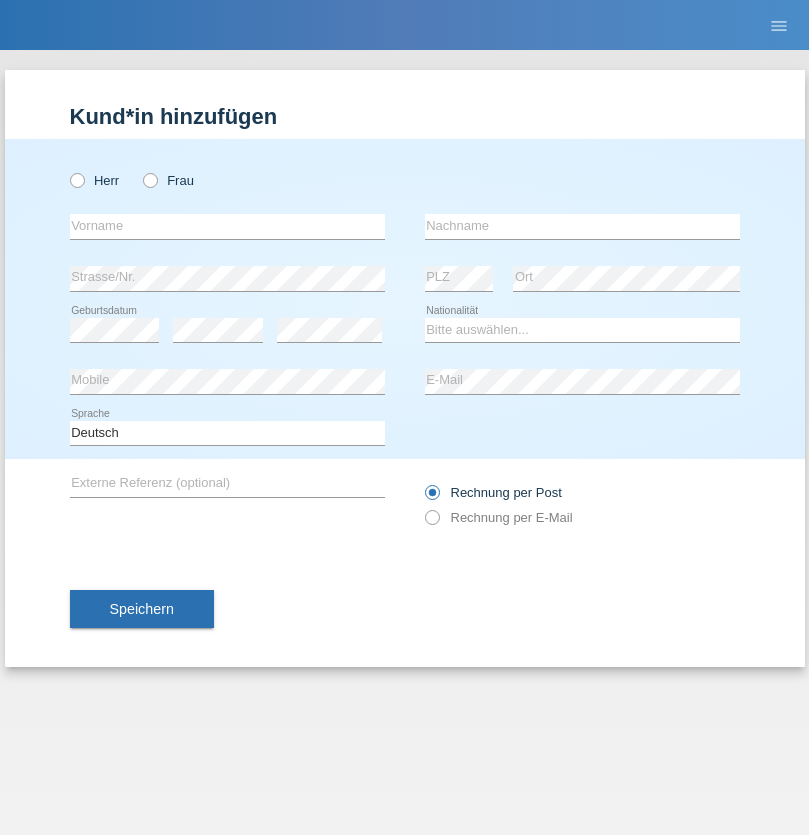 scroll, scrollTop: 0, scrollLeft: 0, axis: both 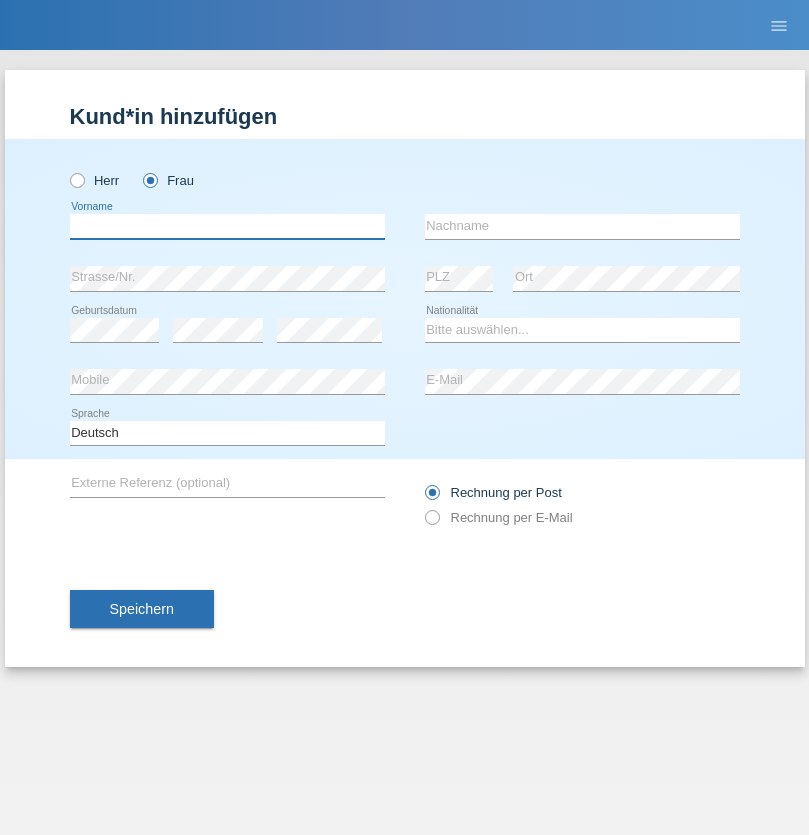 click at bounding box center (227, 226) 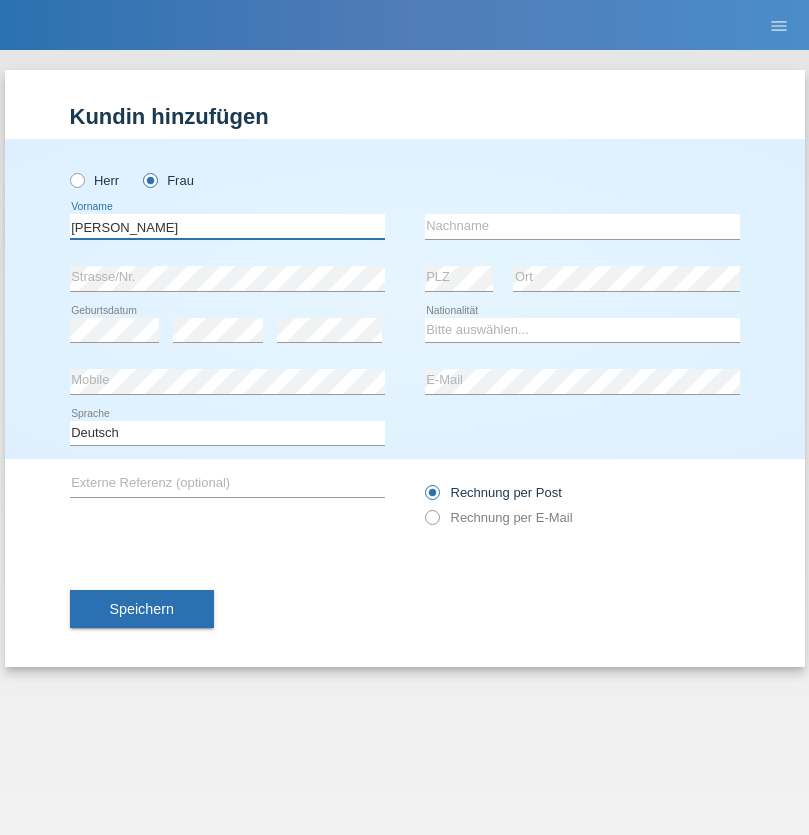 type on "kujtim thaqi" 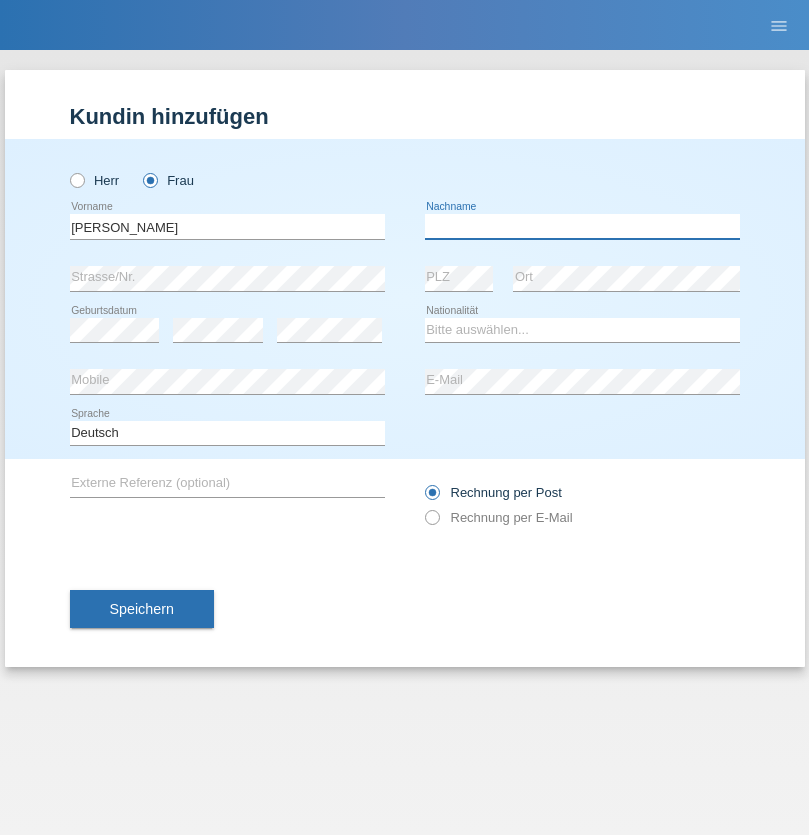 click at bounding box center (582, 226) 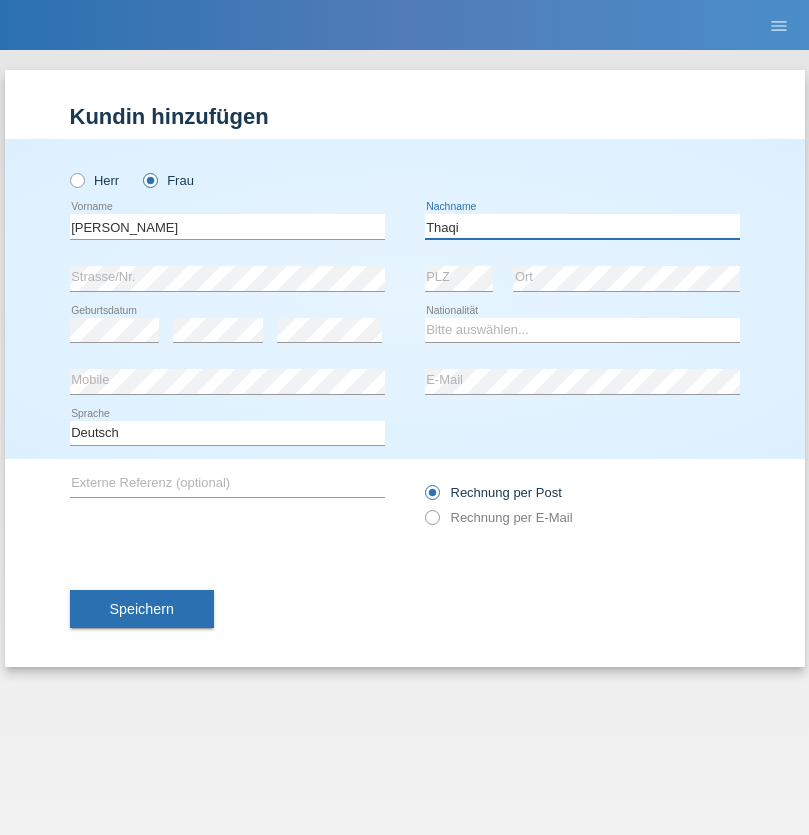 type on "Thaqi" 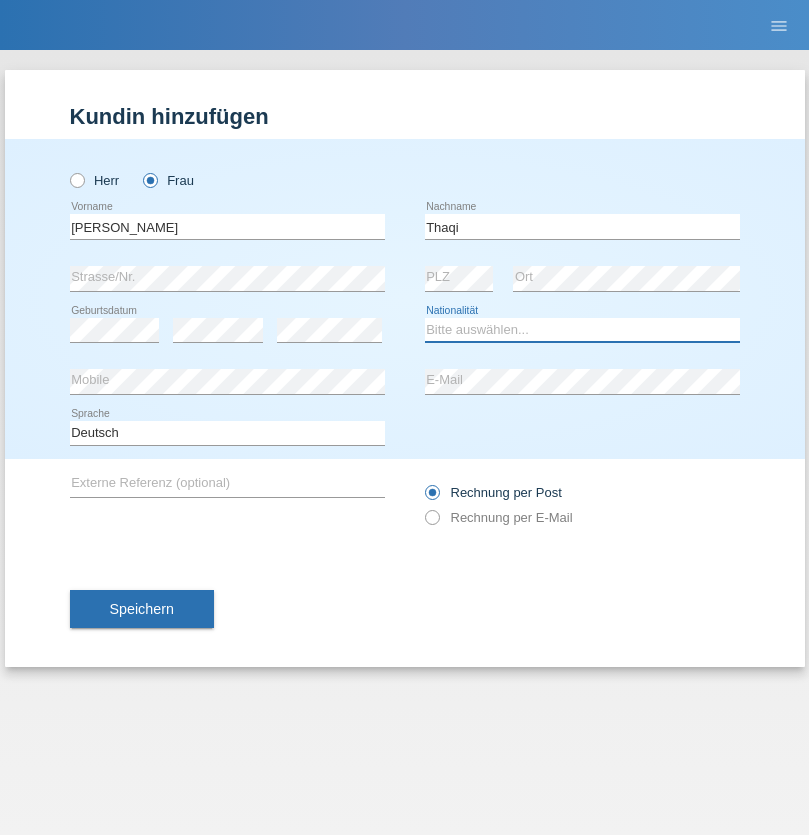 select on "XK" 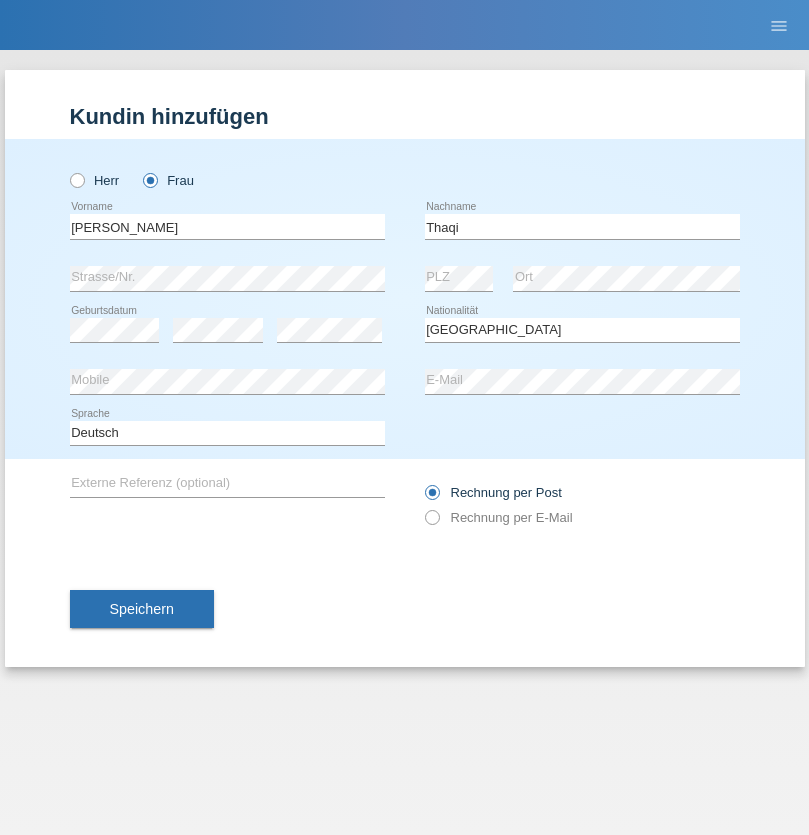 select on "C" 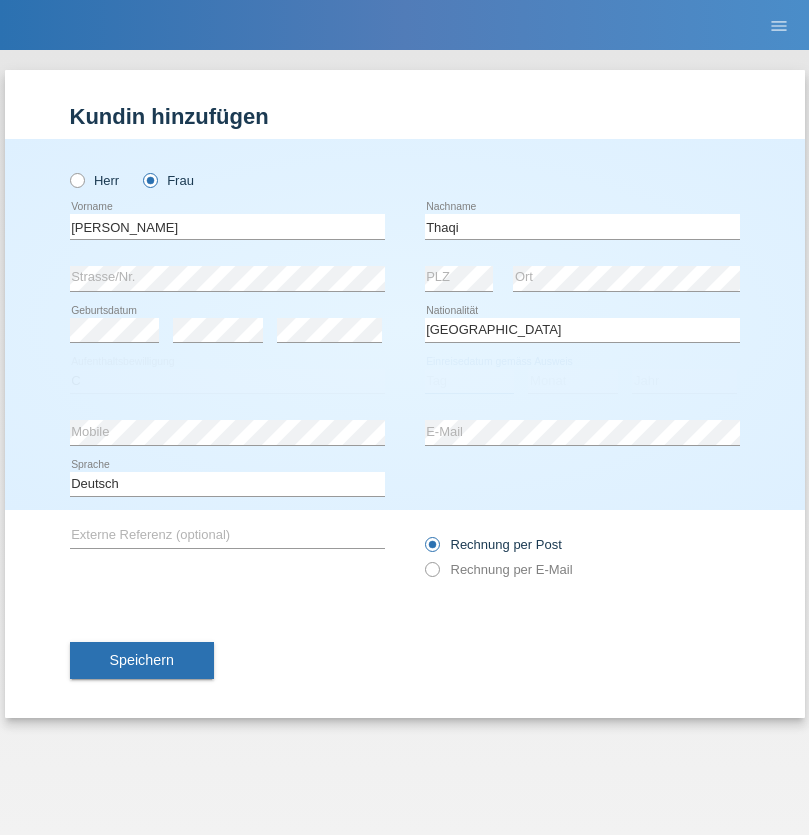 select on "22" 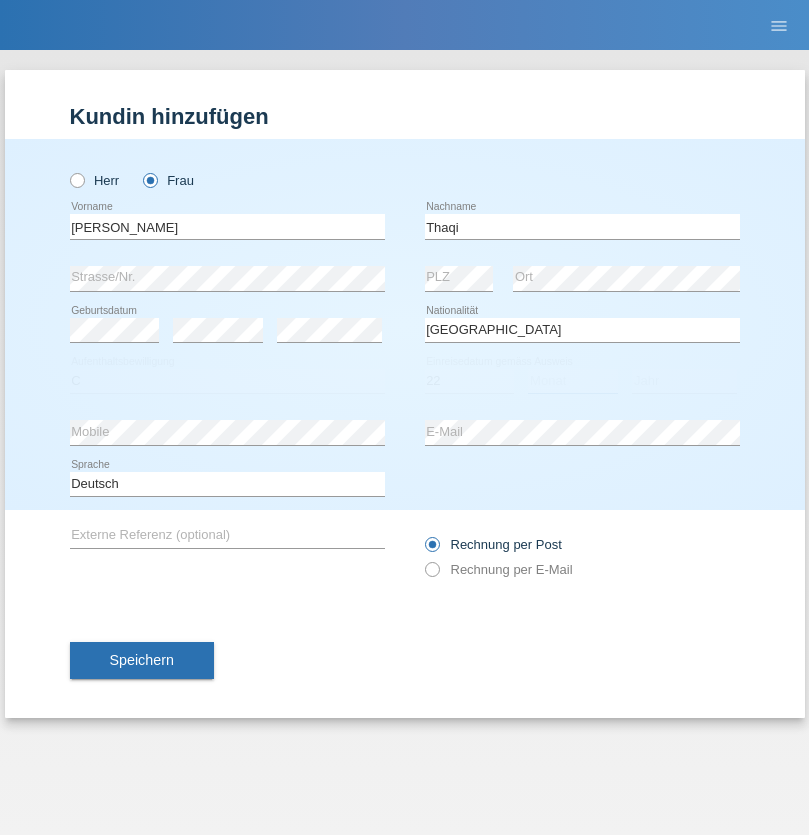 select on "07" 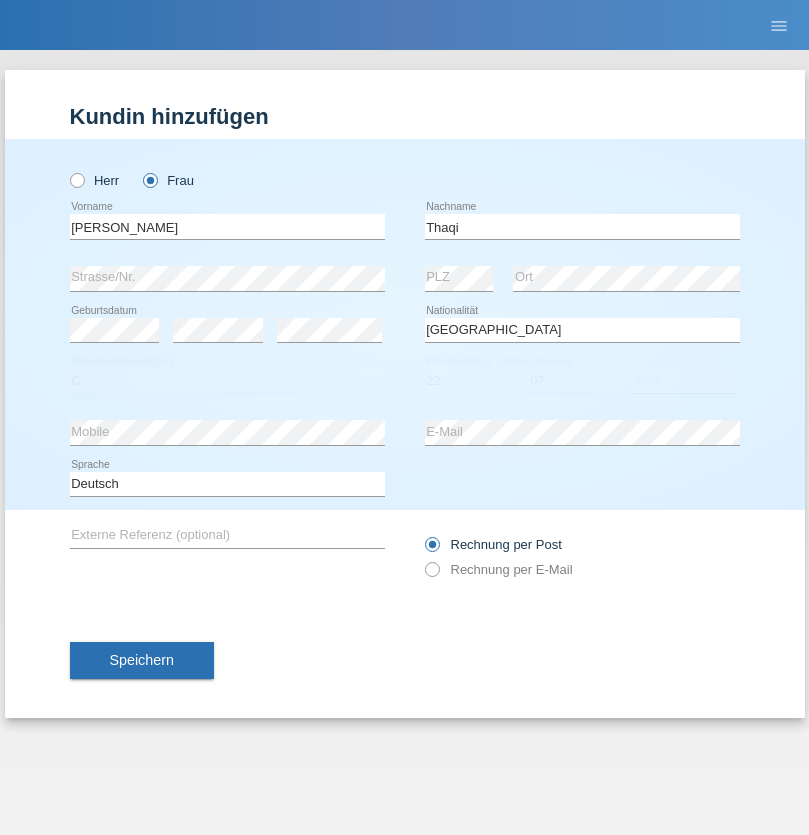 select on "2021" 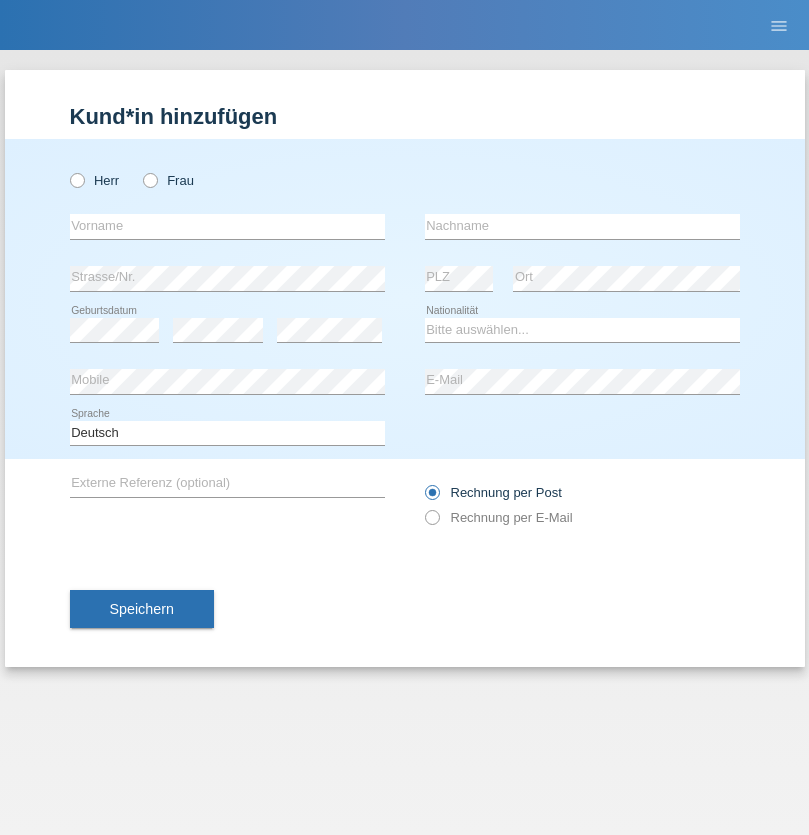 scroll, scrollTop: 0, scrollLeft: 0, axis: both 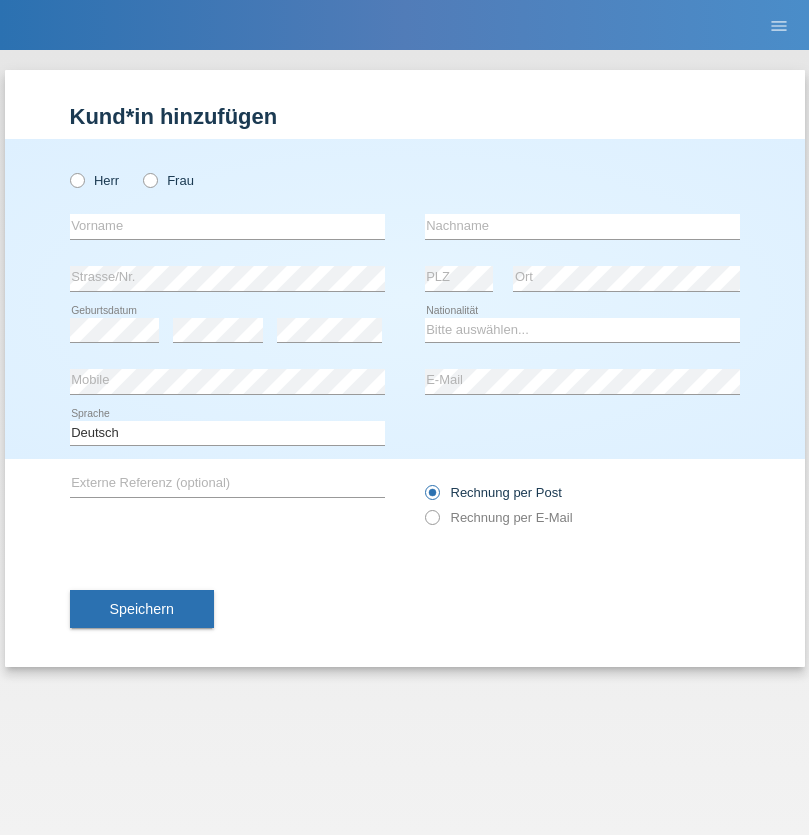 radio on "true" 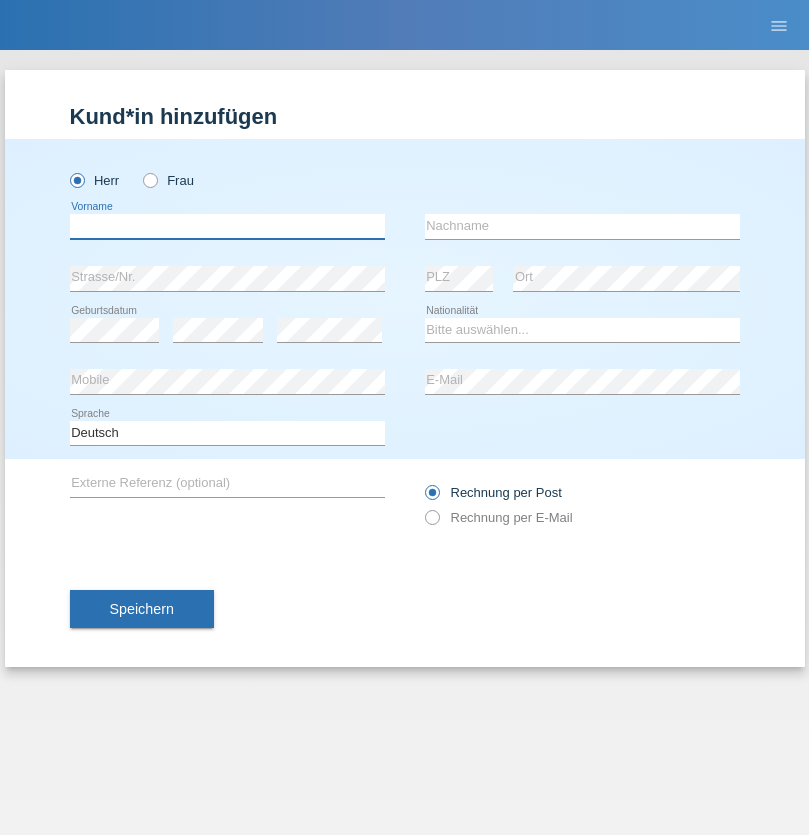 click at bounding box center [227, 226] 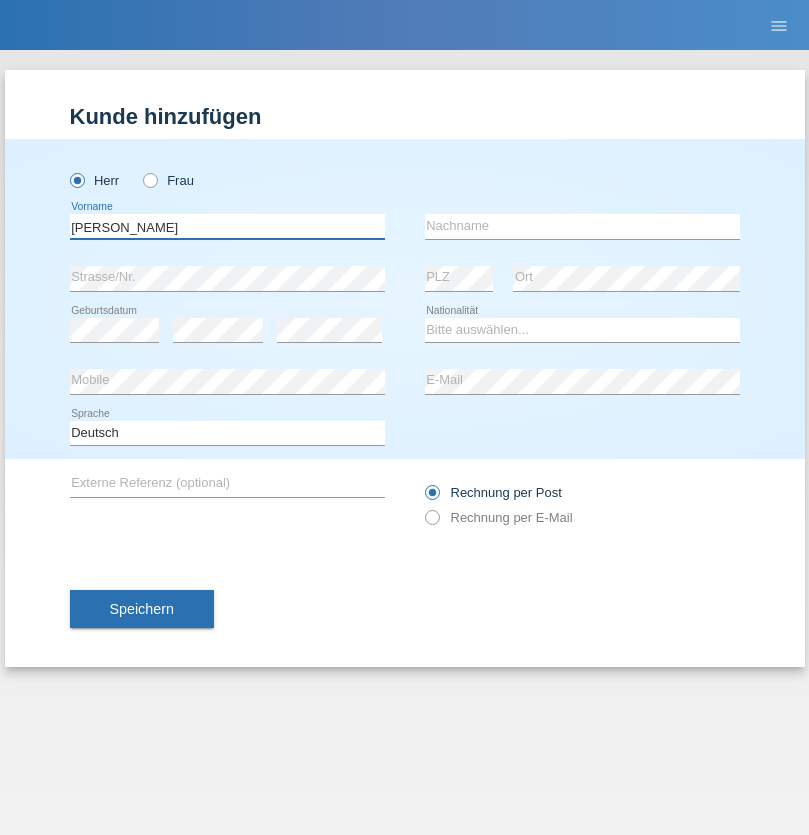 type on "[PERSON_NAME]" 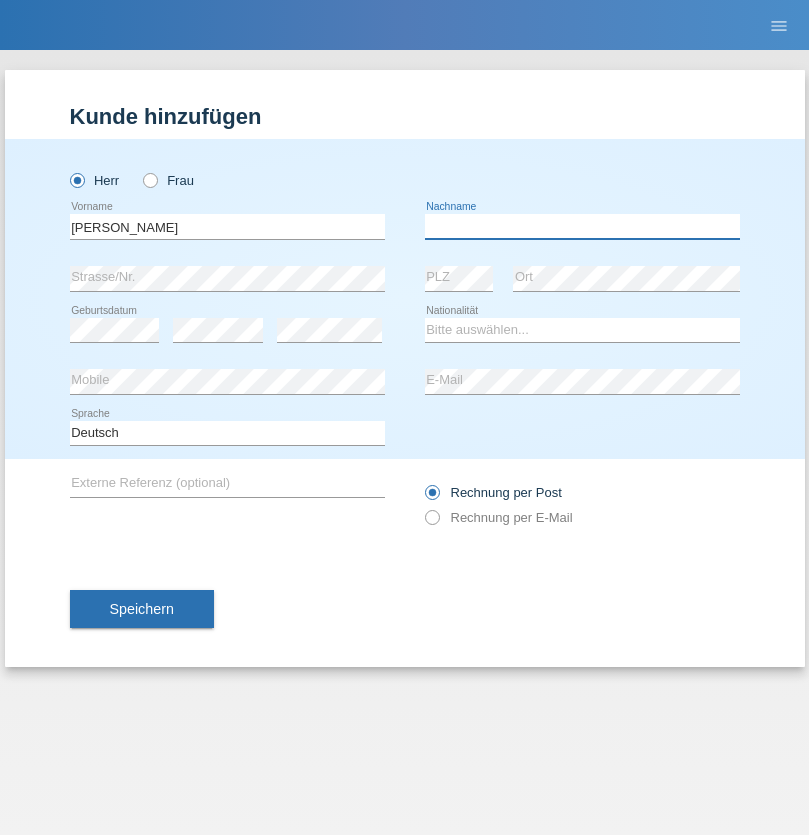 click at bounding box center (582, 226) 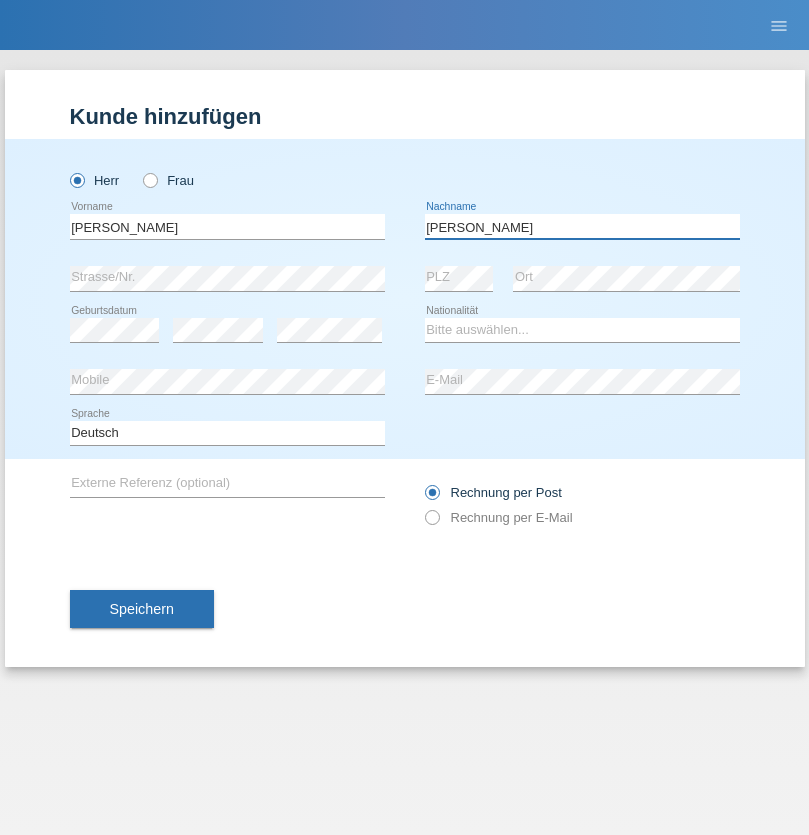 type on "[PERSON_NAME]" 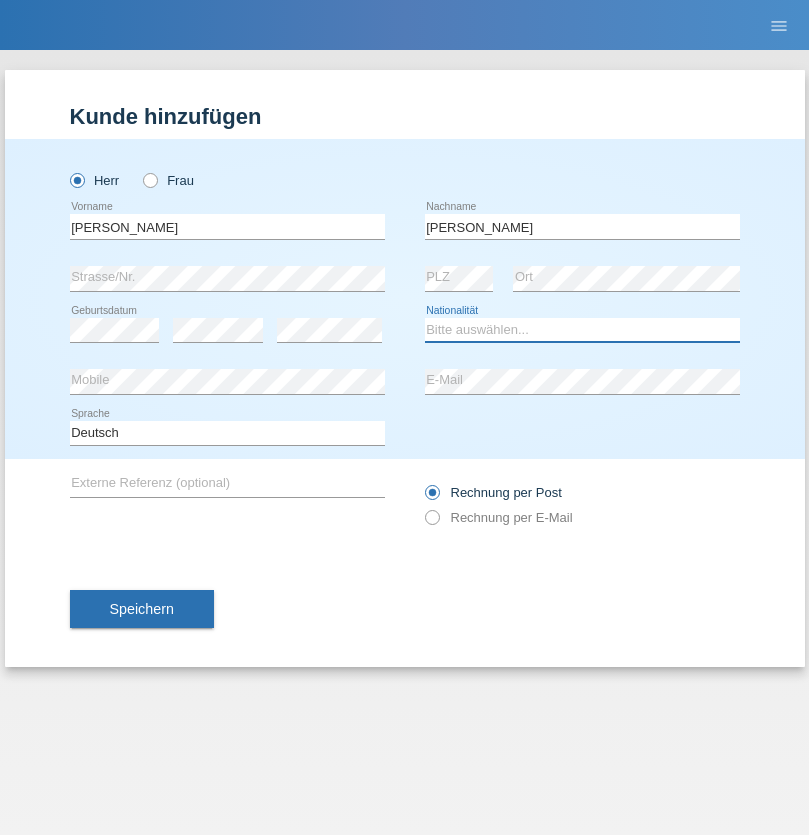 select on "CH" 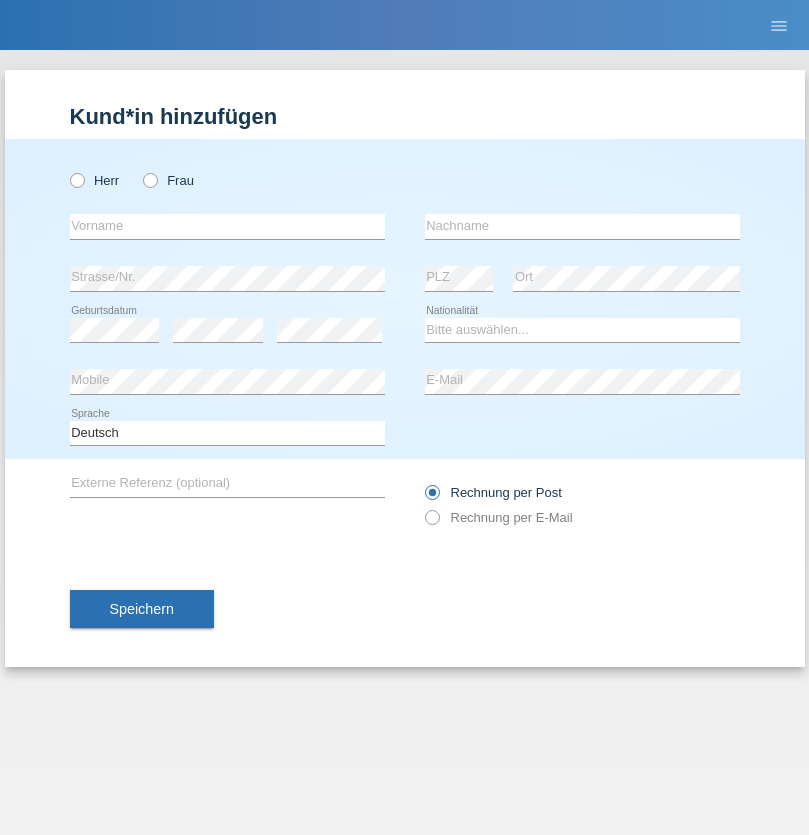 scroll, scrollTop: 0, scrollLeft: 0, axis: both 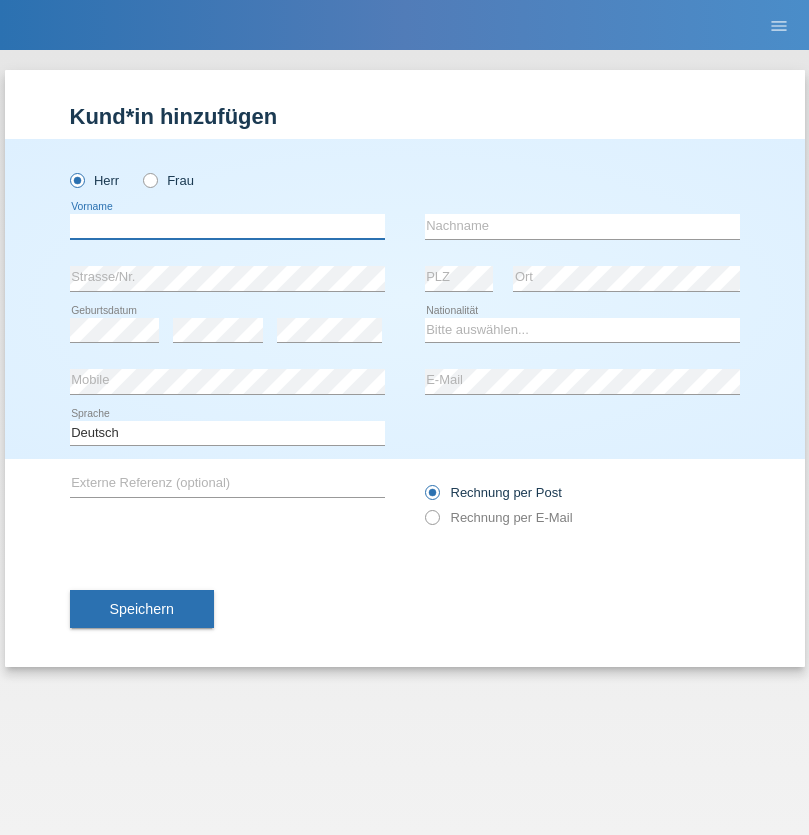 click at bounding box center [227, 226] 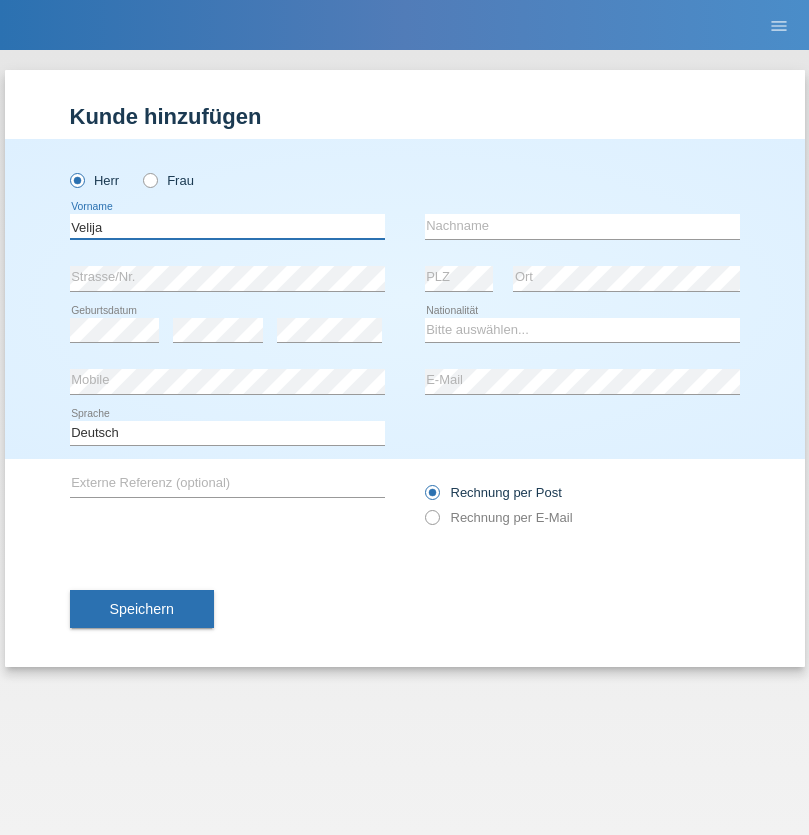 type on "Velija" 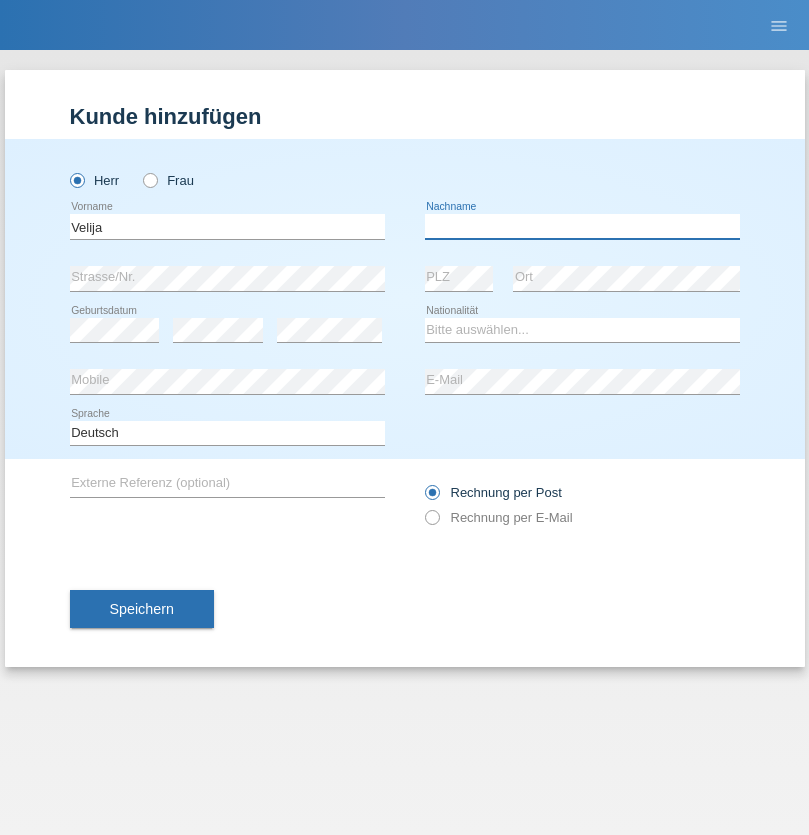 click at bounding box center [582, 226] 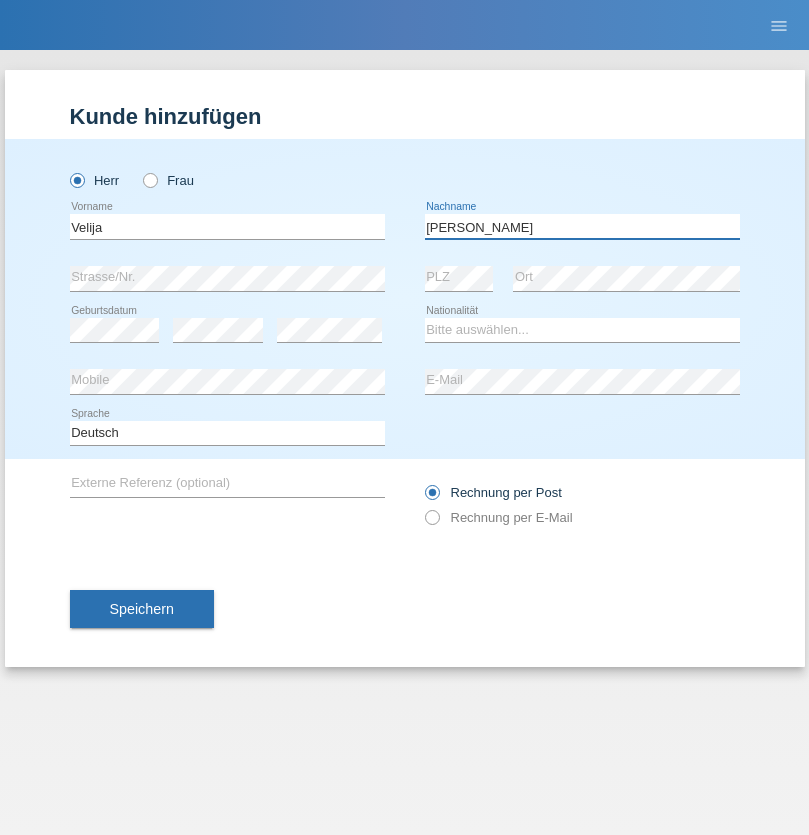 type on "Kuzmanoski" 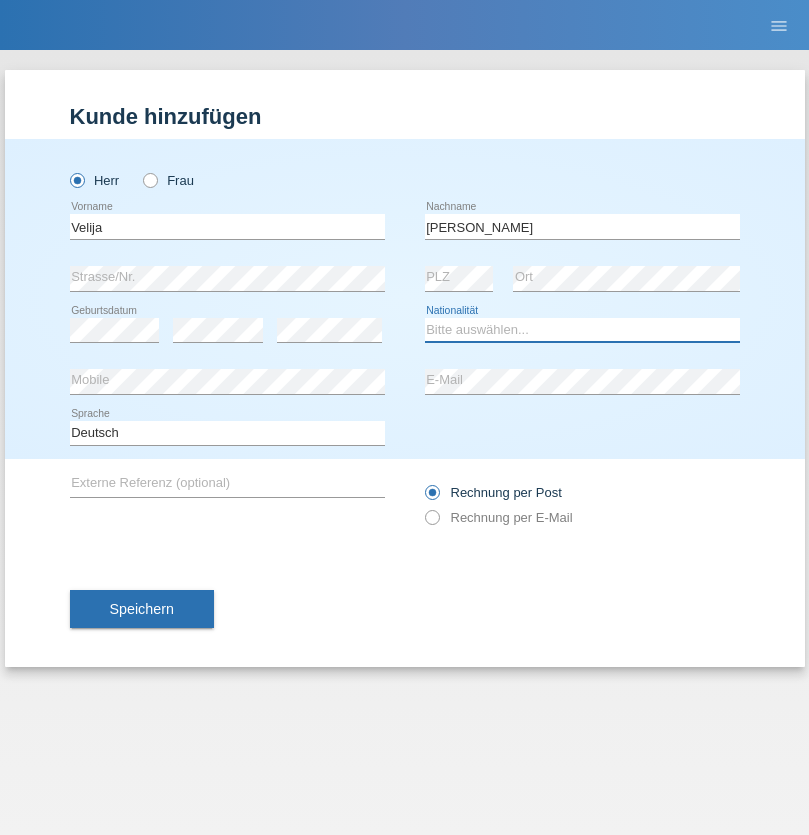 select on "CH" 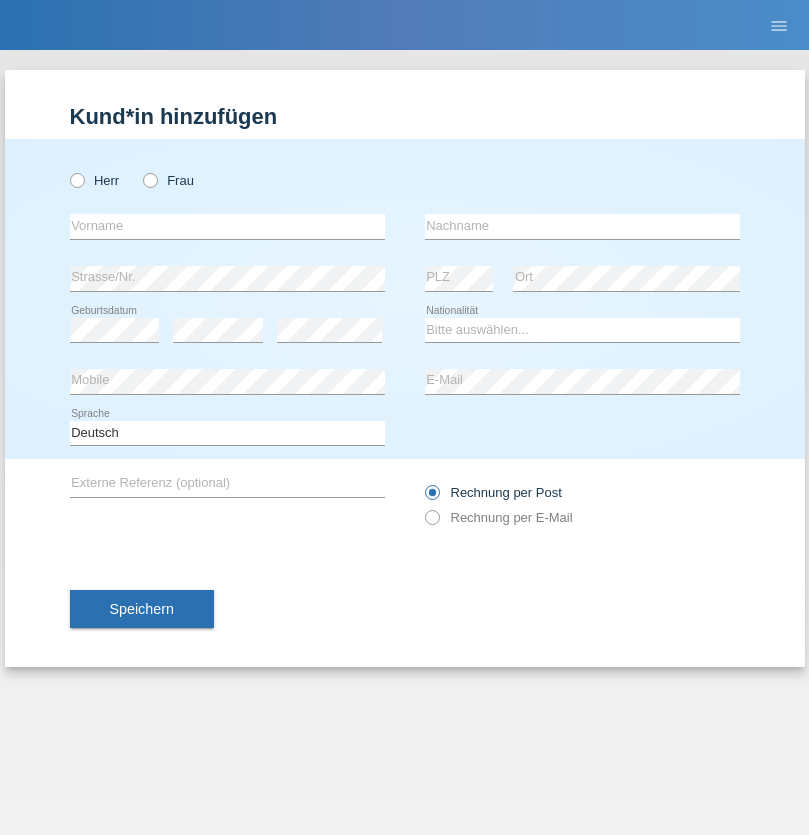 scroll, scrollTop: 0, scrollLeft: 0, axis: both 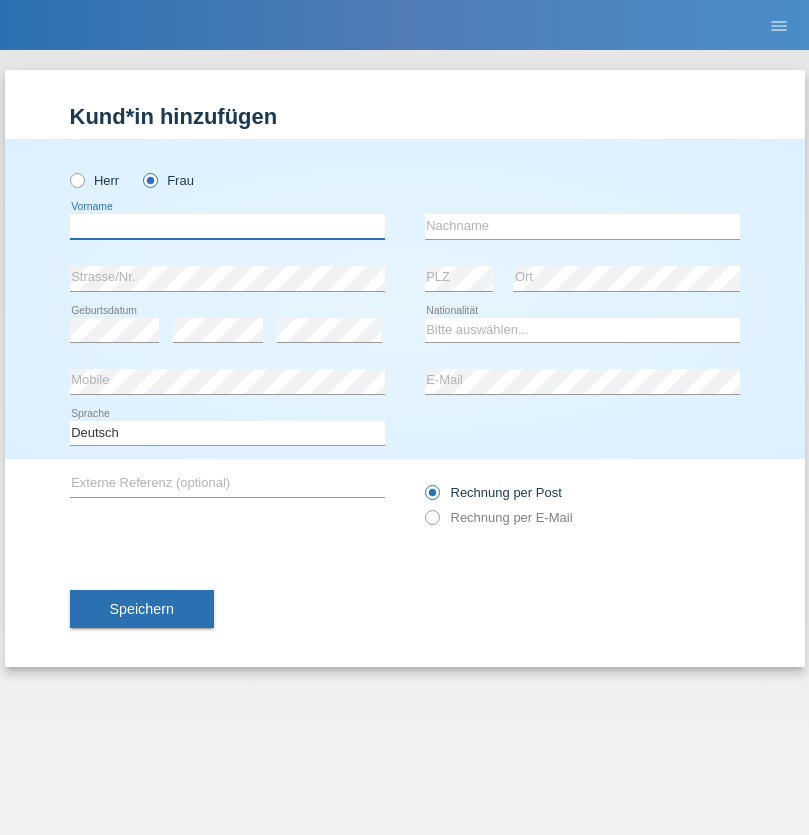 click at bounding box center (227, 226) 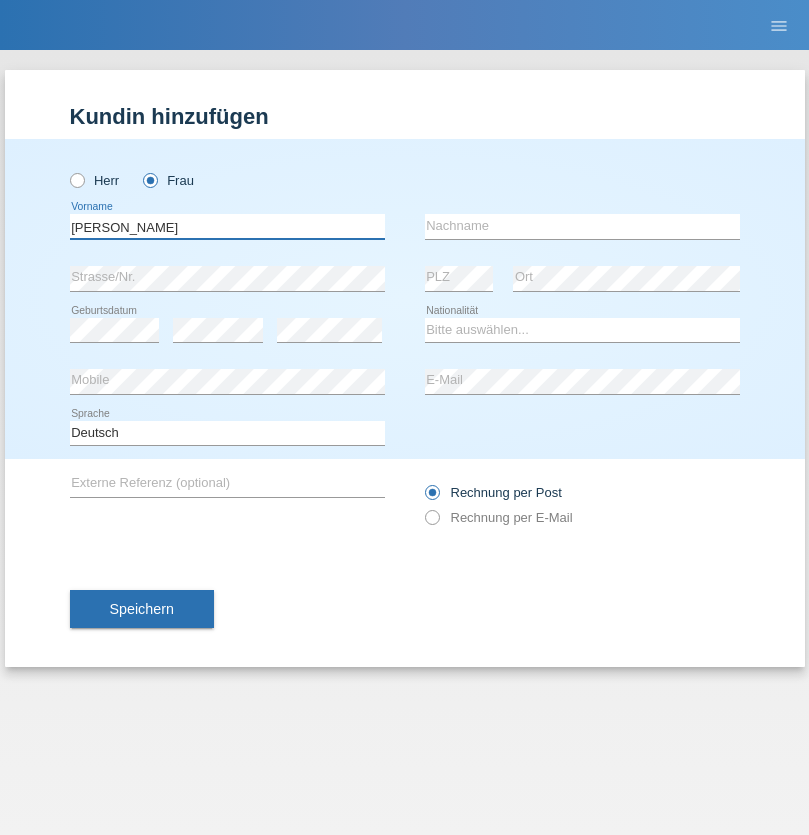 type on "[PERSON_NAME]" 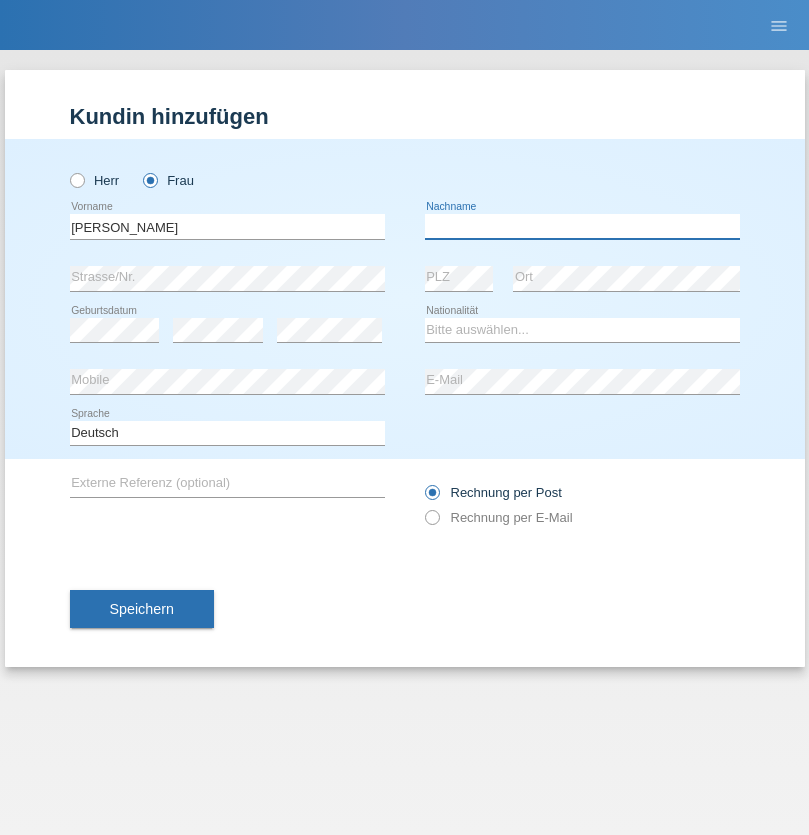 click at bounding box center (582, 226) 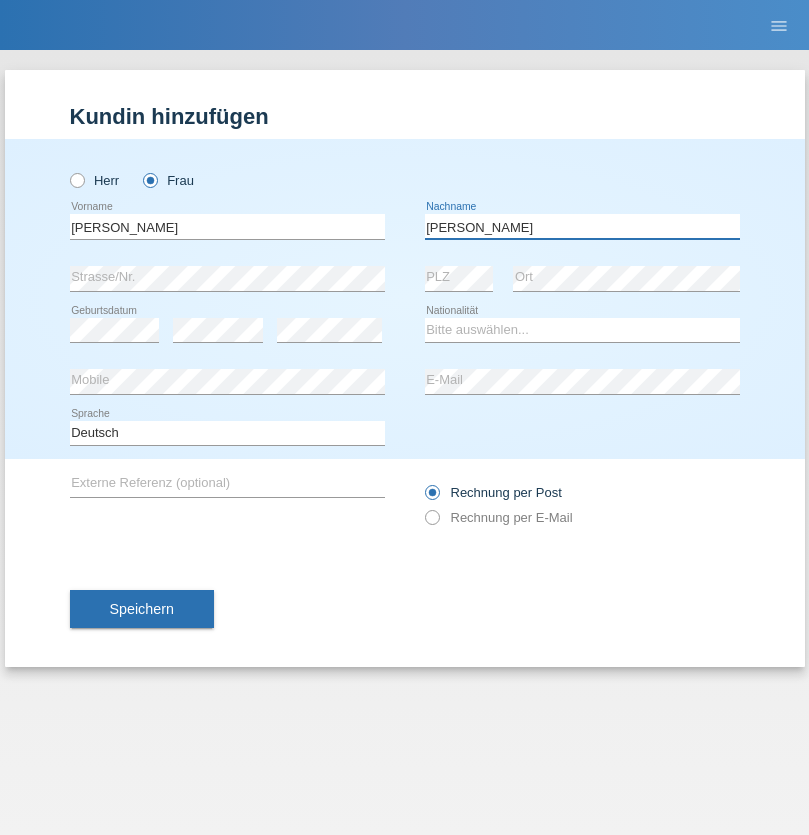 type on "[PERSON_NAME]" 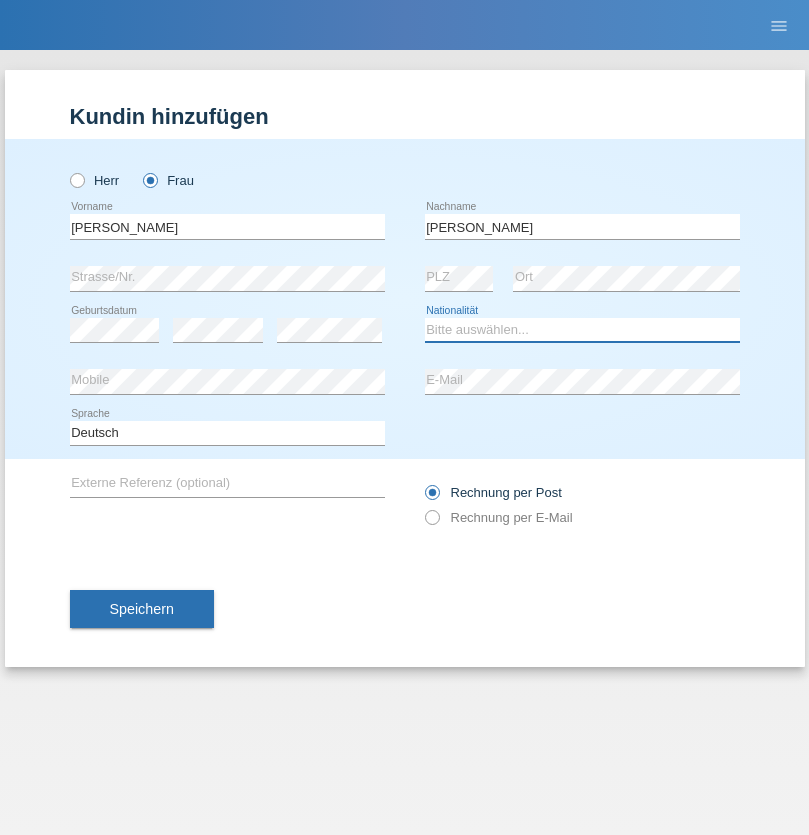 select on "CH" 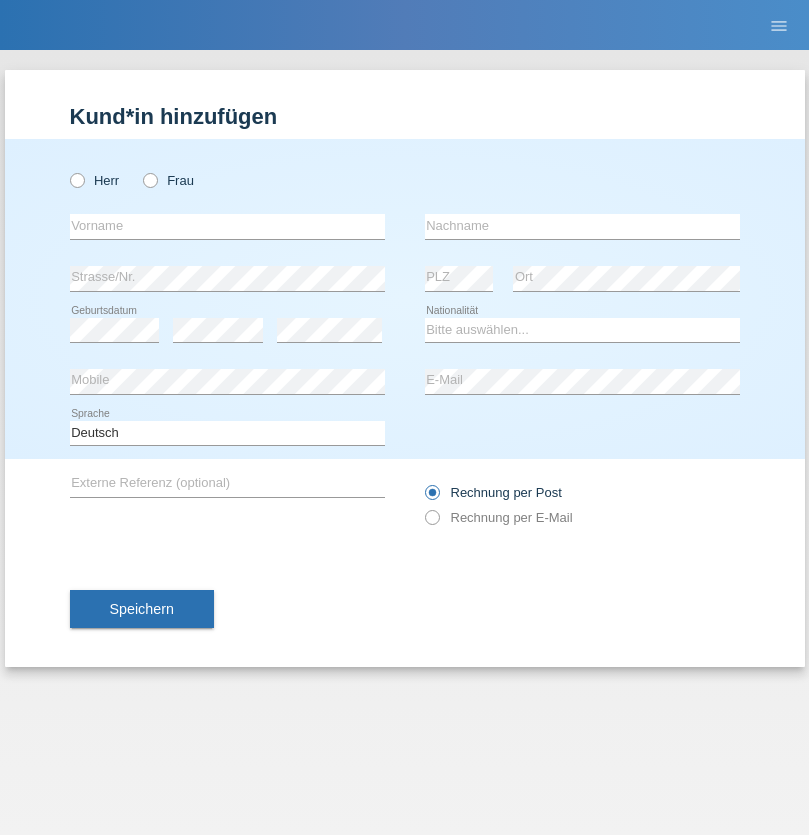 scroll, scrollTop: 0, scrollLeft: 0, axis: both 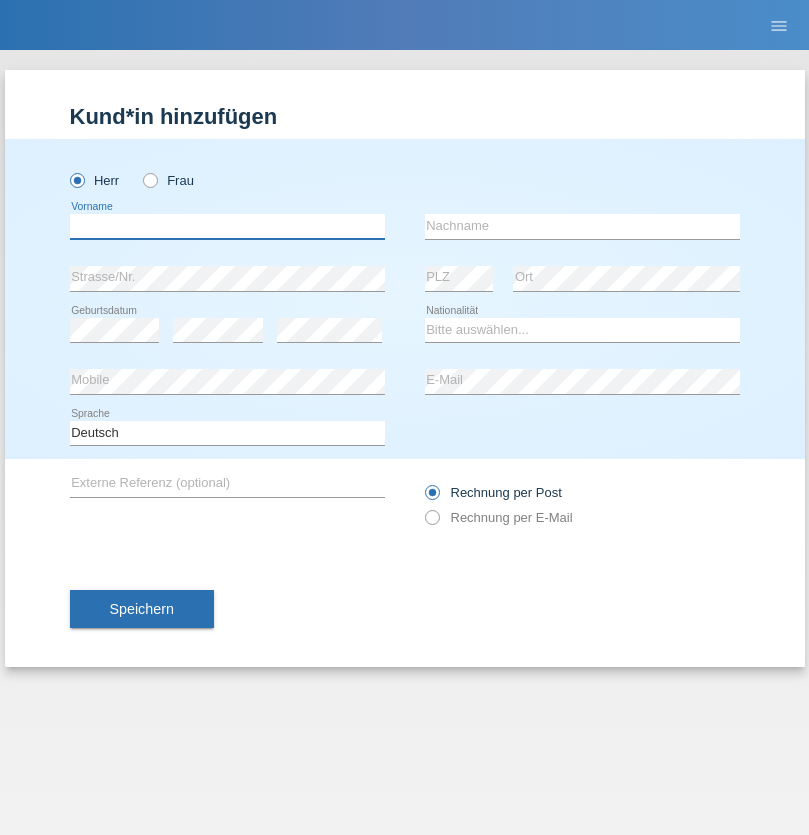 click at bounding box center [227, 226] 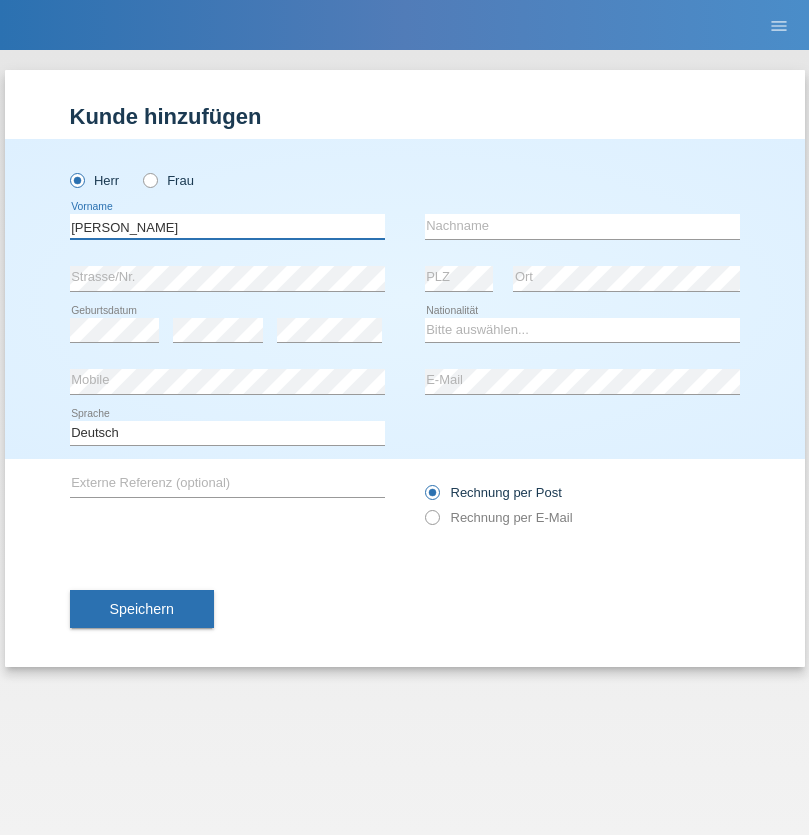 type on "Daniel" 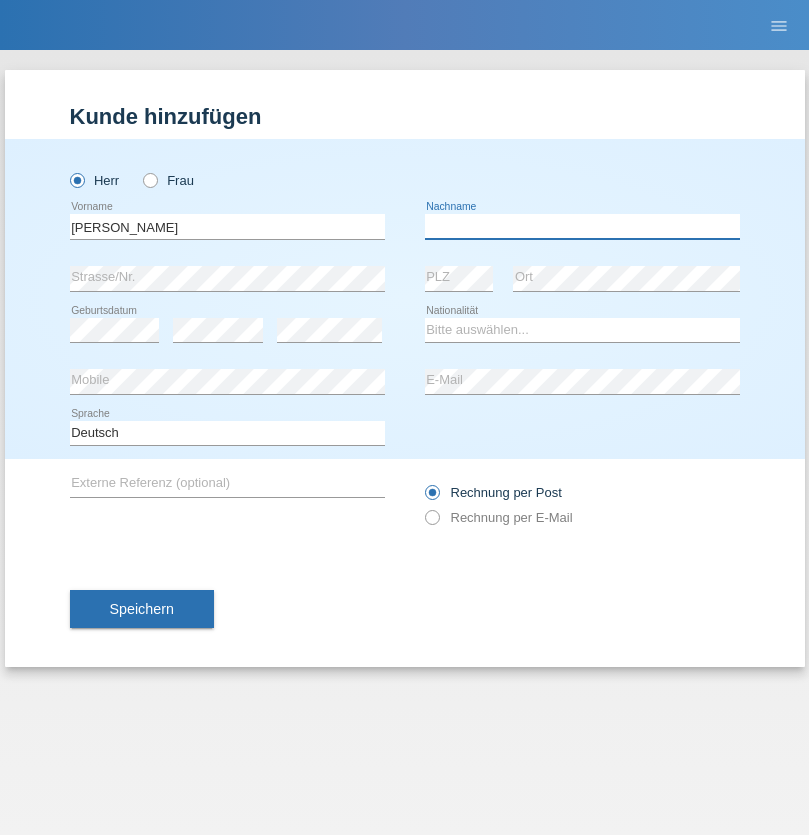 click at bounding box center (582, 226) 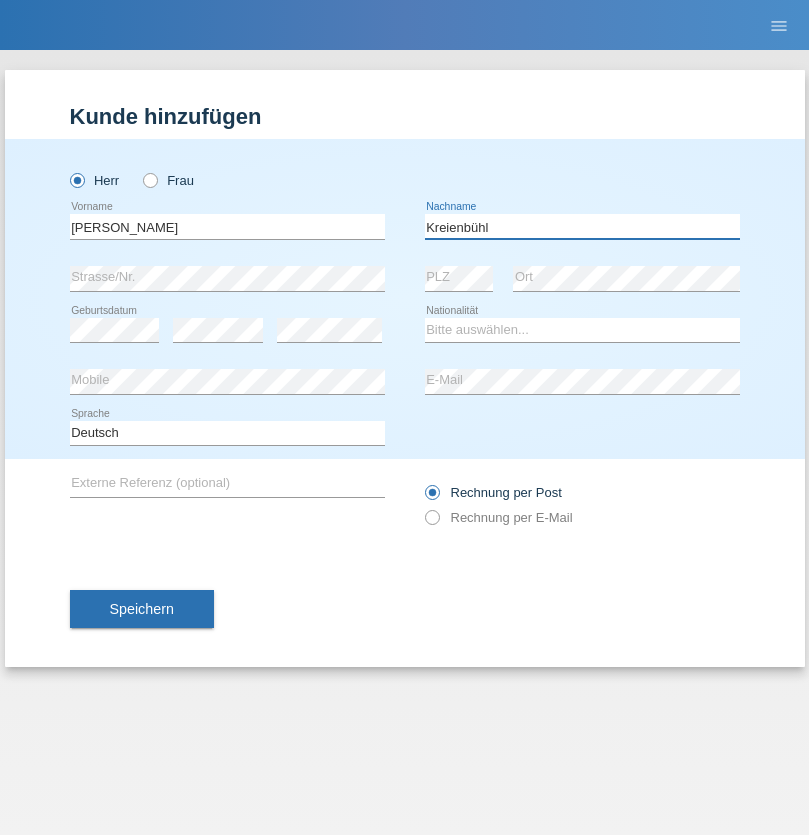 type on "Kreienbühl" 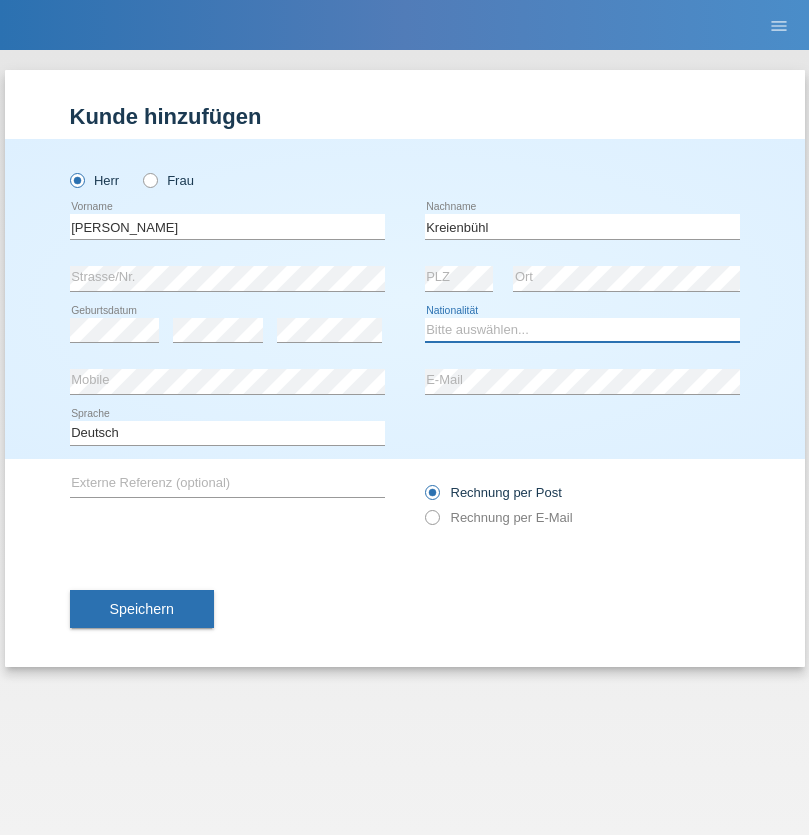 select on "CH" 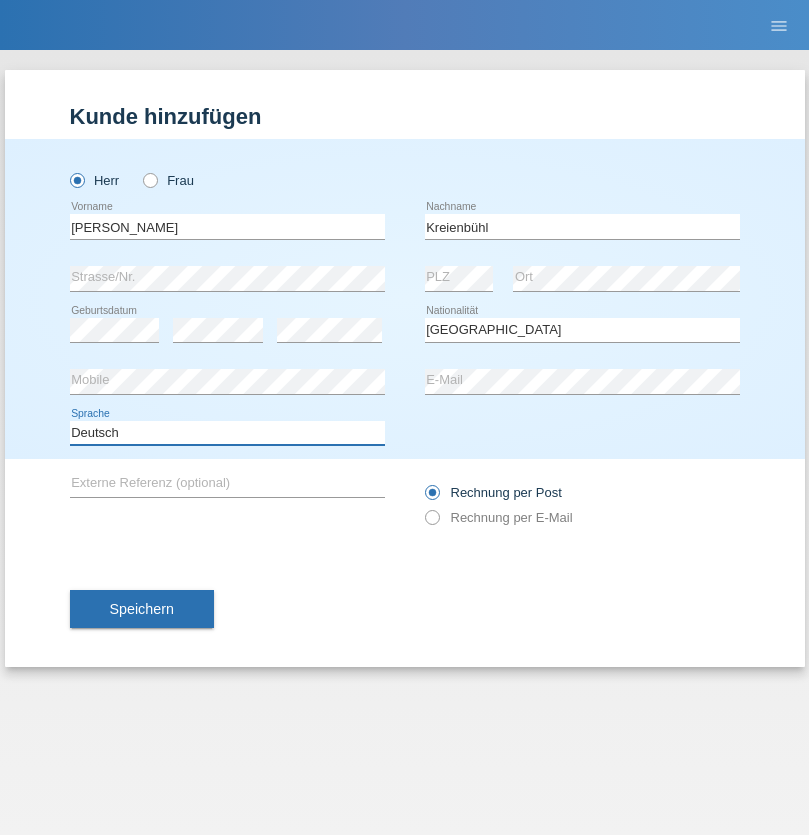 select on "en" 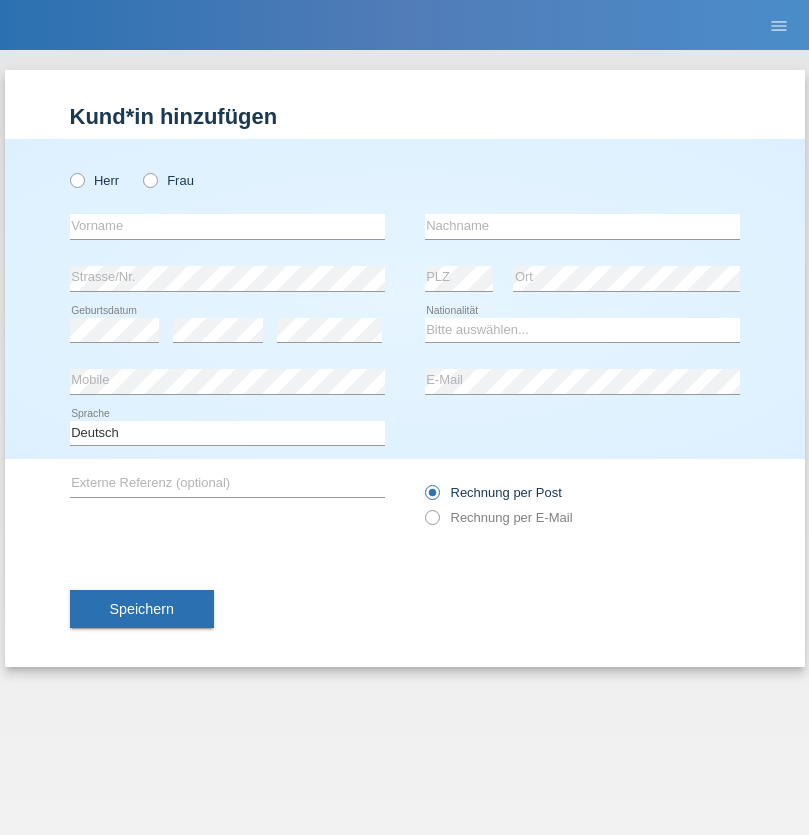 scroll, scrollTop: 0, scrollLeft: 0, axis: both 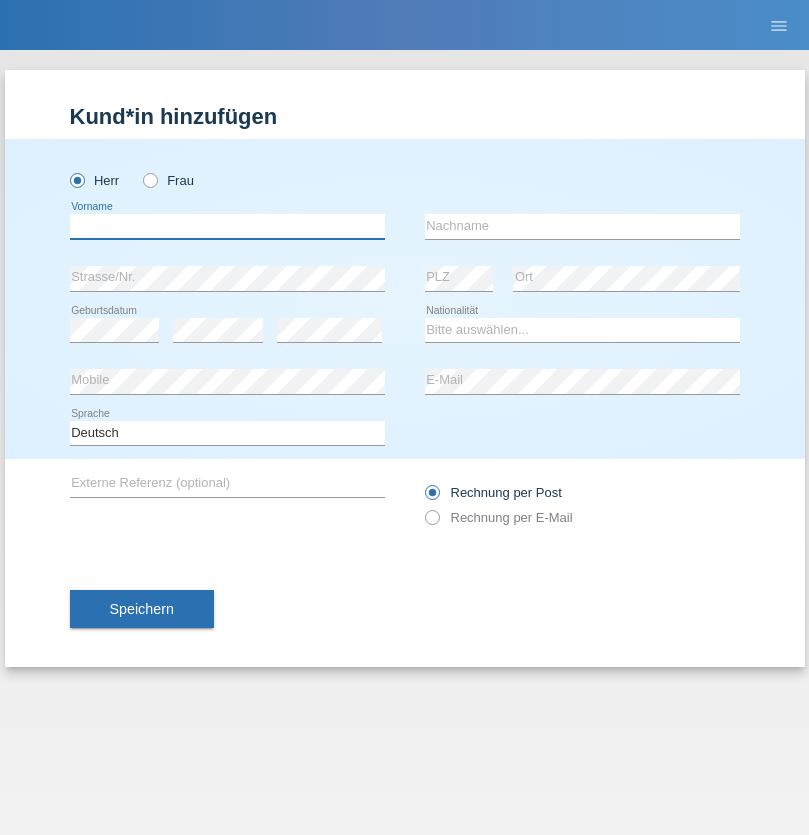click at bounding box center (227, 226) 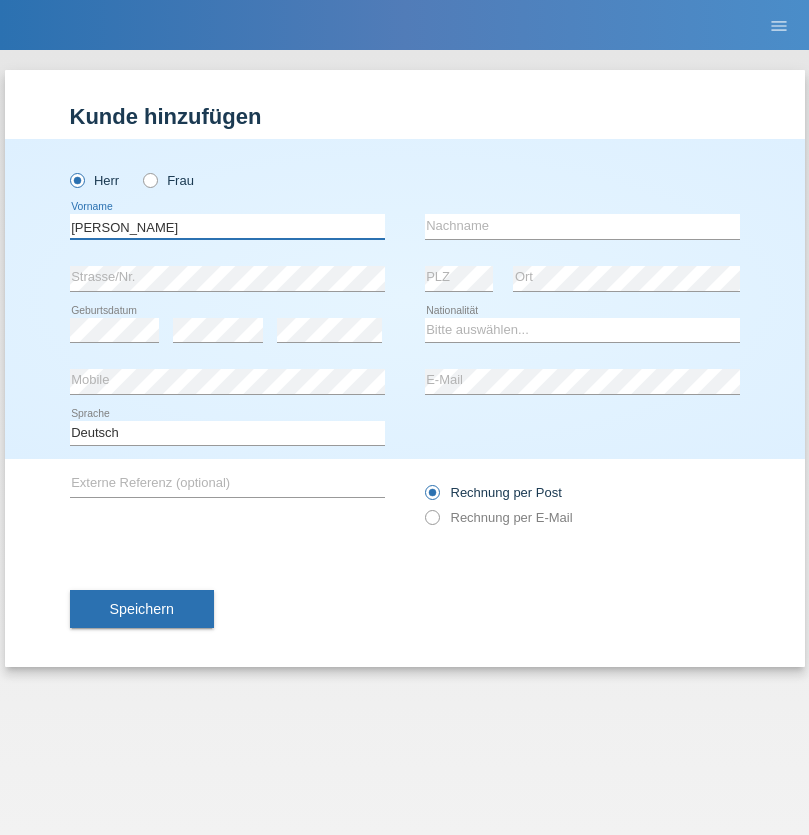 type on "[PERSON_NAME]" 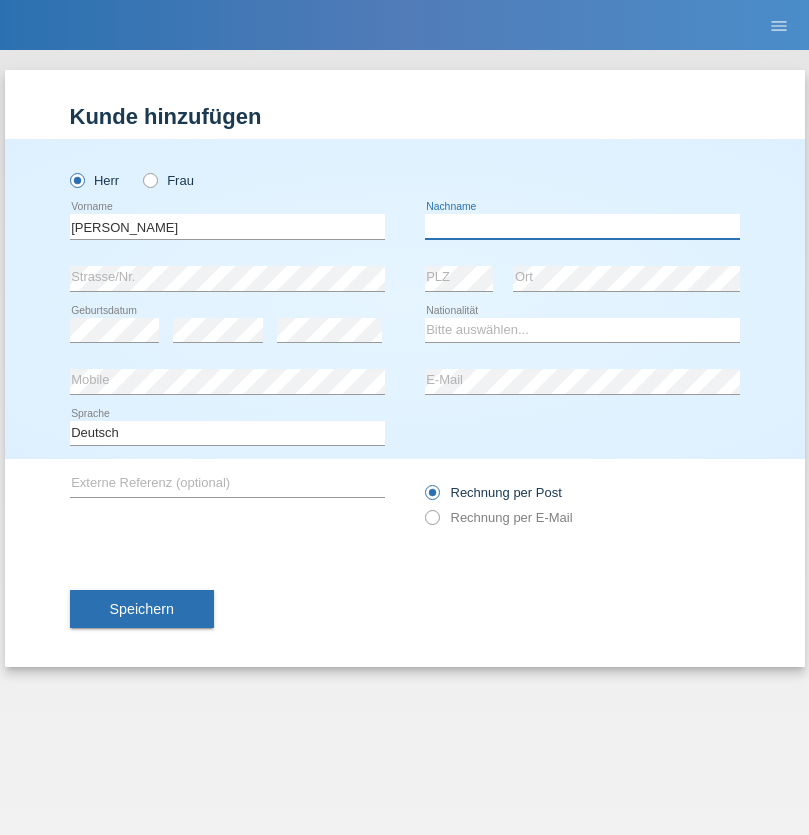 click at bounding box center [582, 226] 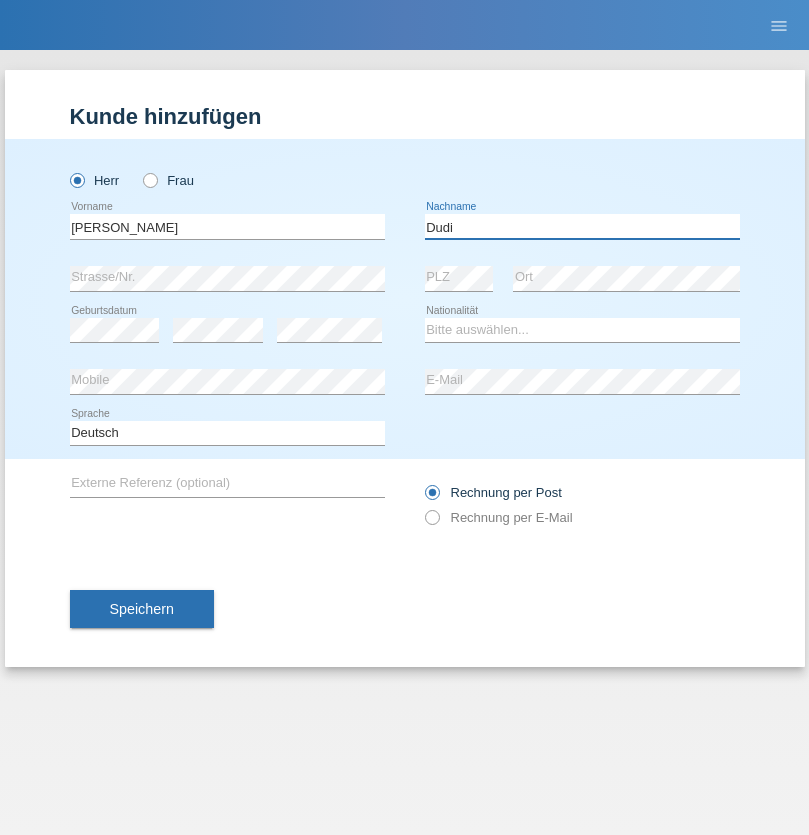 type on "Dudi" 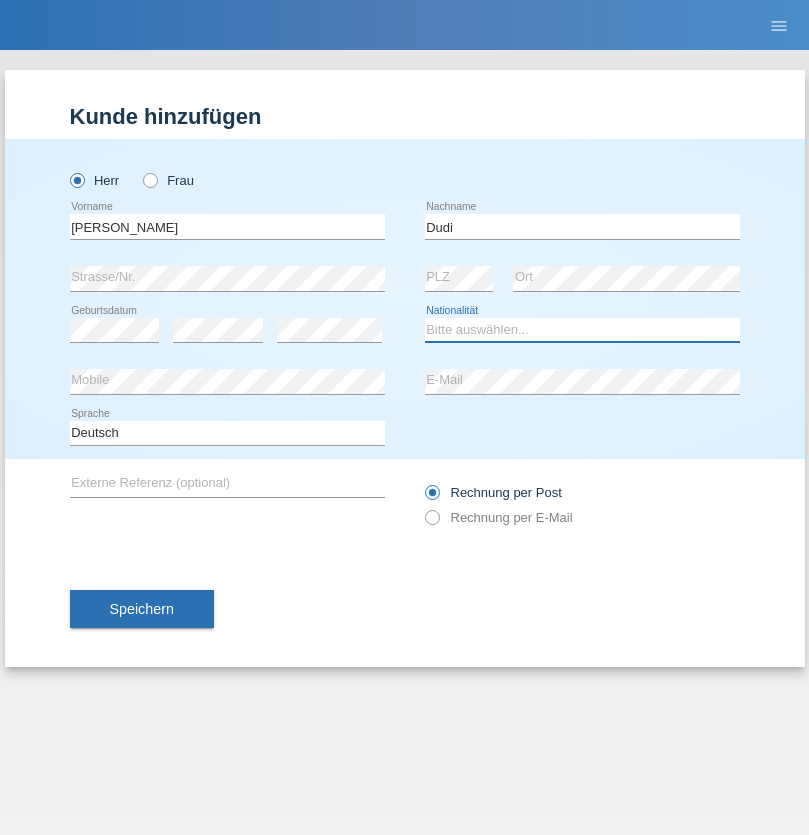select on "SK" 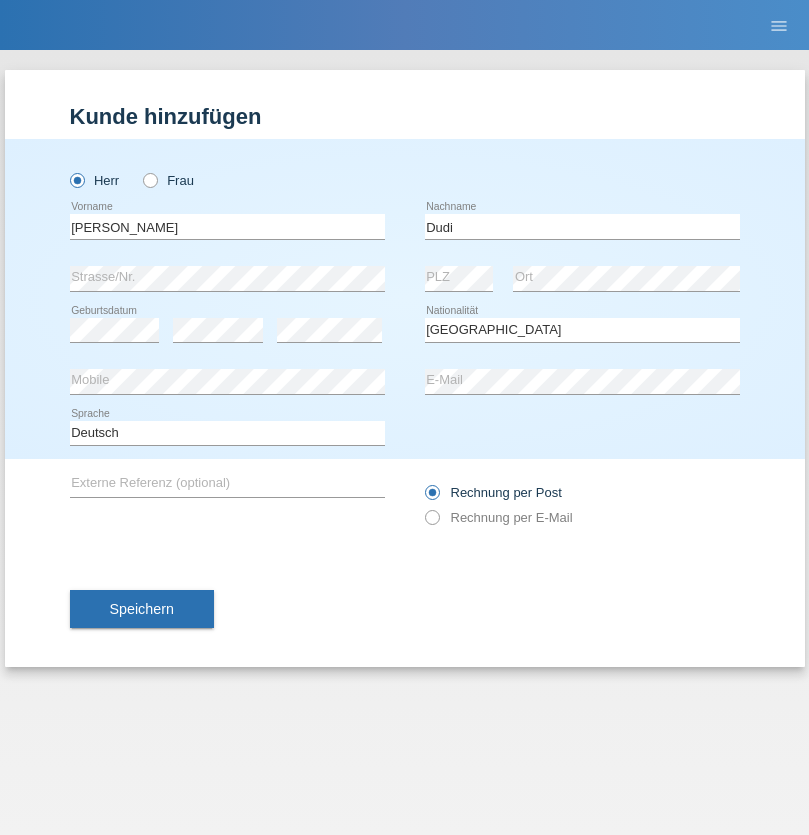 select on "C" 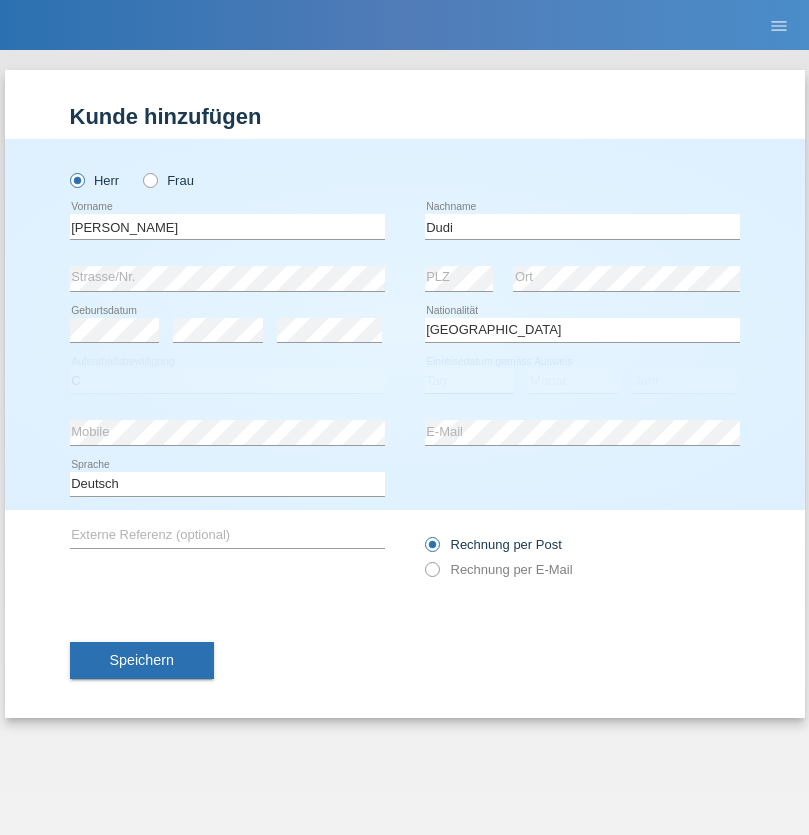 select on "25" 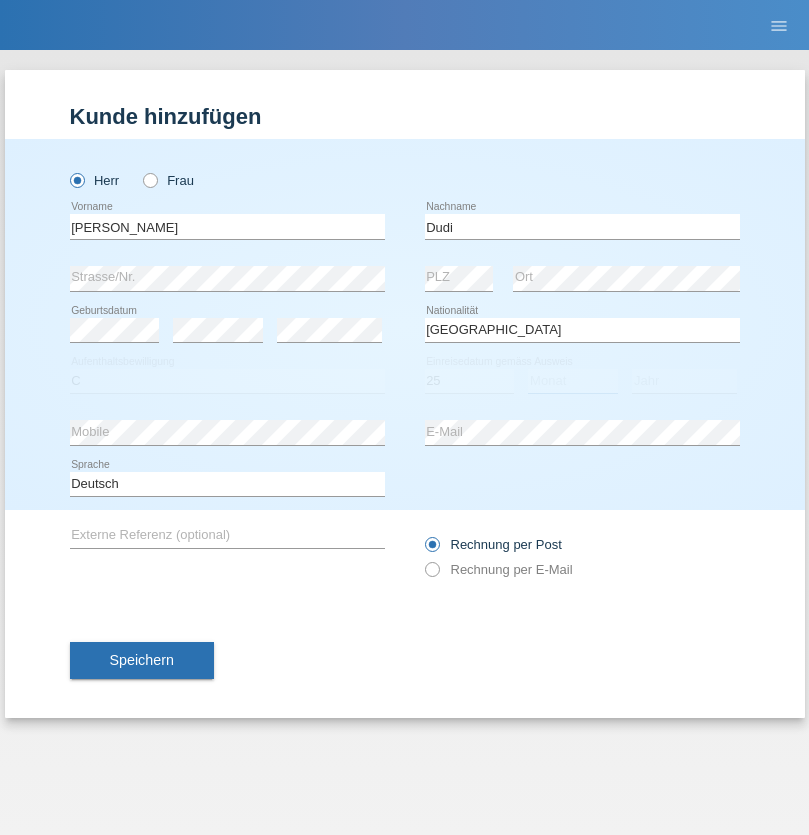 select on "05" 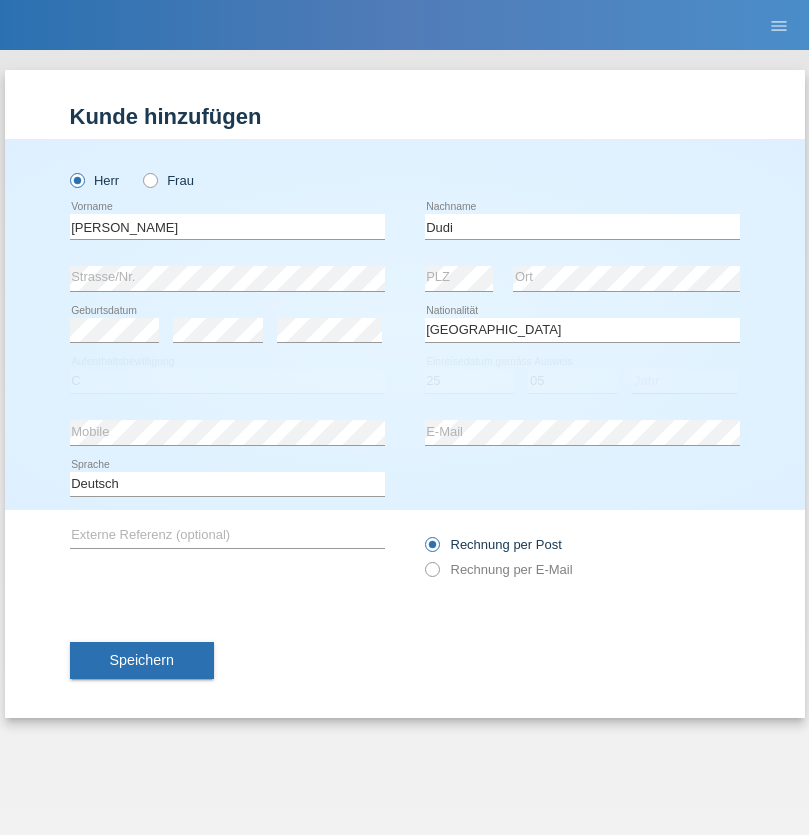 select on "2021" 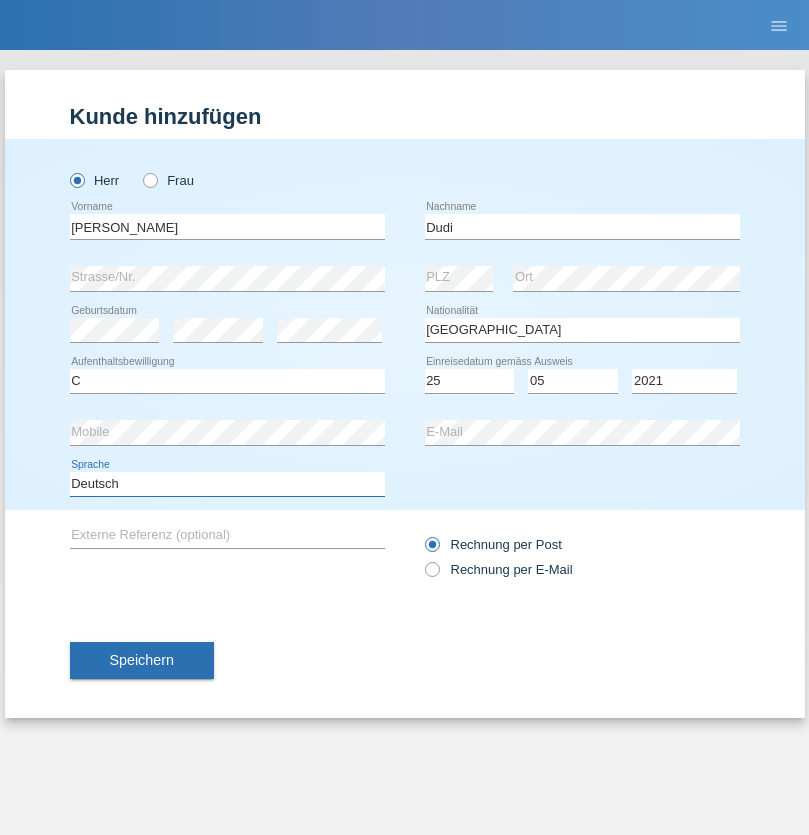 select on "en" 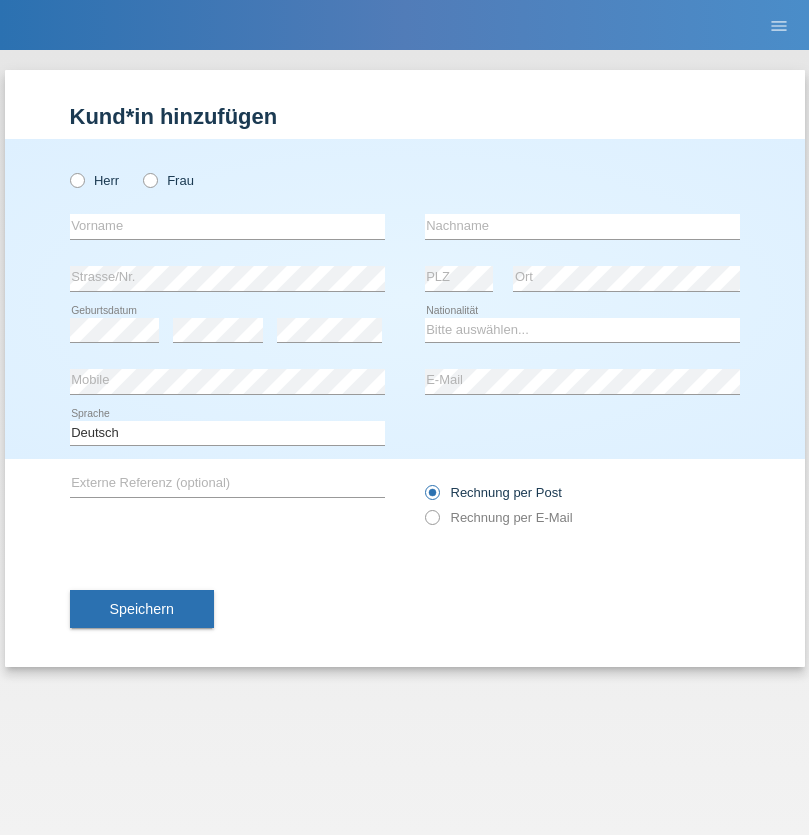 scroll, scrollTop: 0, scrollLeft: 0, axis: both 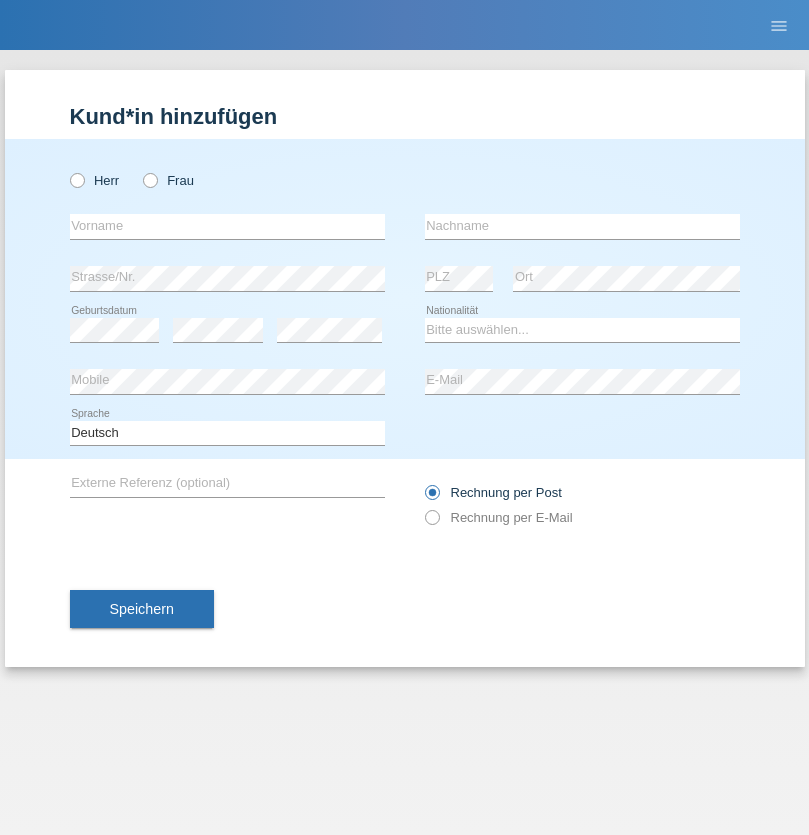 radio on "true" 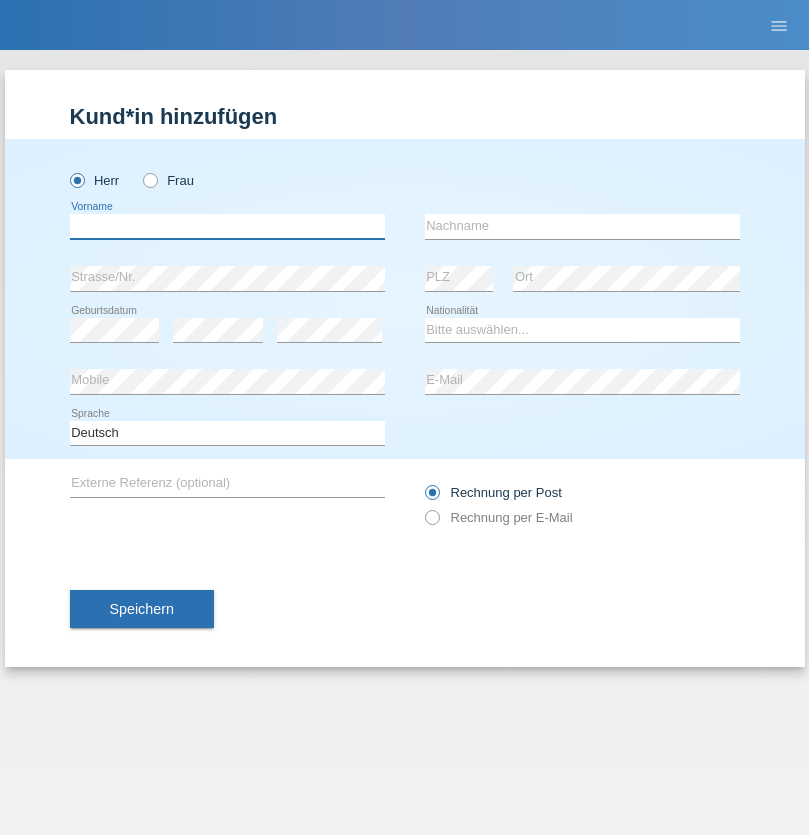 click at bounding box center (227, 226) 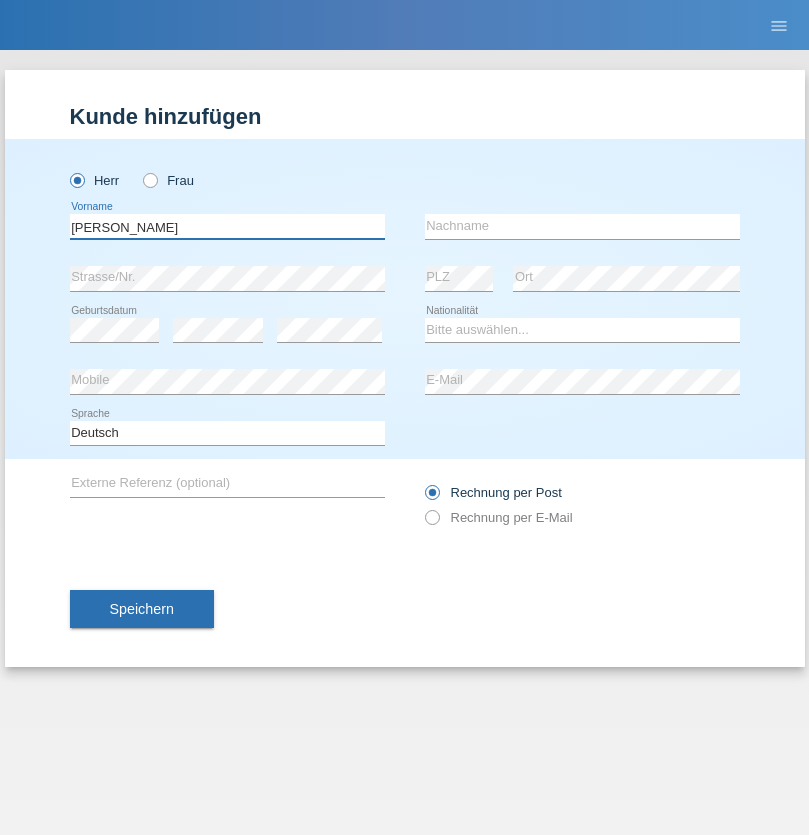 type on "[PERSON_NAME]" 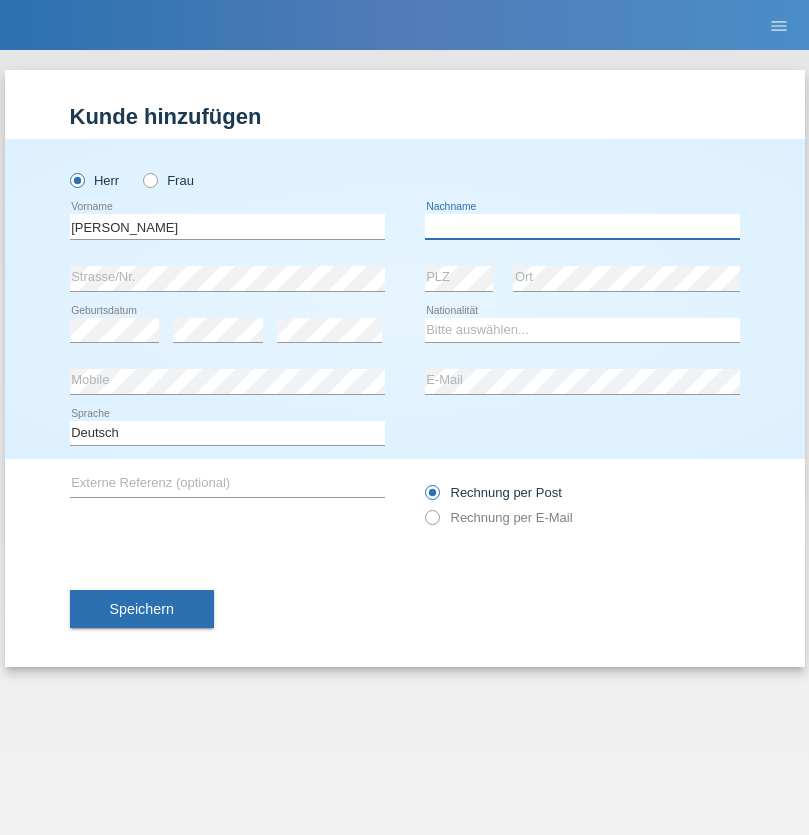 click at bounding box center (582, 226) 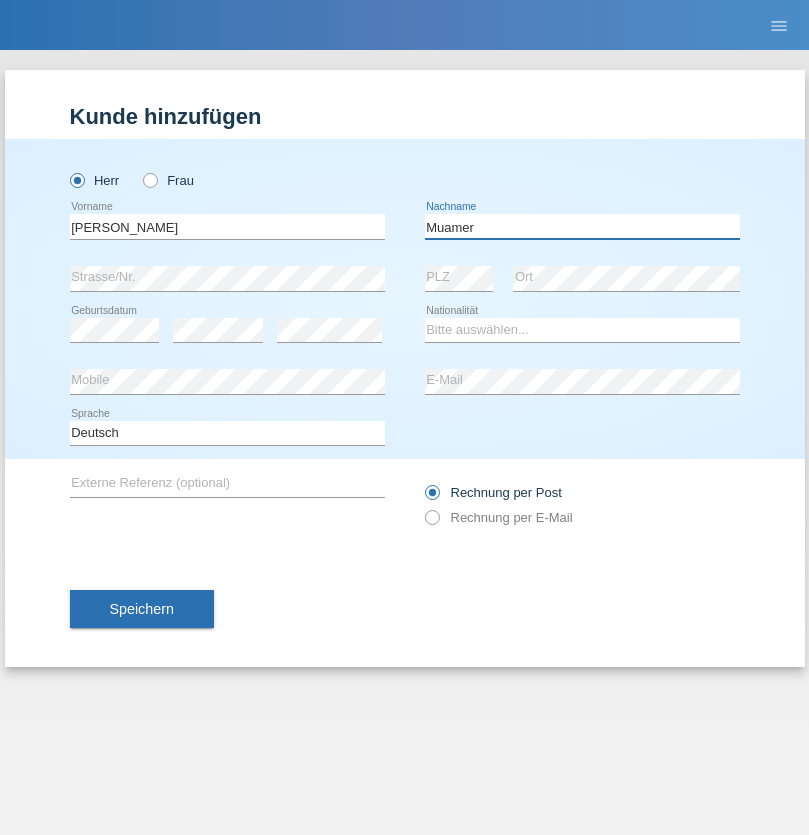 type on "Muamer" 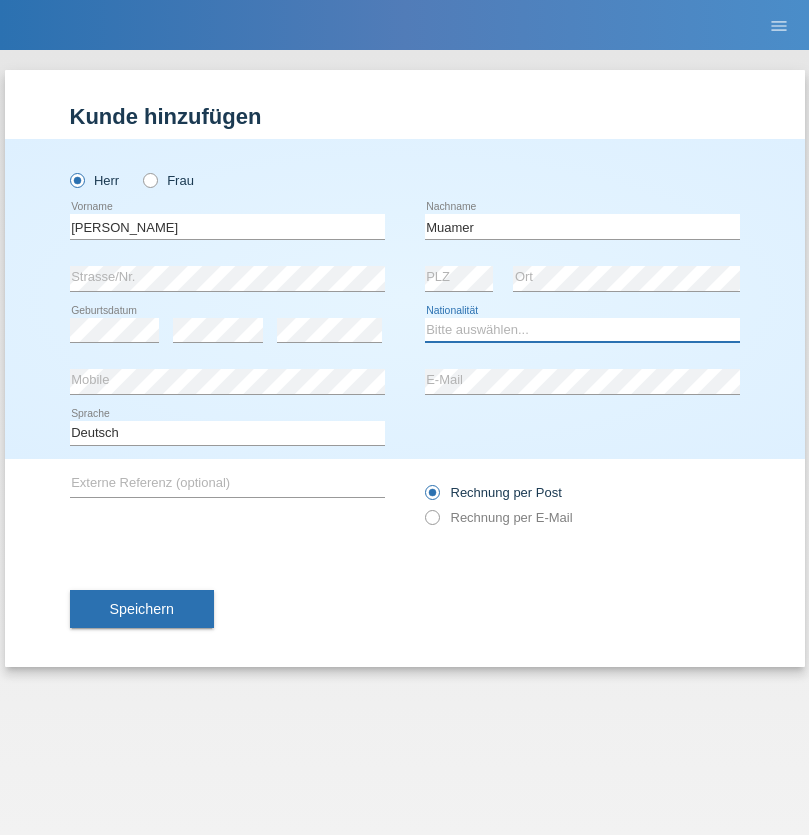 select on "CH" 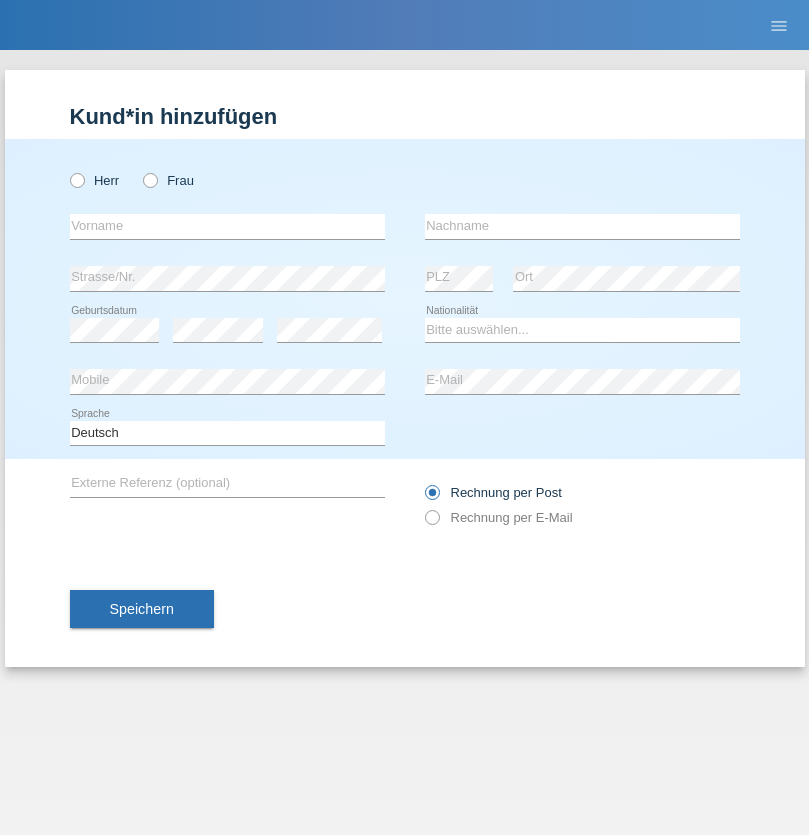 scroll, scrollTop: 0, scrollLeft: 0, axis: both 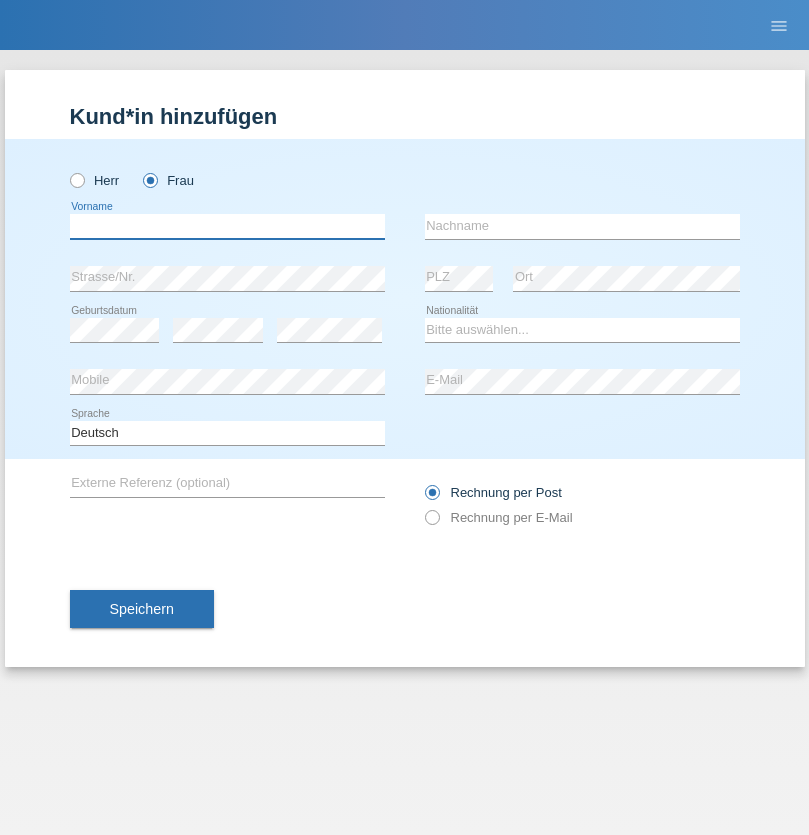 click at bounding box center (227, 226) 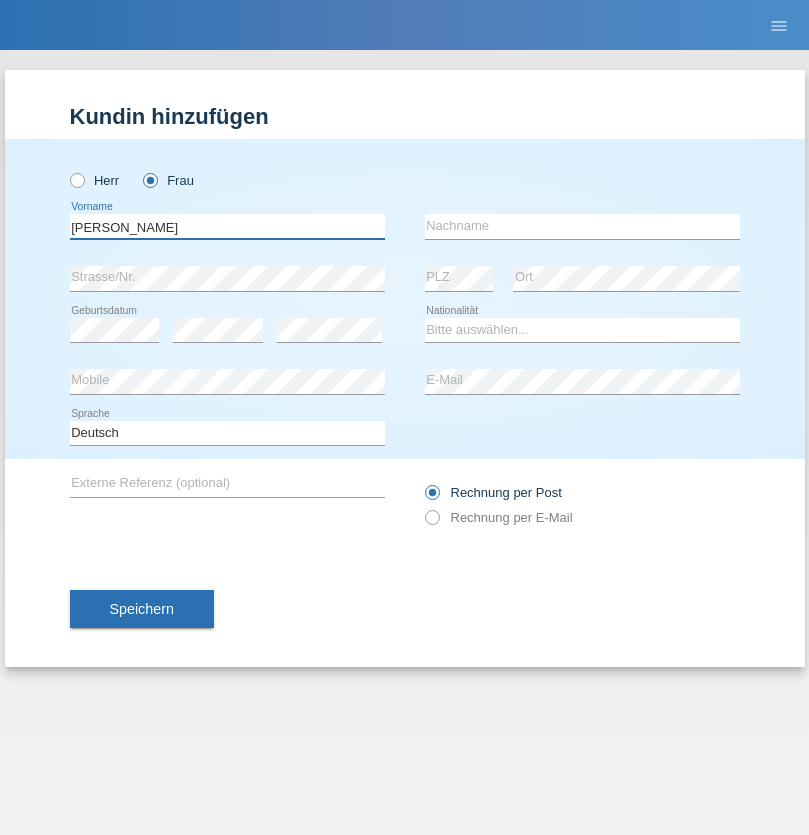 type on "Alberto" 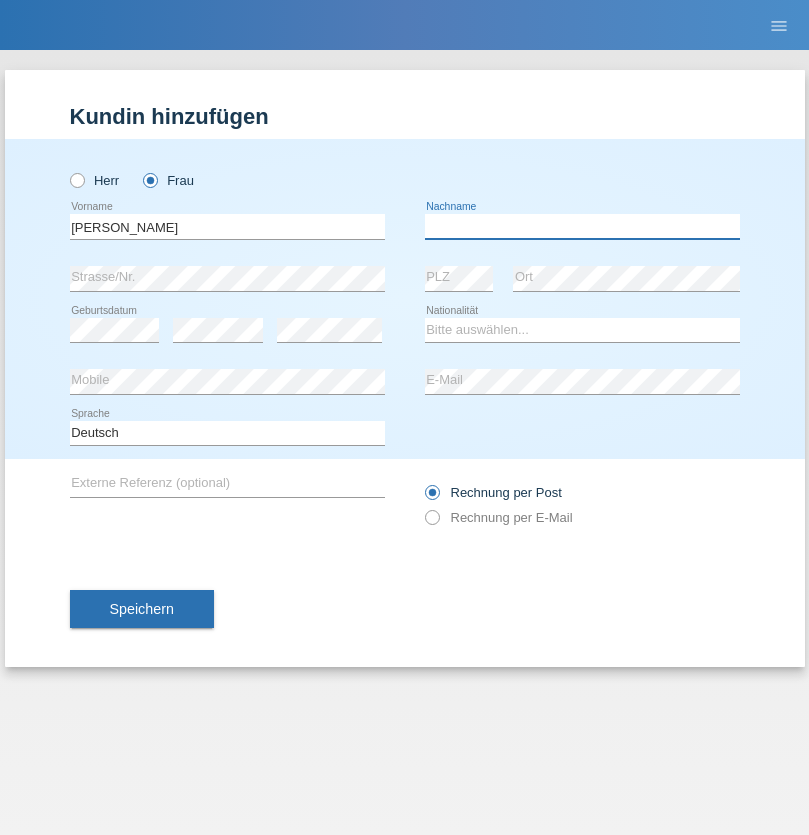click at bounding box center [582, 226] 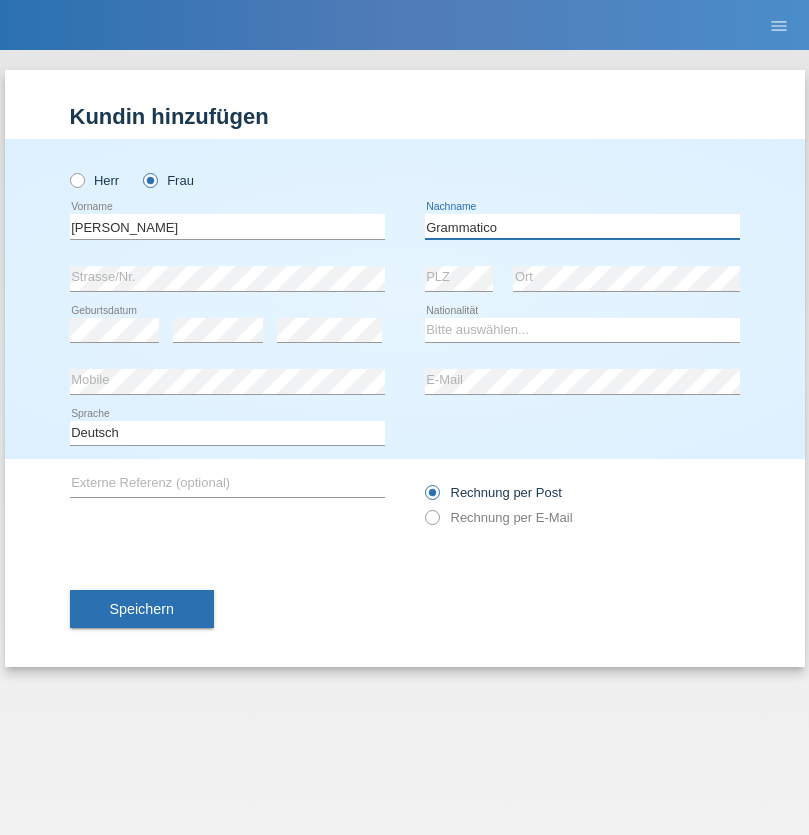 type on "Grammatico" 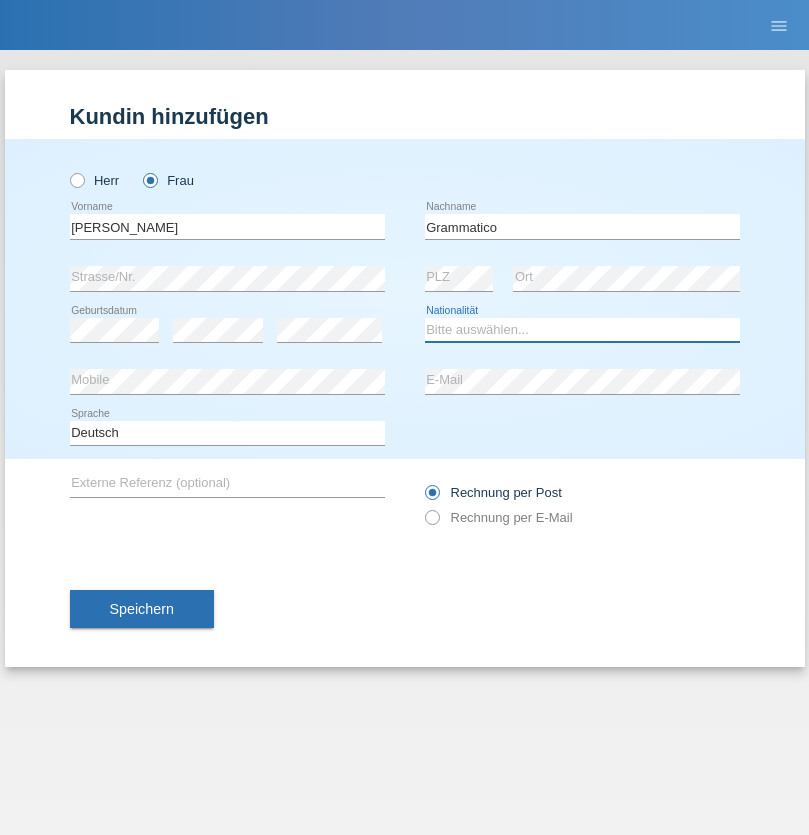 select on "CH" 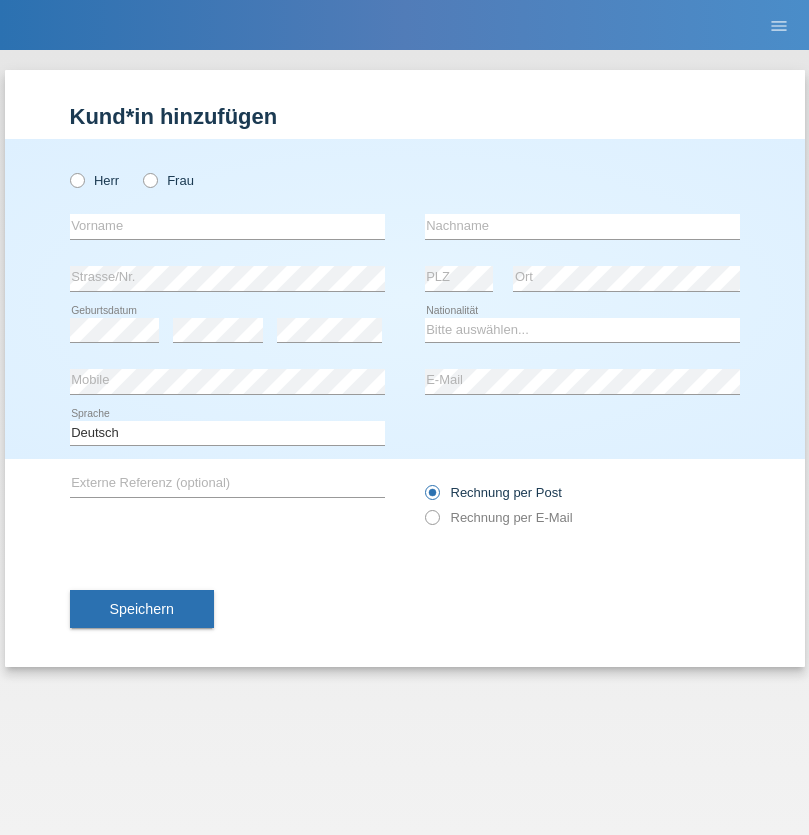 scroll, scrollTop: 0, scrollLeft: 0, axis: both 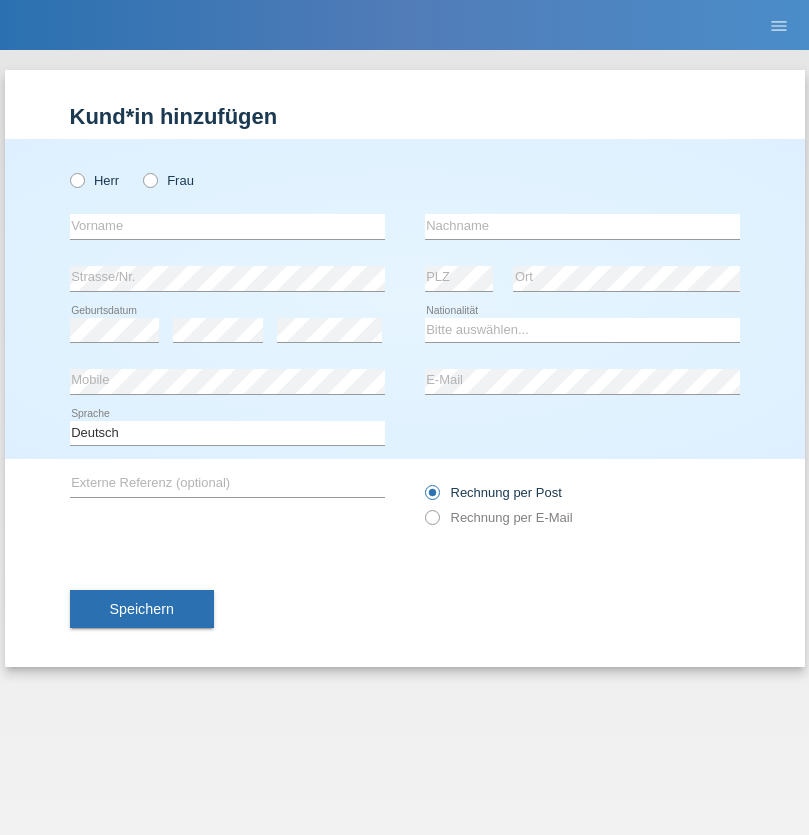 radio on "true" 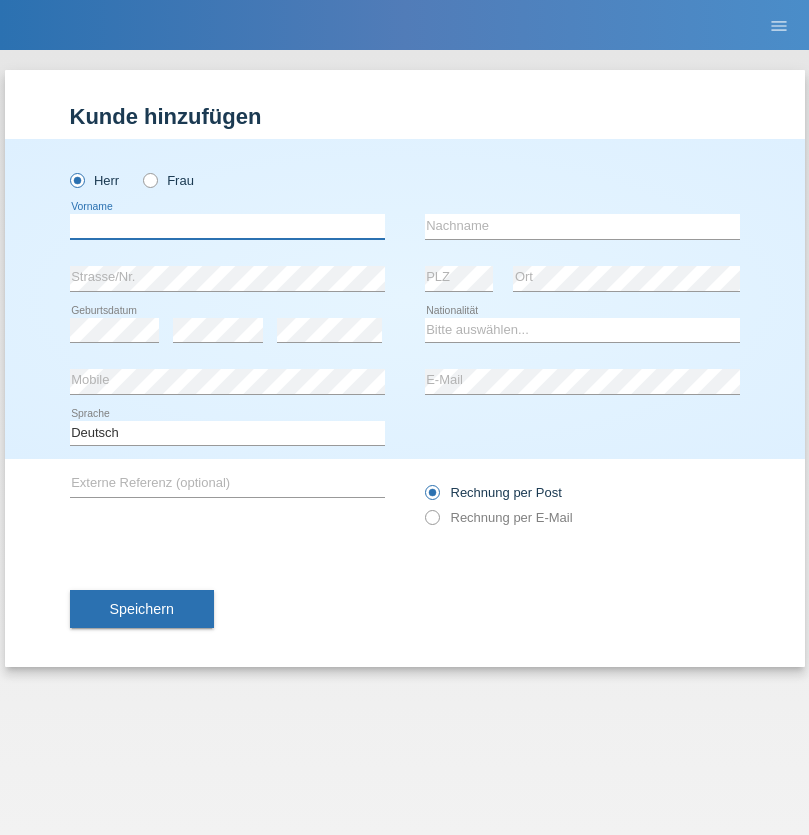 click at bounding box center [227, 226] 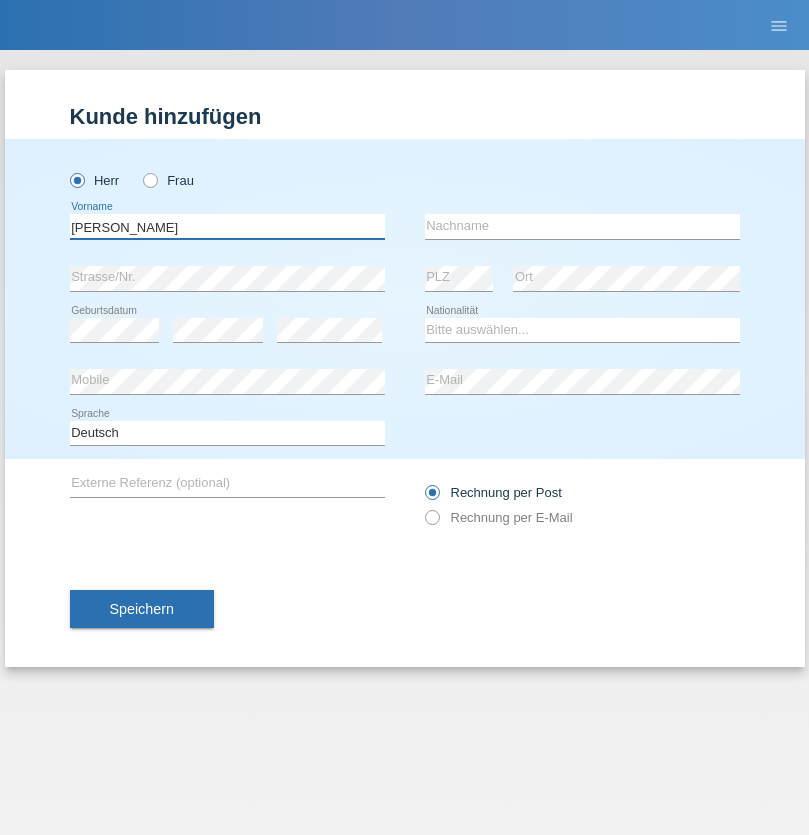 type on "Ivo" 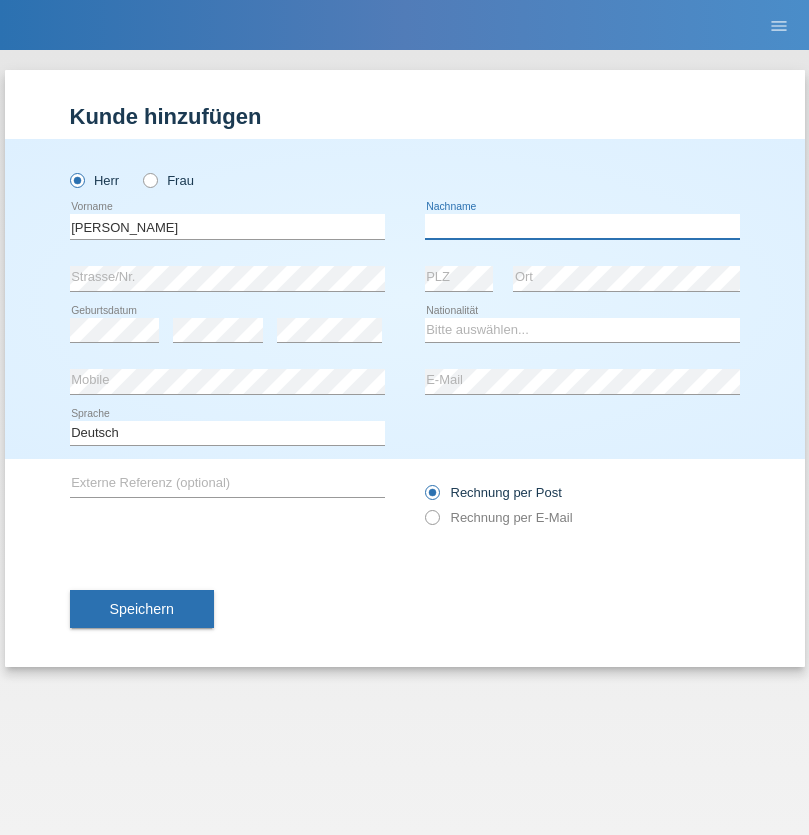 click at bounding box center [582, 226] 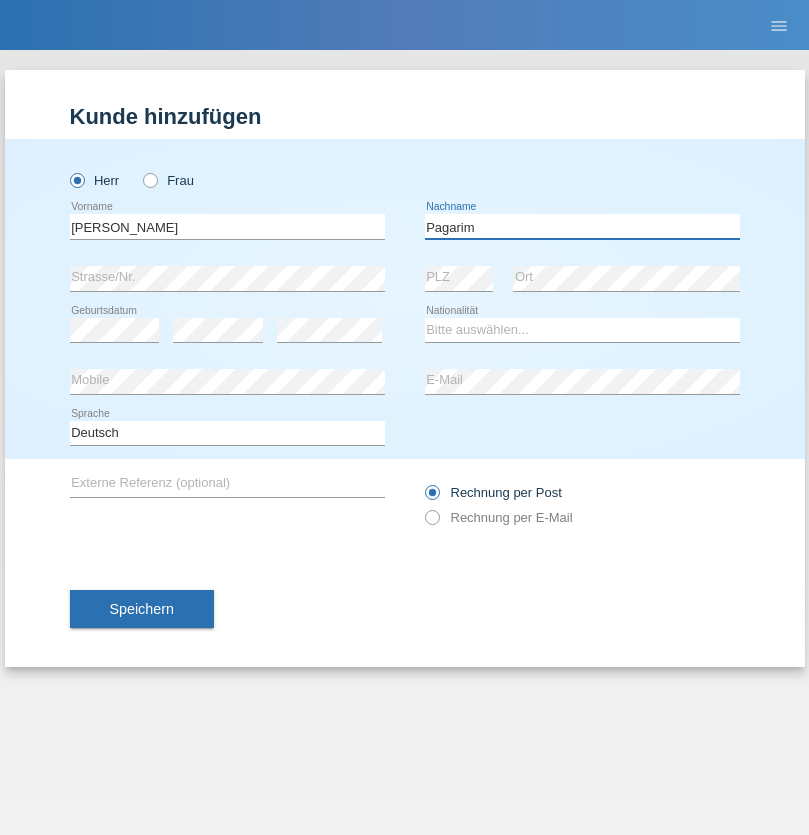 type on "Pagarim" 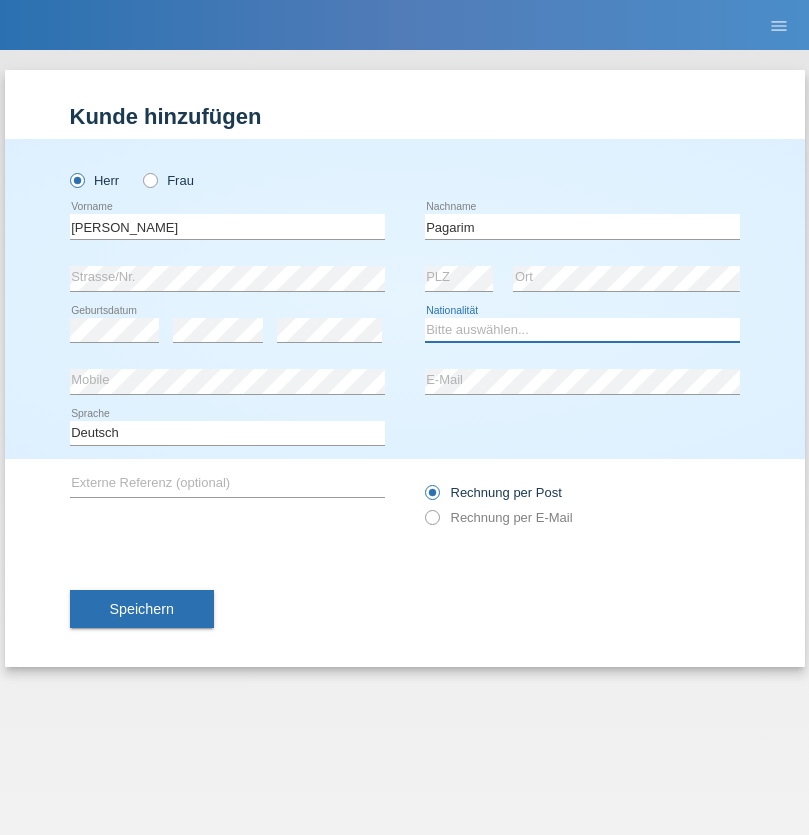 select on "CH" 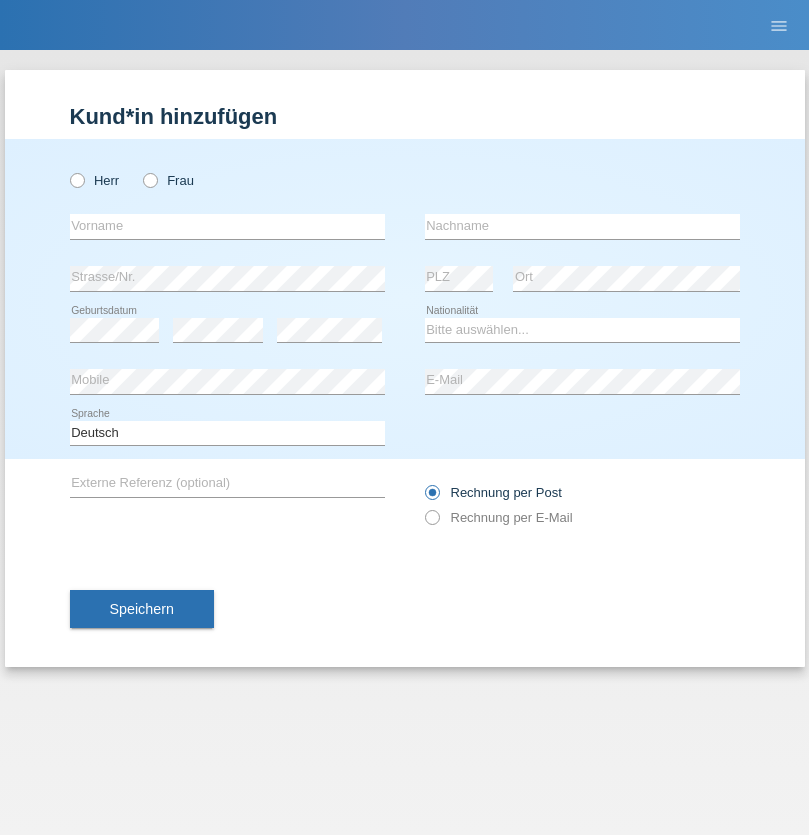 scroll, scrollTop: 0, scrollLeft: 0, axis: both 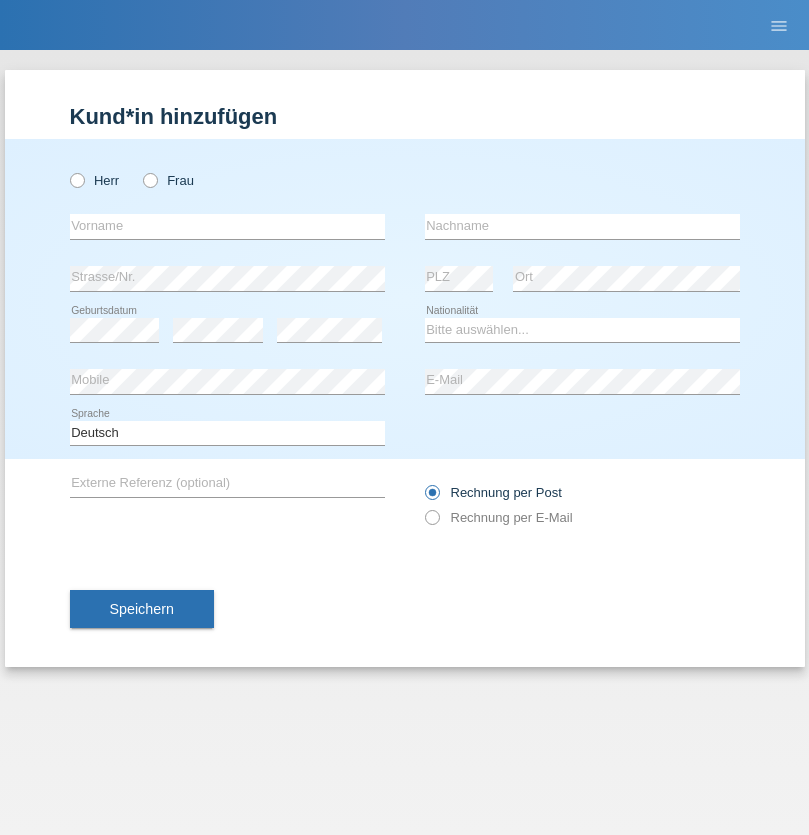 radio on "true" 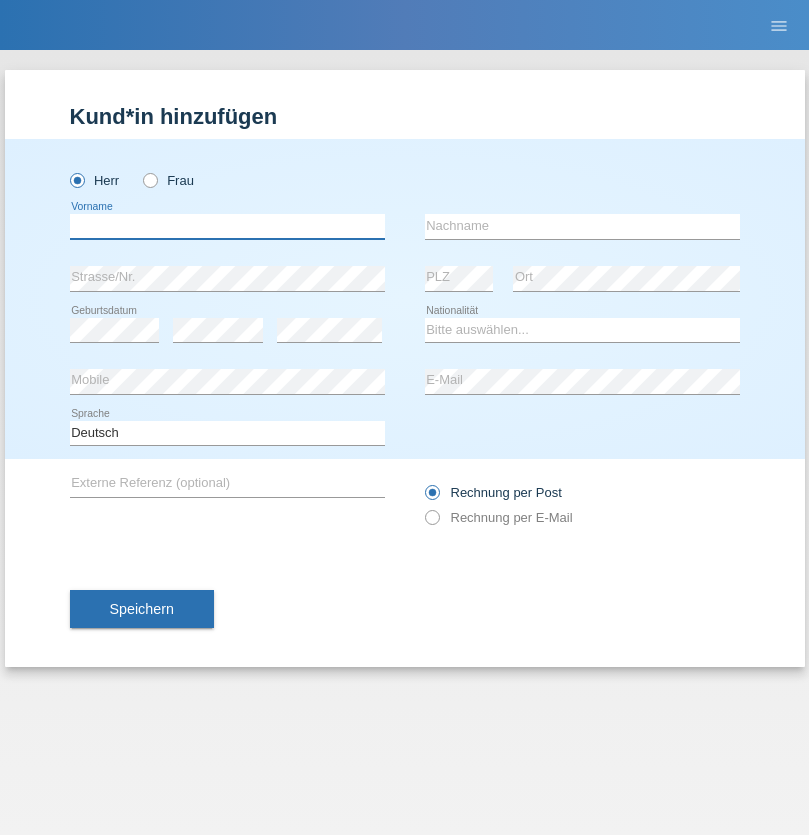 click at bounding box center [227, 226] 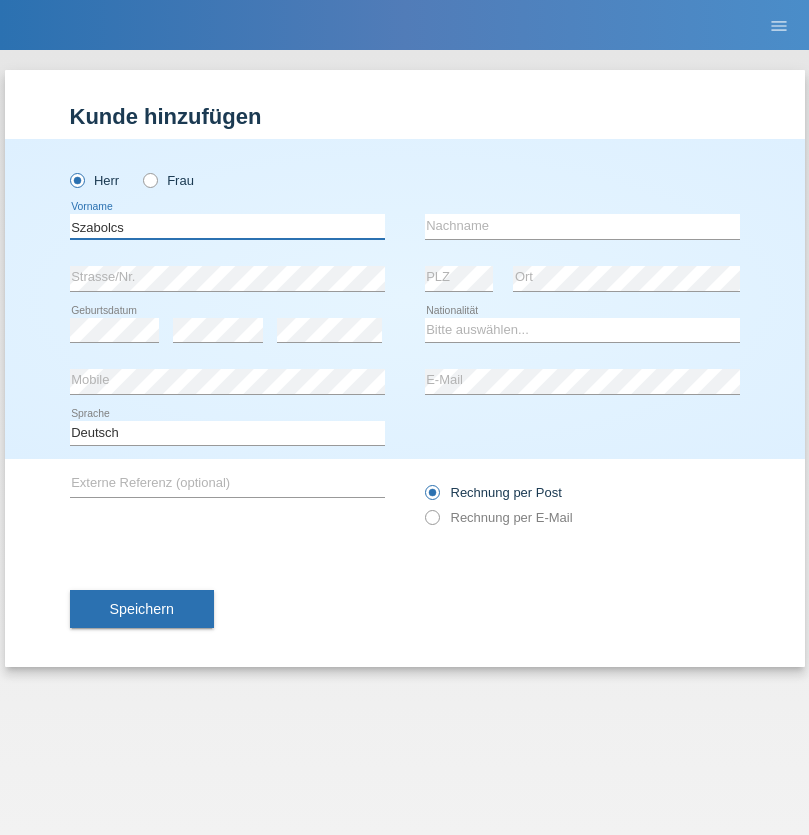 type on "Szabolcs" 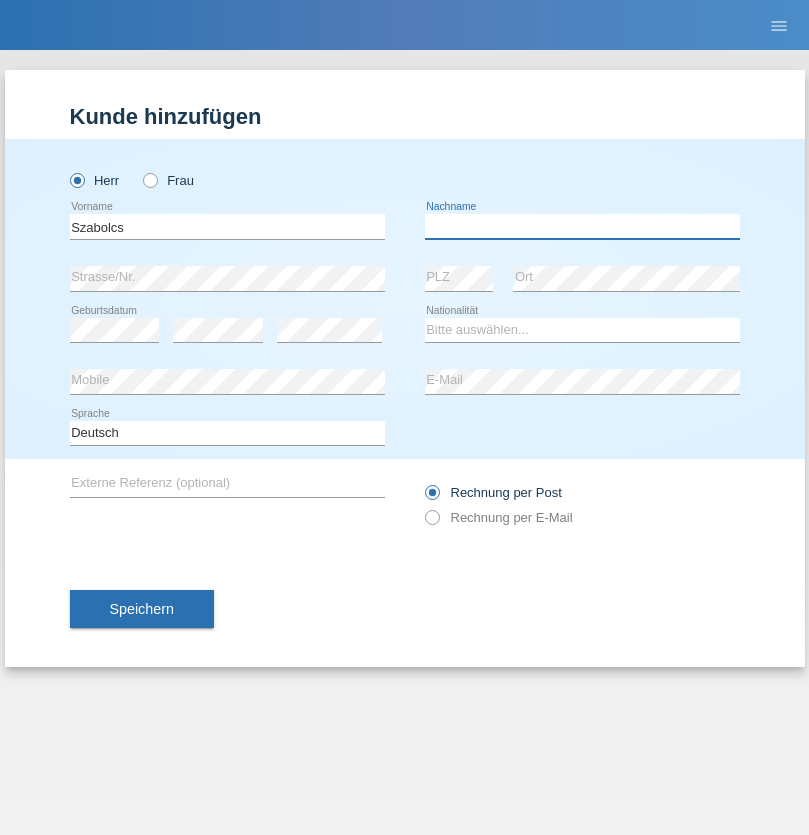 click at bounding box center (582, 226) 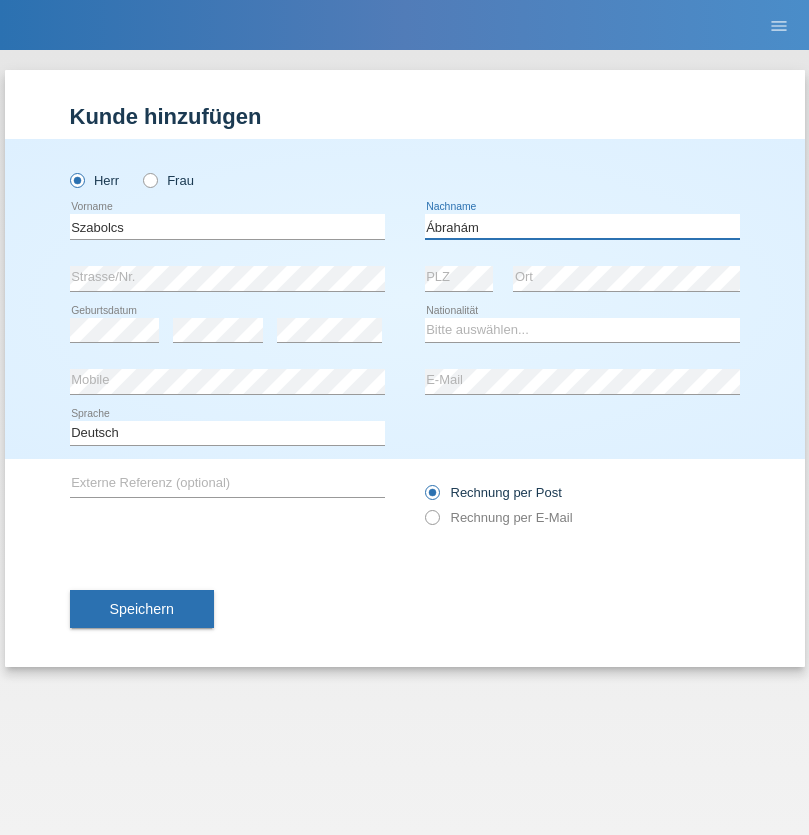 type on "Ábrahám" 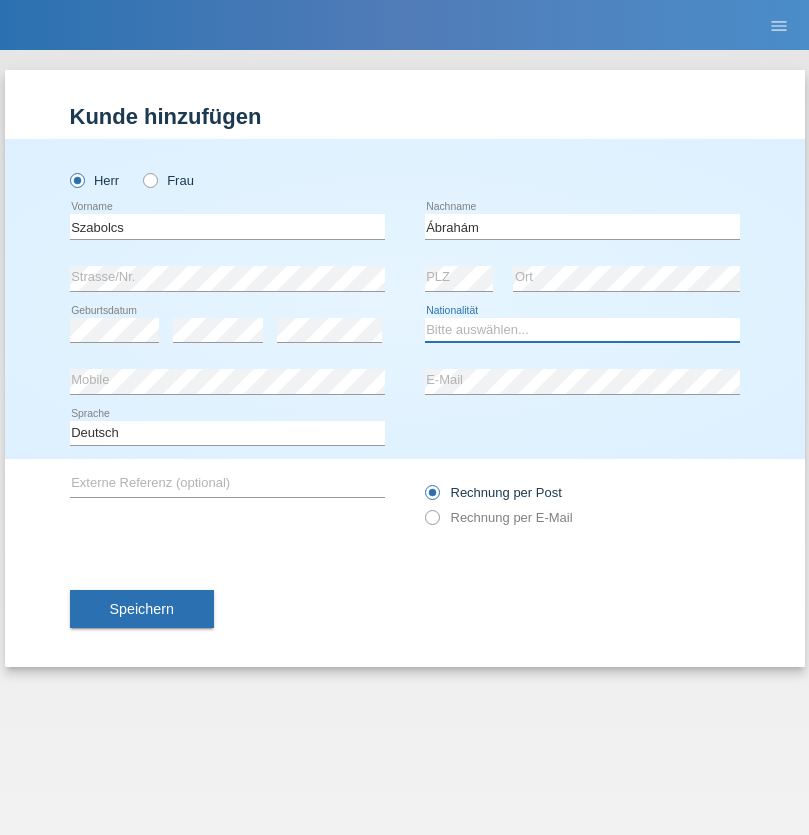 select on "HU" 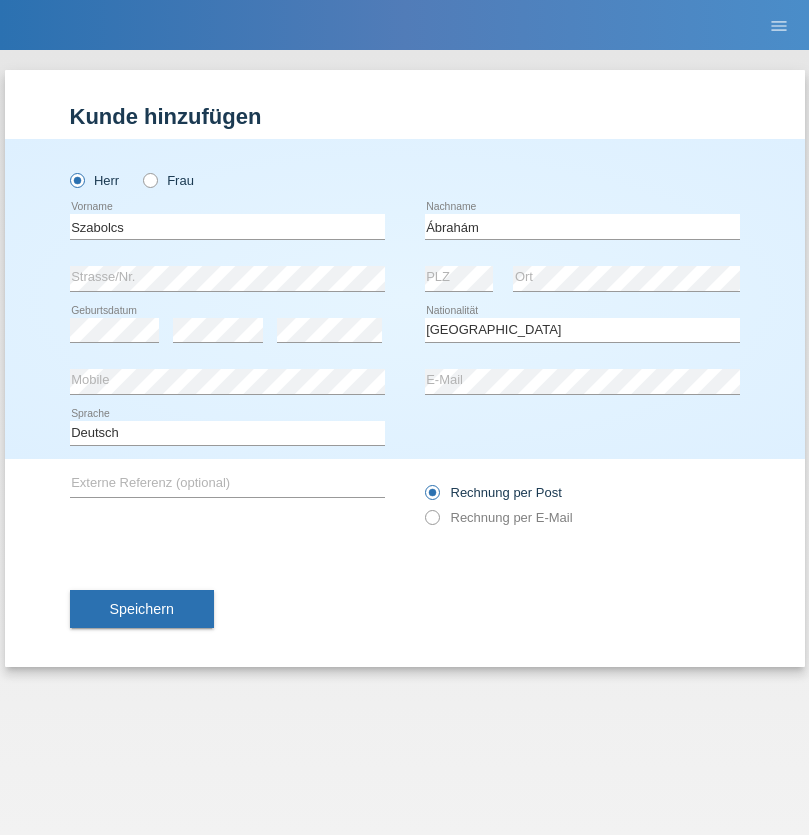 select on "C" 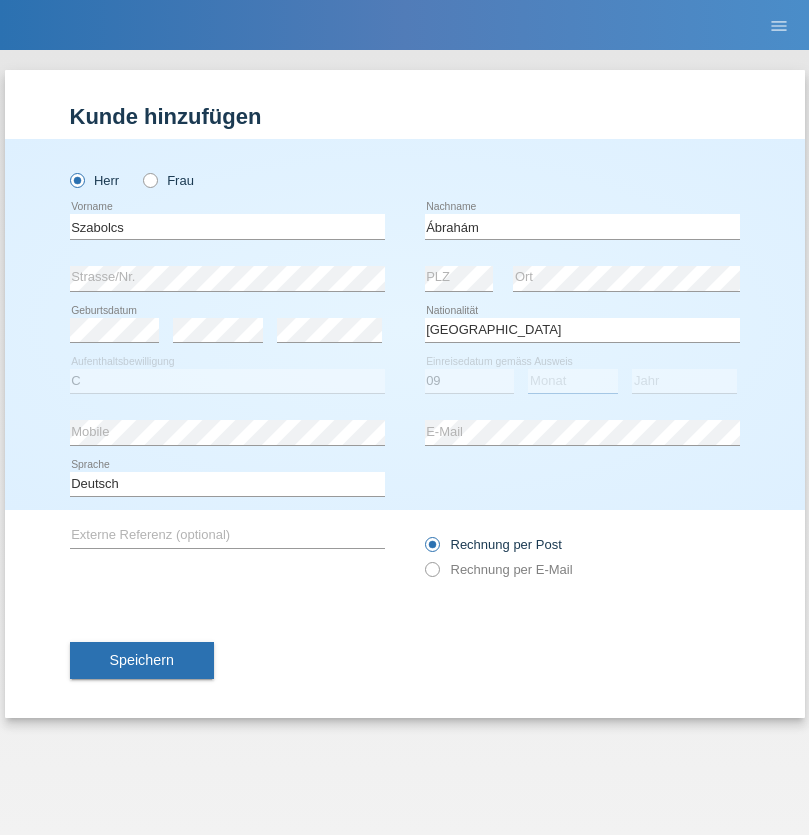 select on "12" 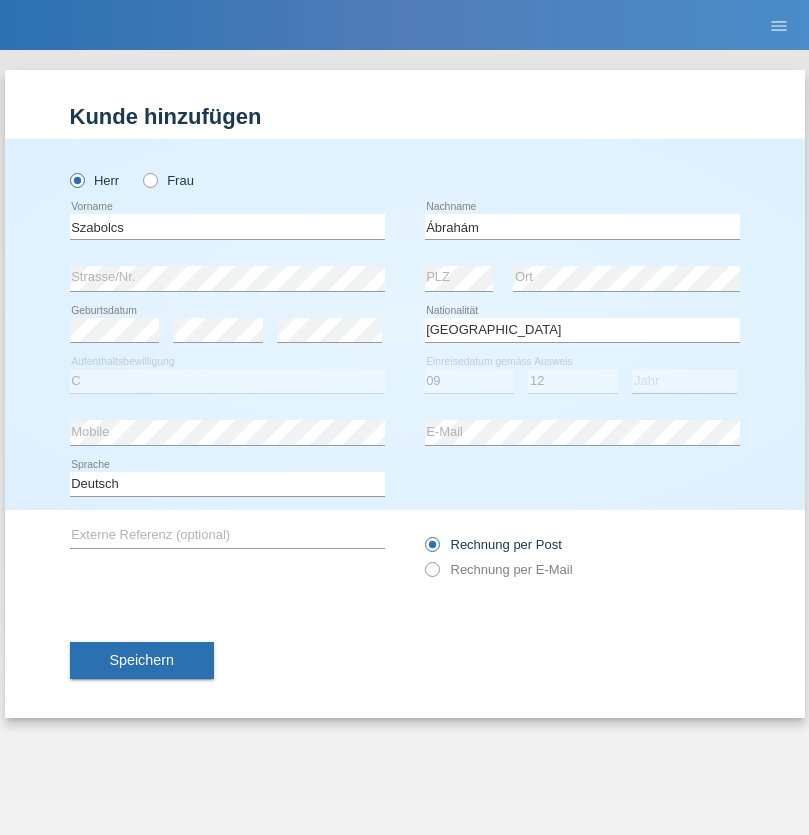 select on "2021" 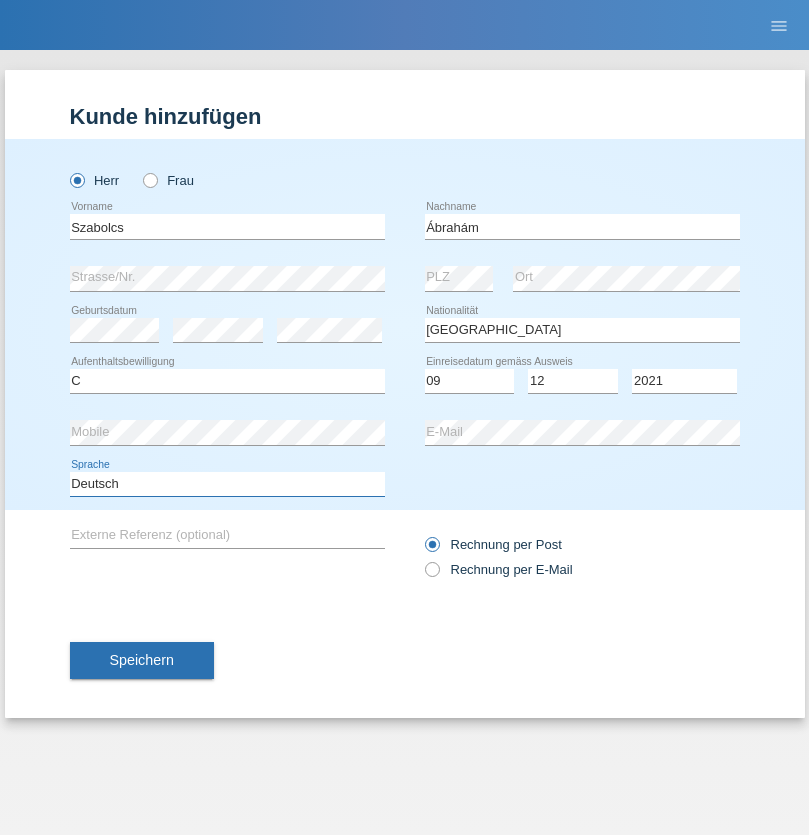 select on "en" 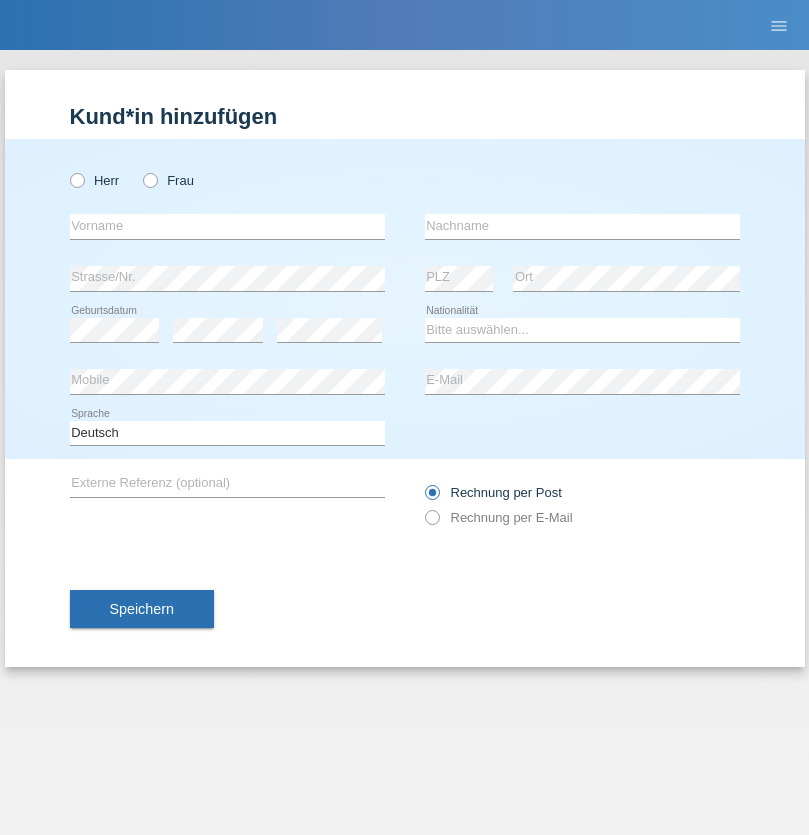 scroll, scrollTop: 0, scrollLeft: 0, axis: both 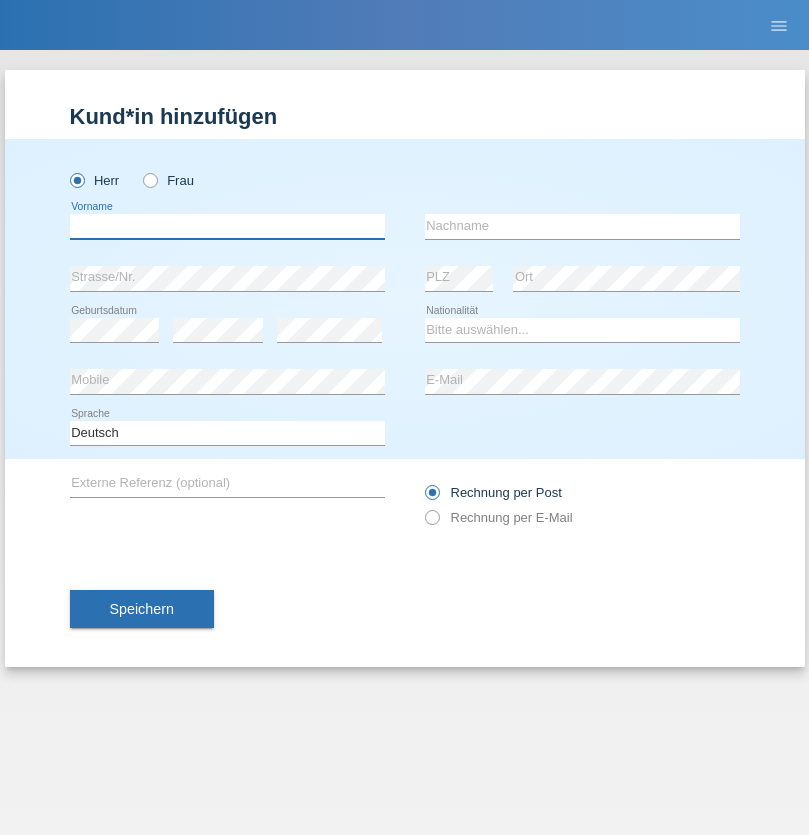 click at bounding box center [227, 226] 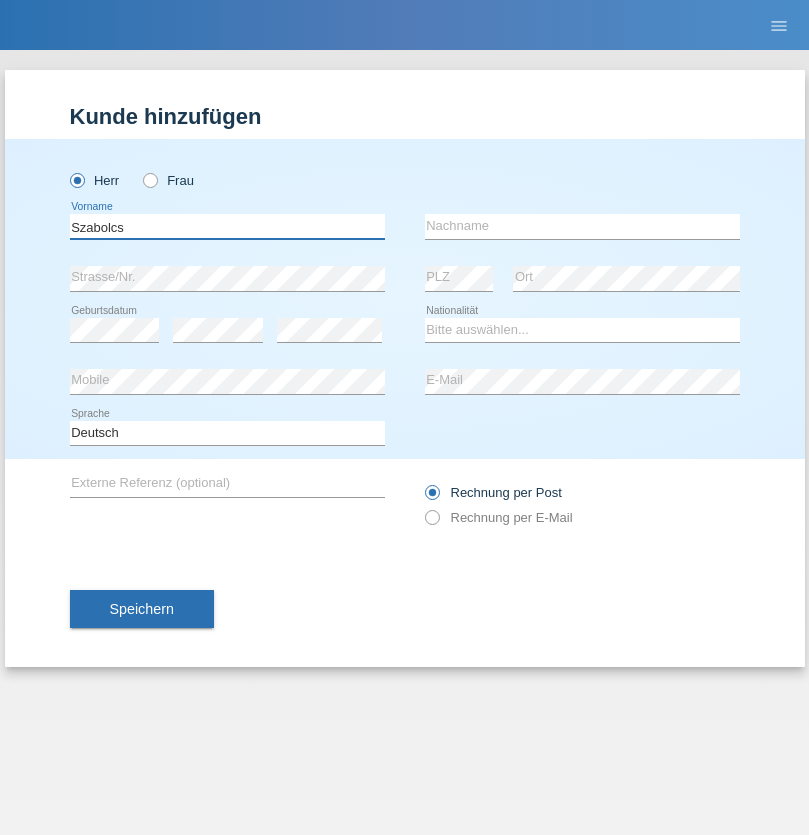 type on "Szabolcs" 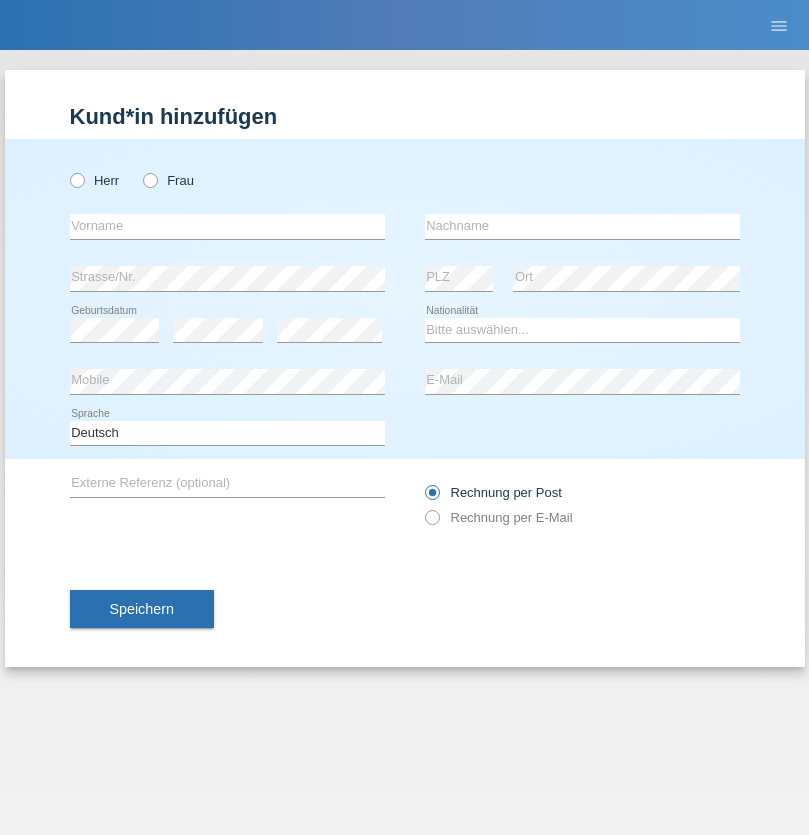 scroll, scrollTop: 0, scrollLeft: 0, axis: both 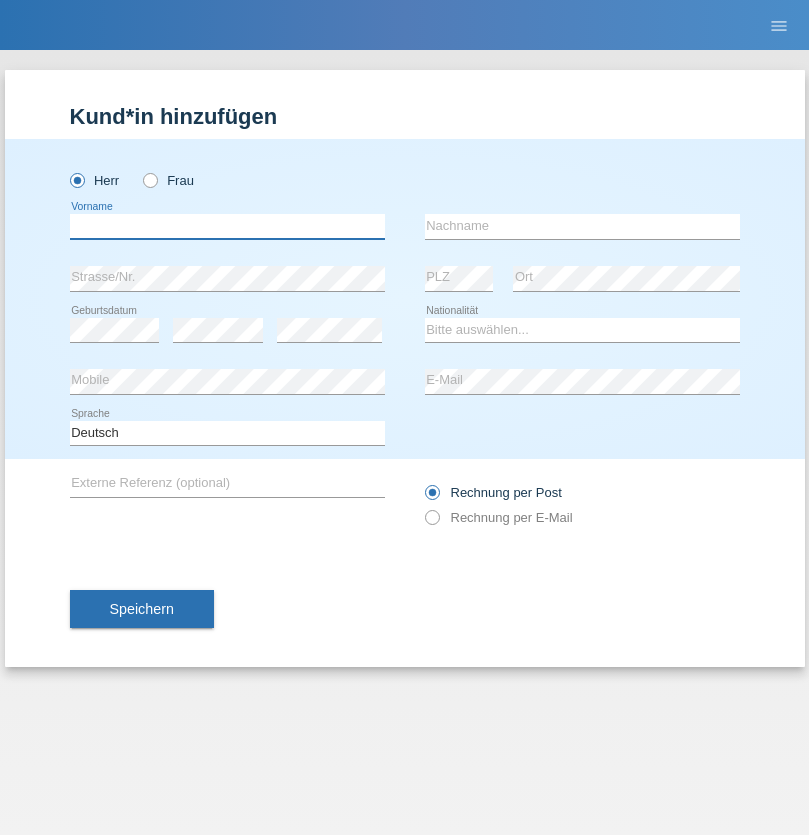 click at bounding box center (227, 226) 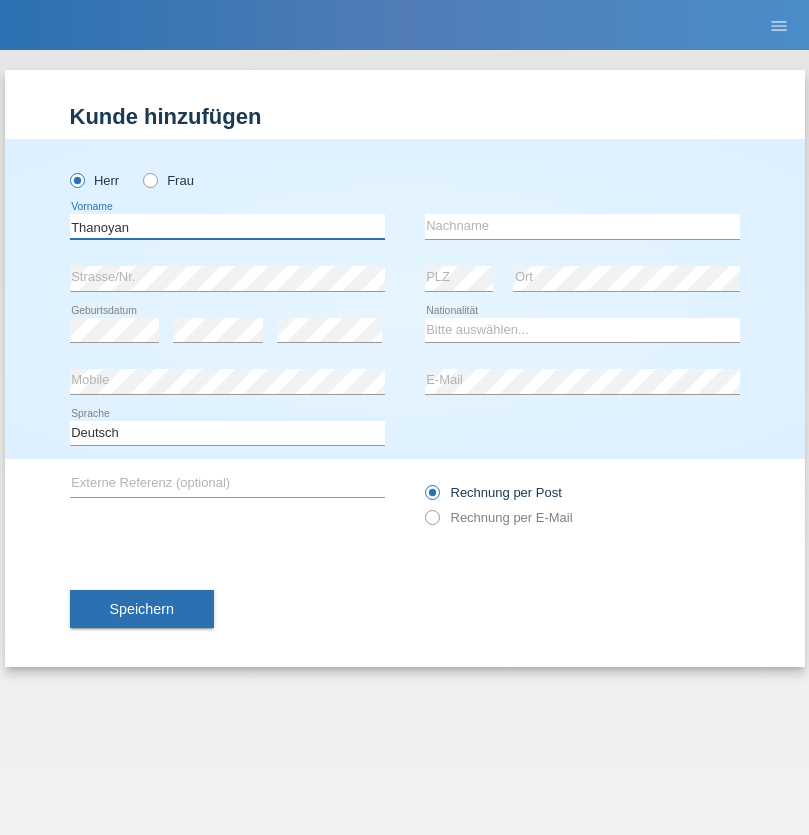 type on "Thanoyan" 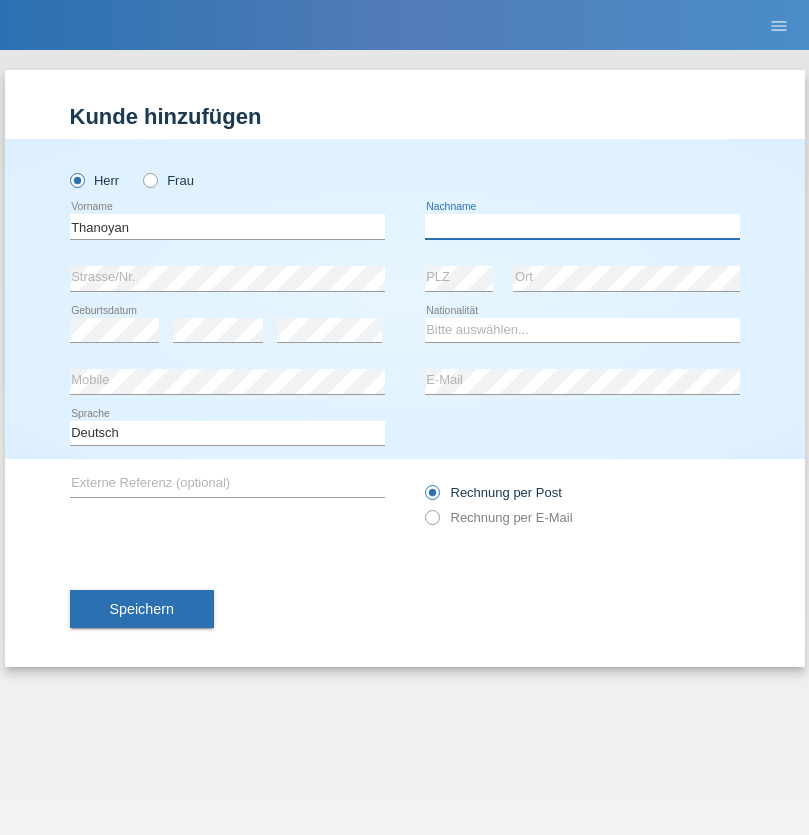 click at bounding box center [582, 226] 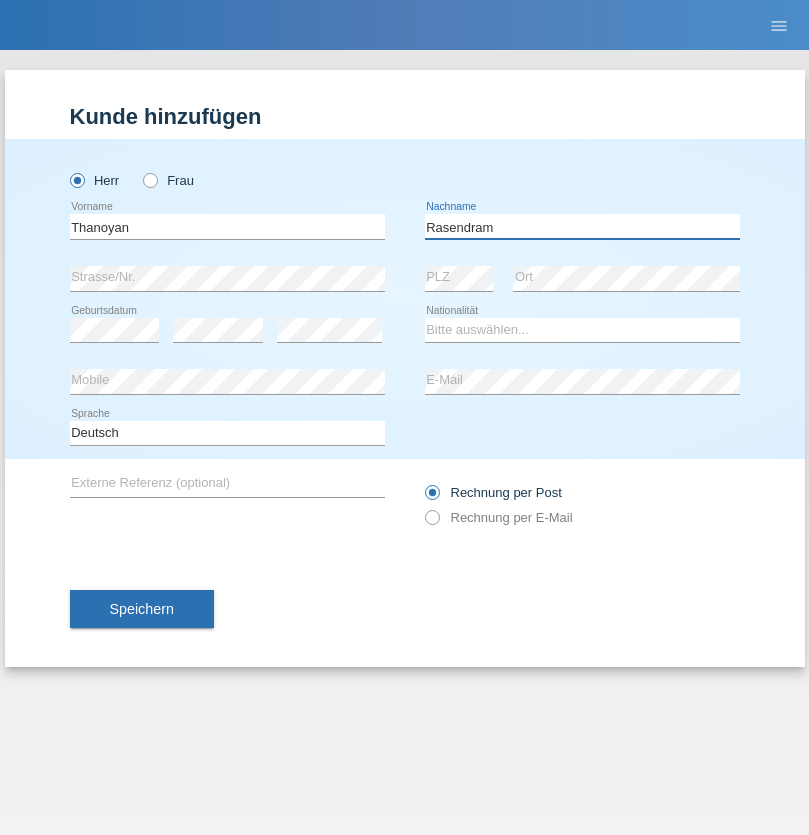 type on "Rasendram" 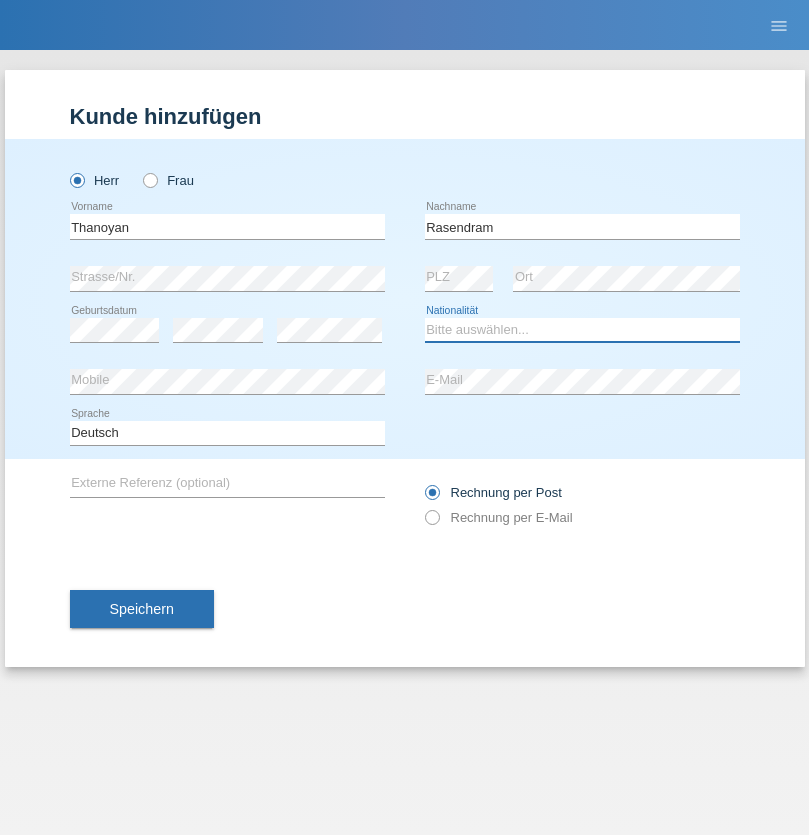 select on "LK" 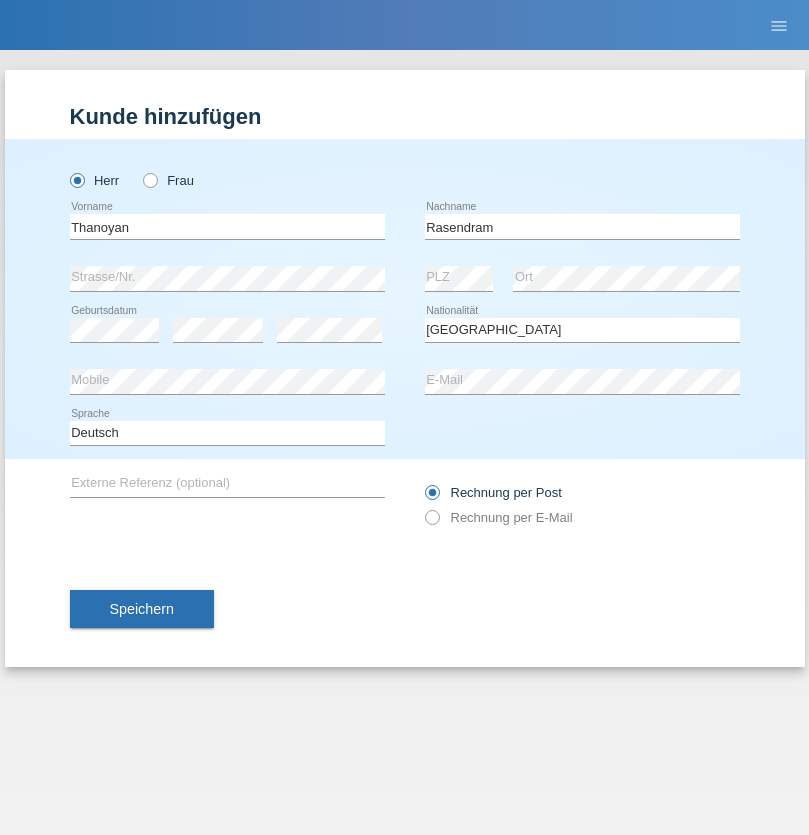 select on "C" 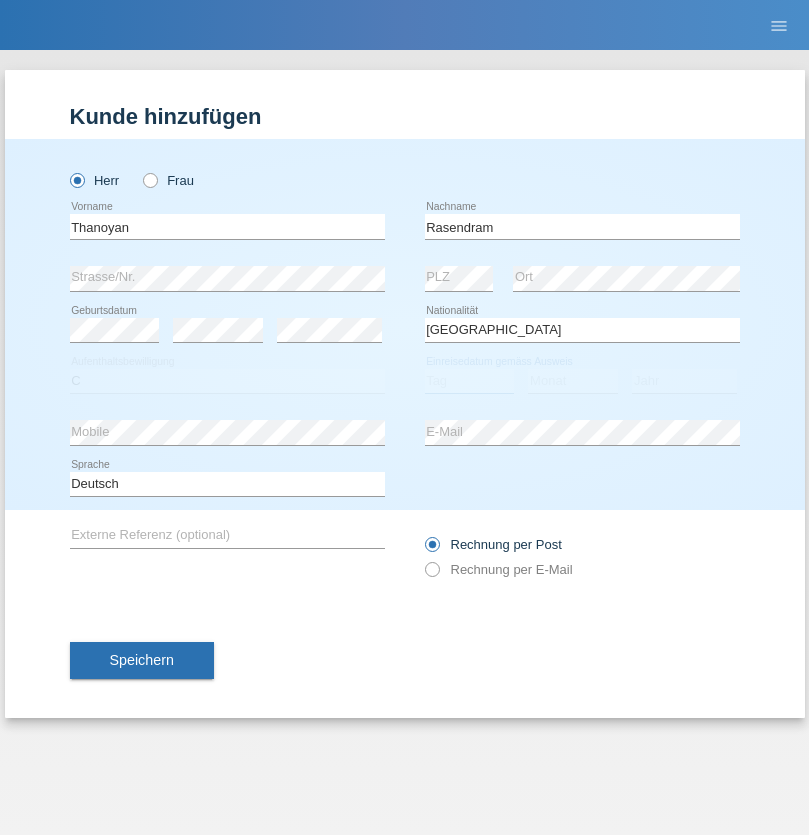 select on "23" 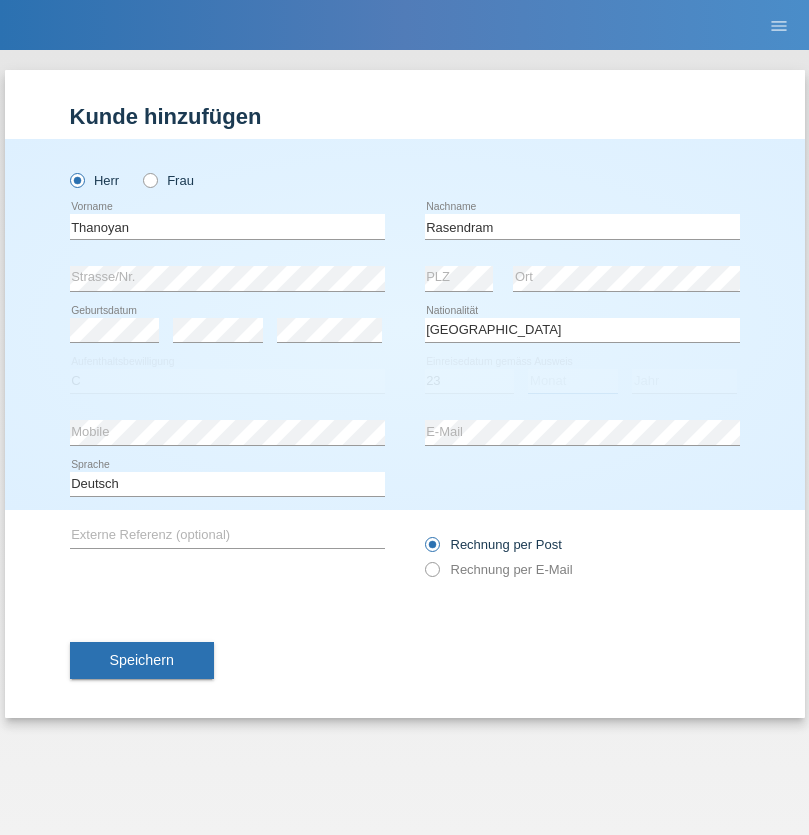 select on "02" 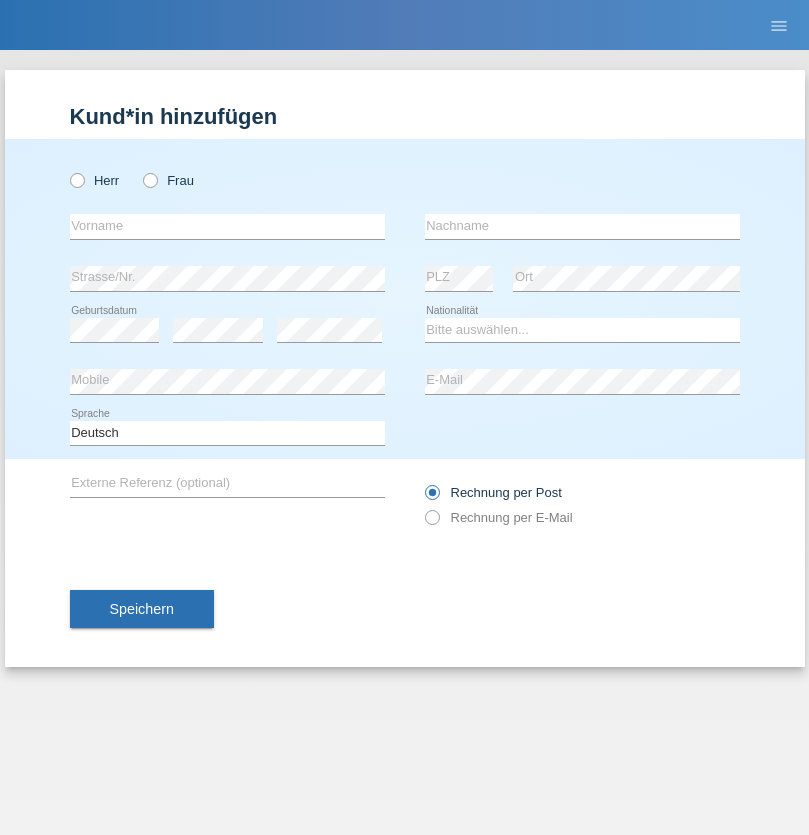 scroll, scrollTop: 0, scrollLeft: 0, axis: both 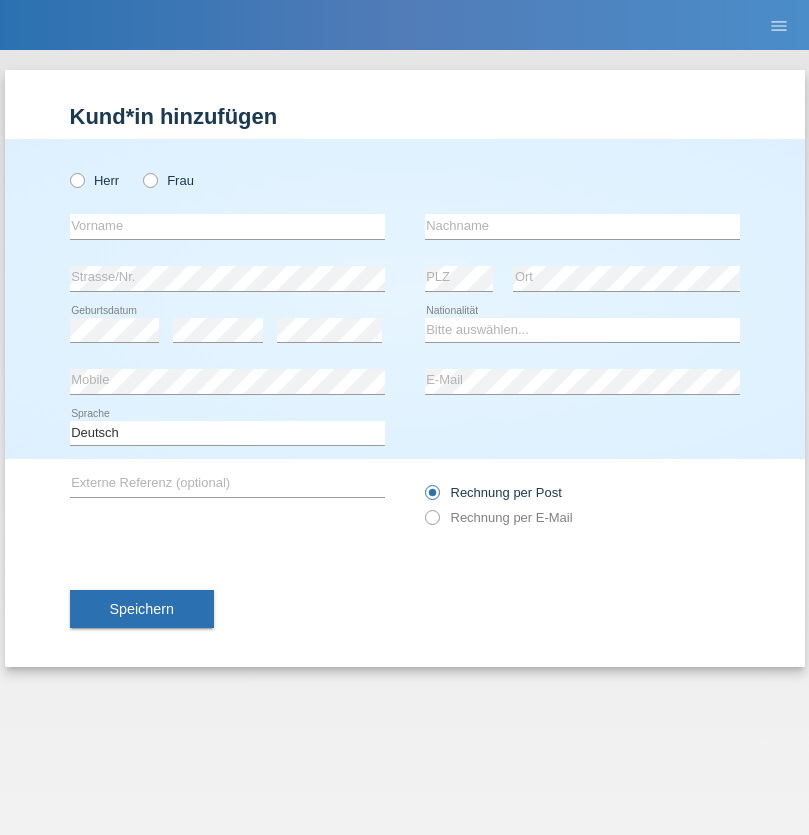 radio on "true" 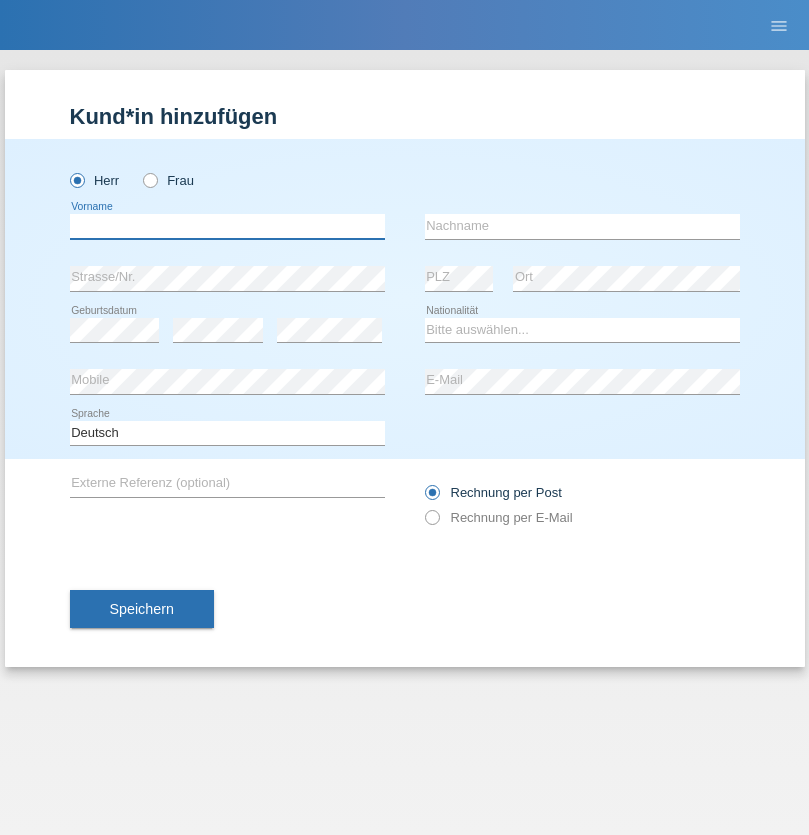 click at bounding box center [227, 226] 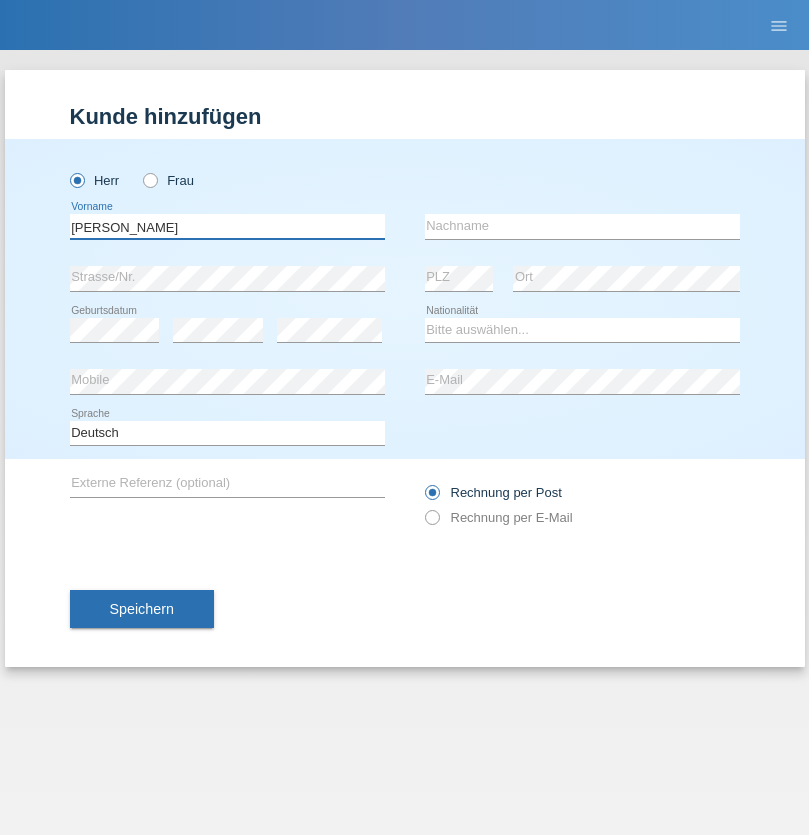 type on "[PERSON_NAME]" 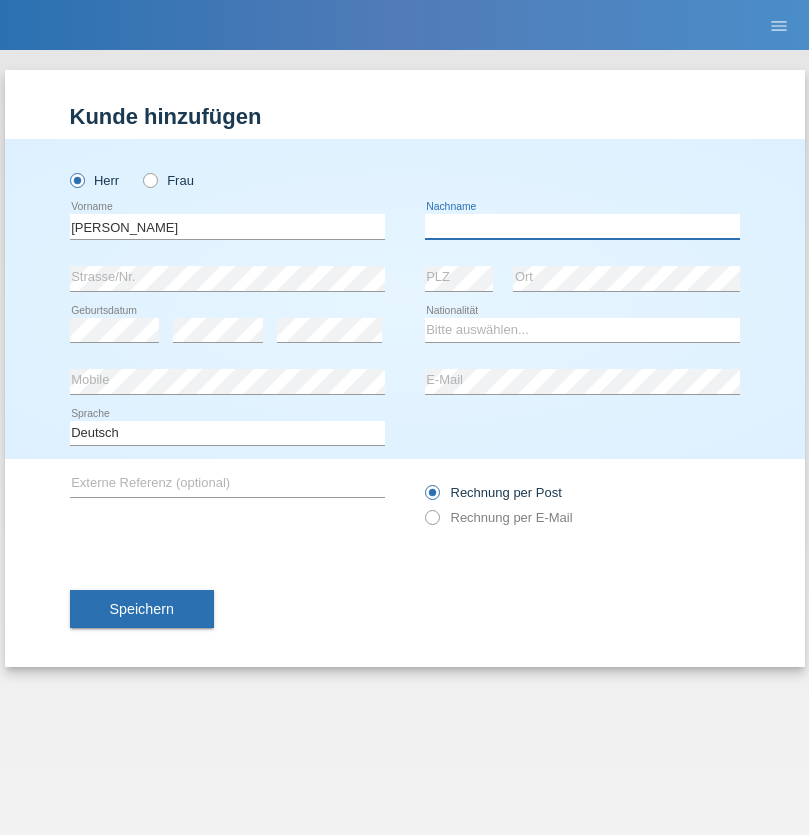 click at bounding box center (582, 226) 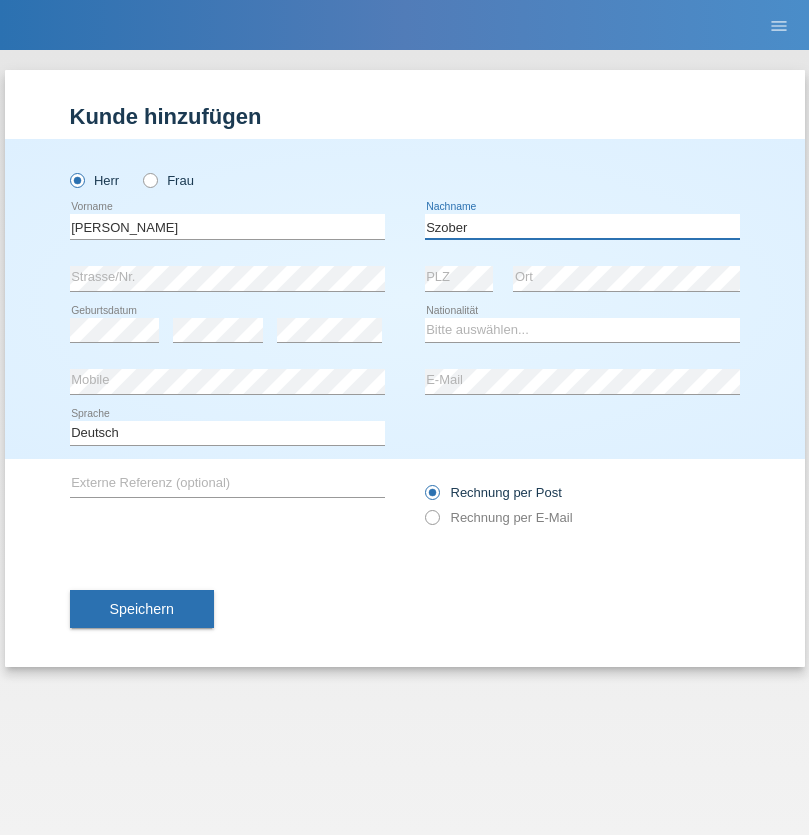 type on "Szober" 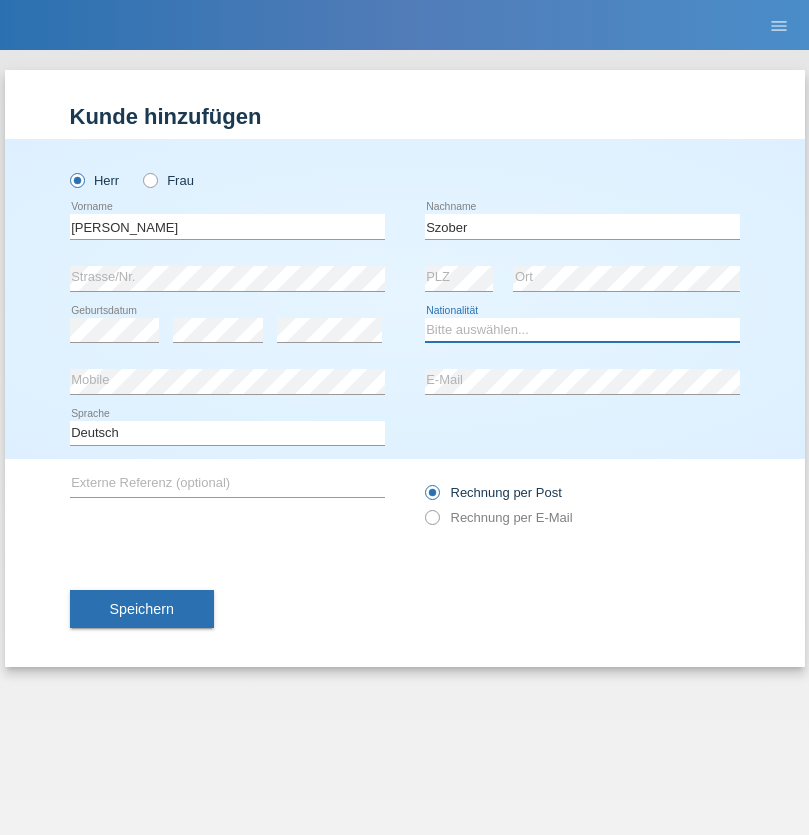 select on "PL" 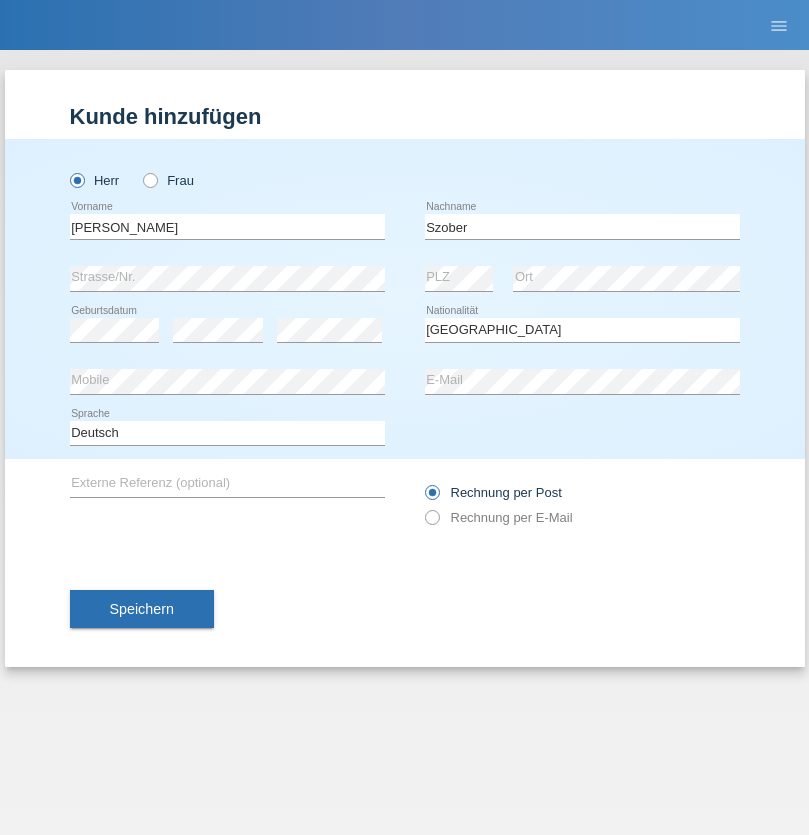 select on "C" 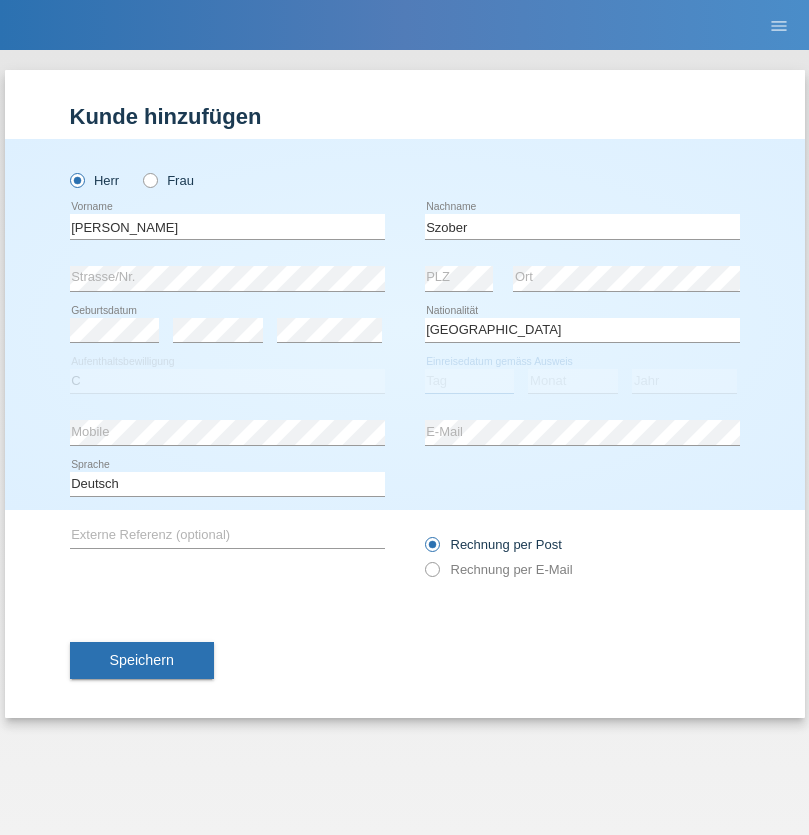 select on "01" 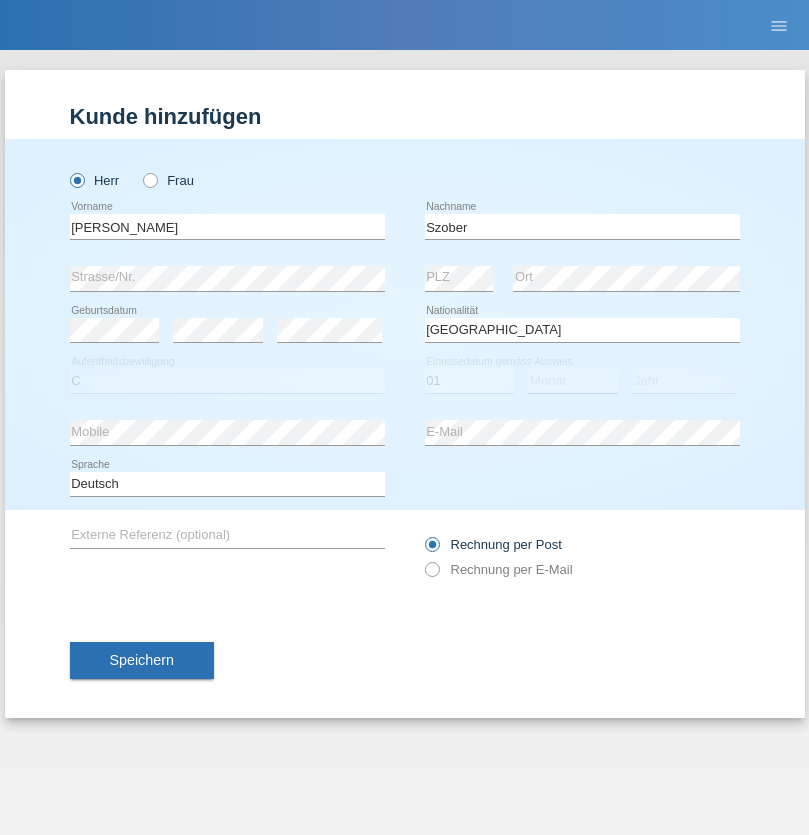 select on "05" 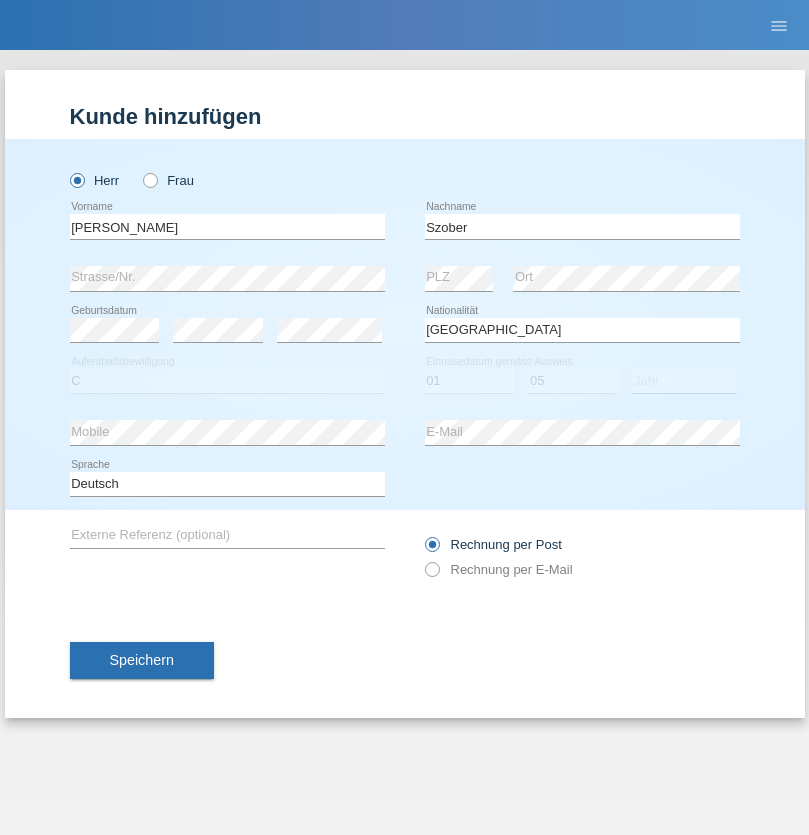 select on "2021" 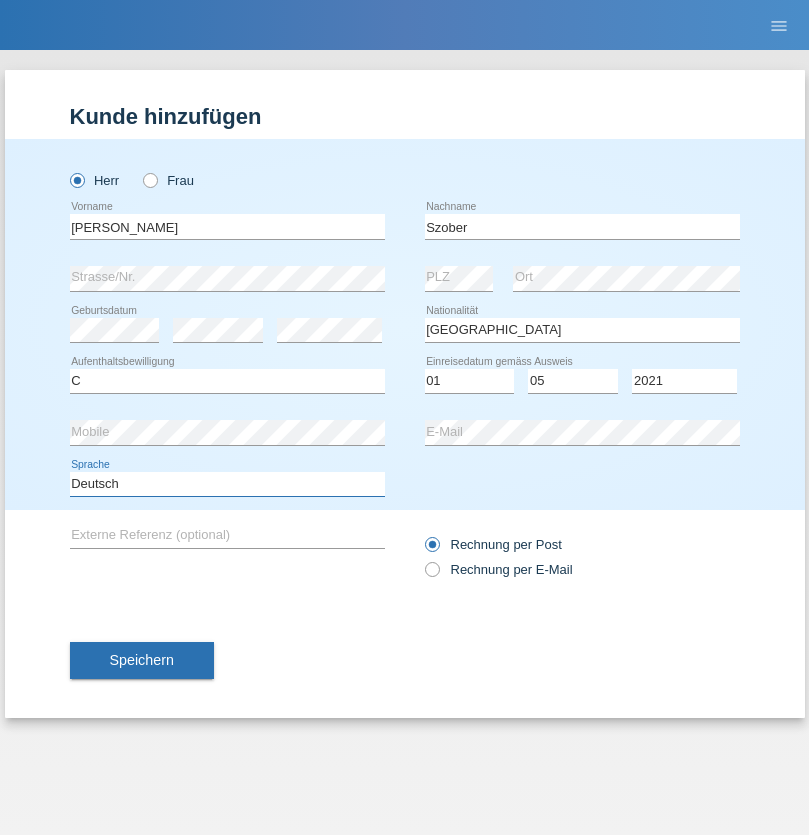 select on "en" 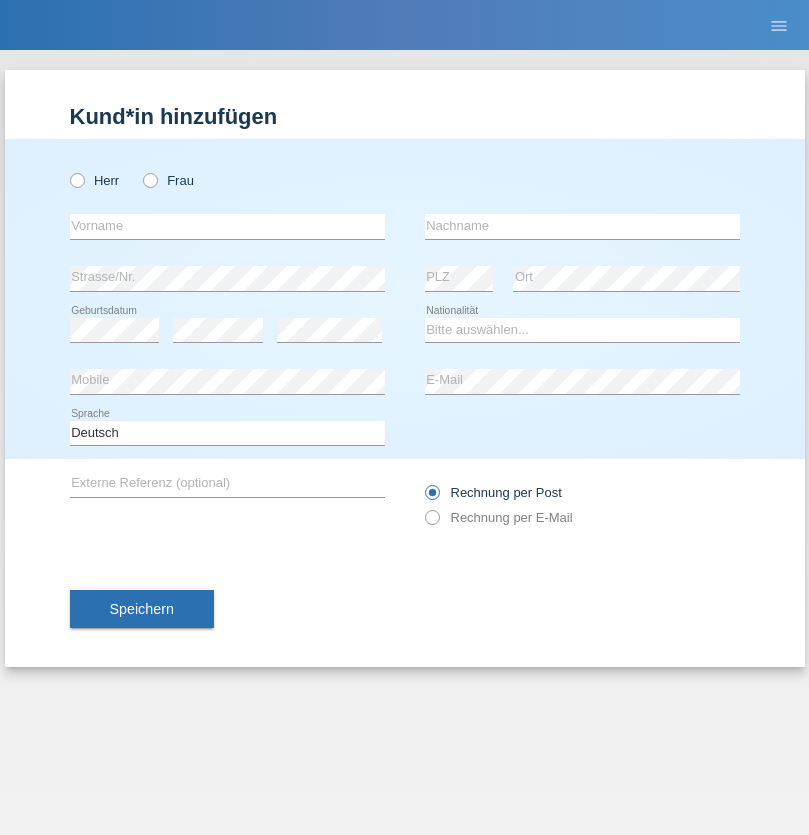 scroll, scrollTop: 0, scrollLeft: 0, axis: both 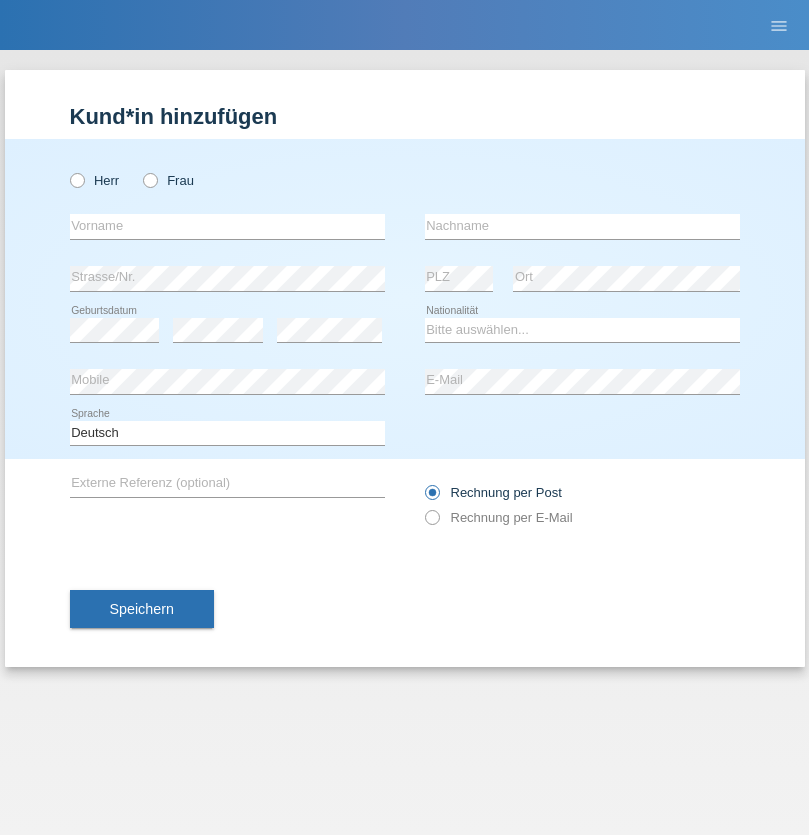 radio on "true" 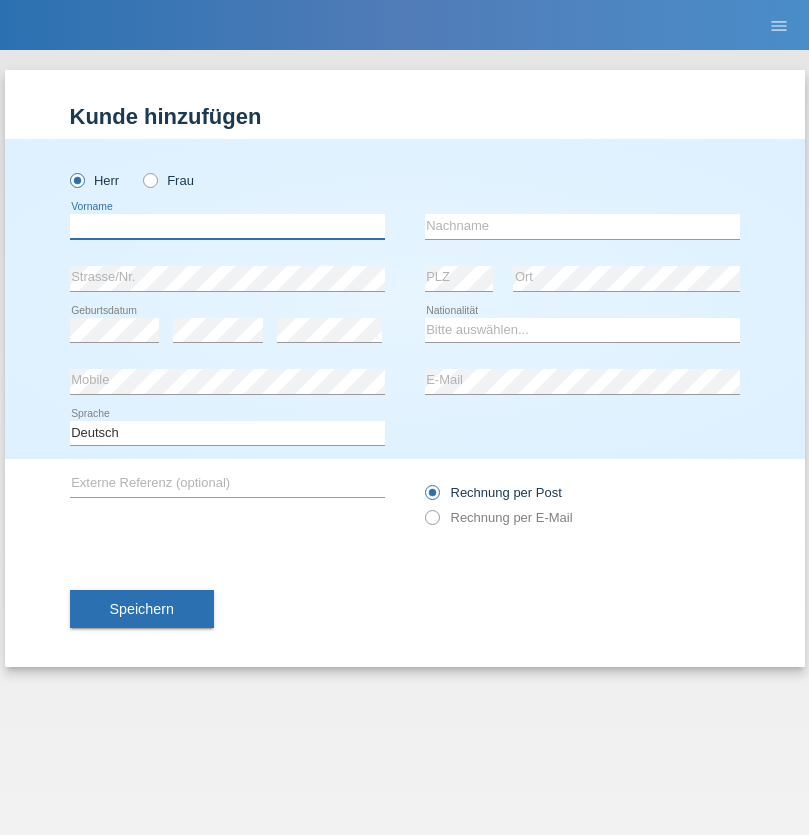 click at bounding box center (227, 226) 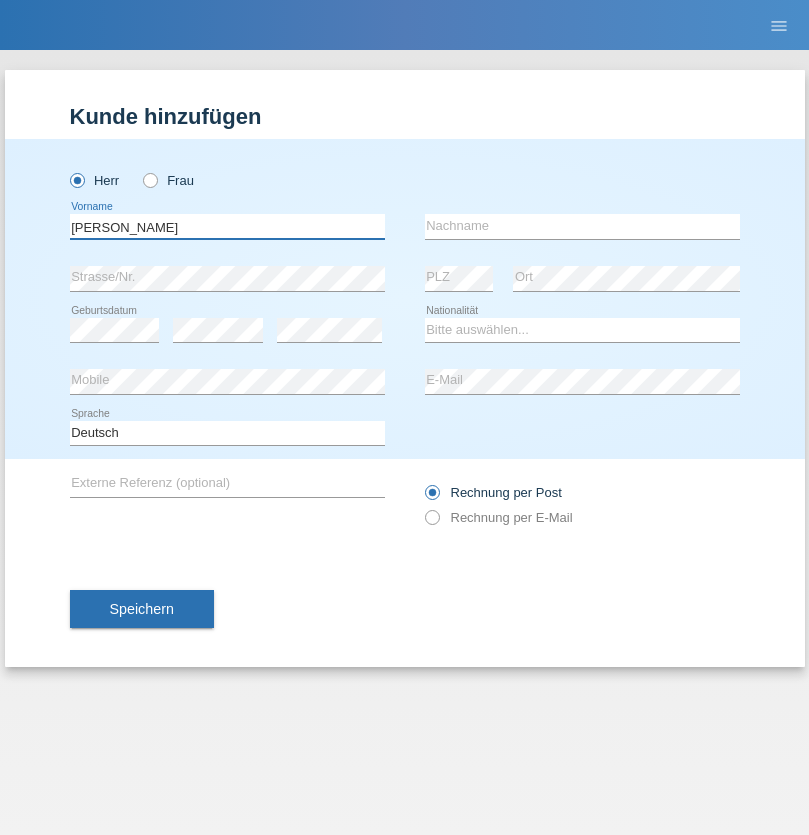 type on "[PERSON_NAME]" 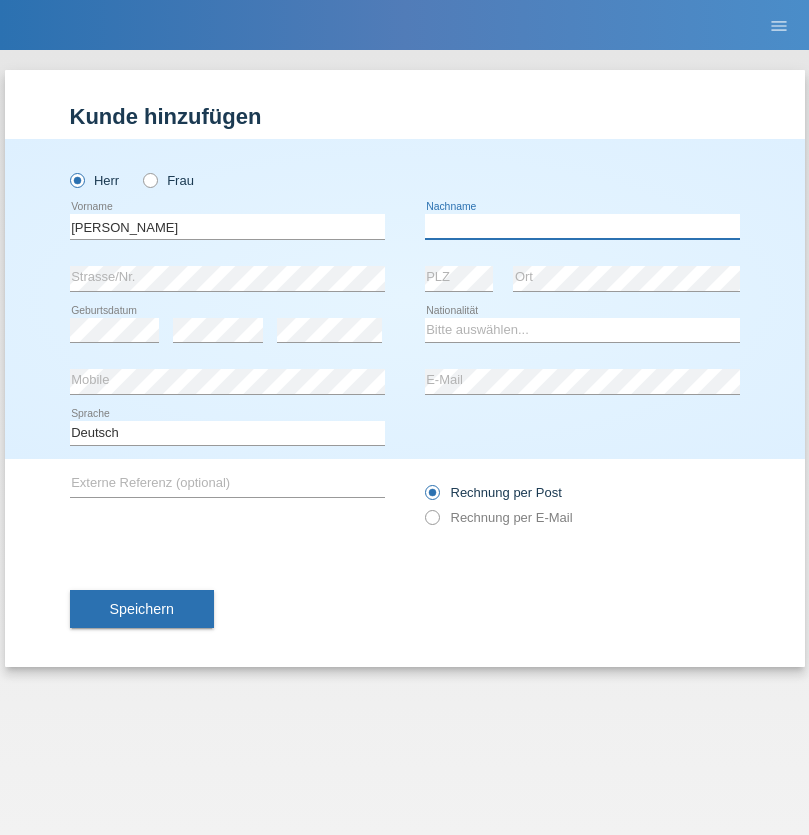 click at bounding box center [582, 226] 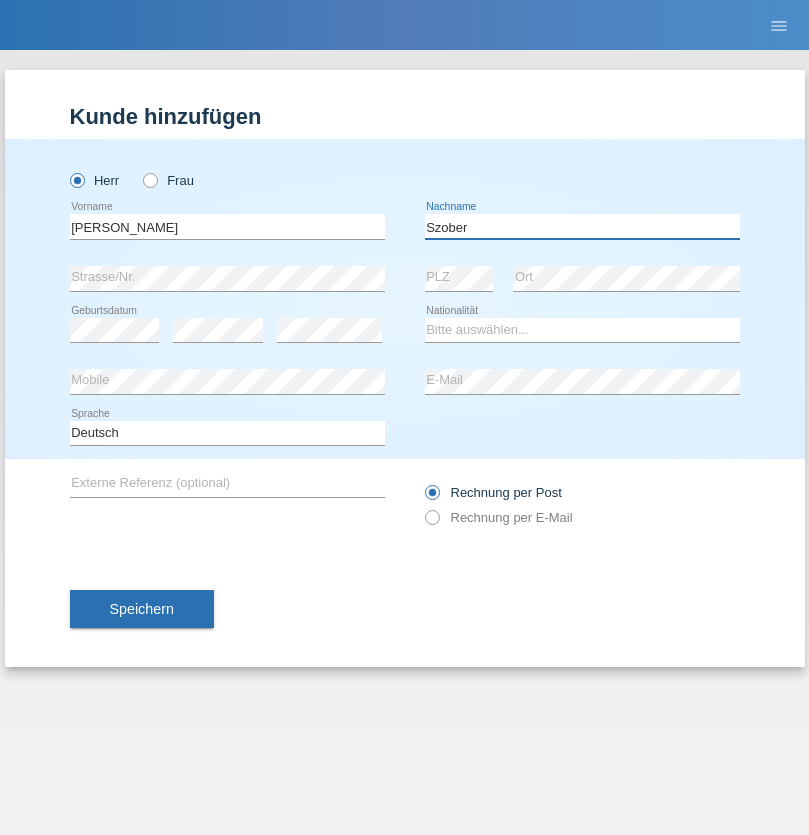 type on "Szober" 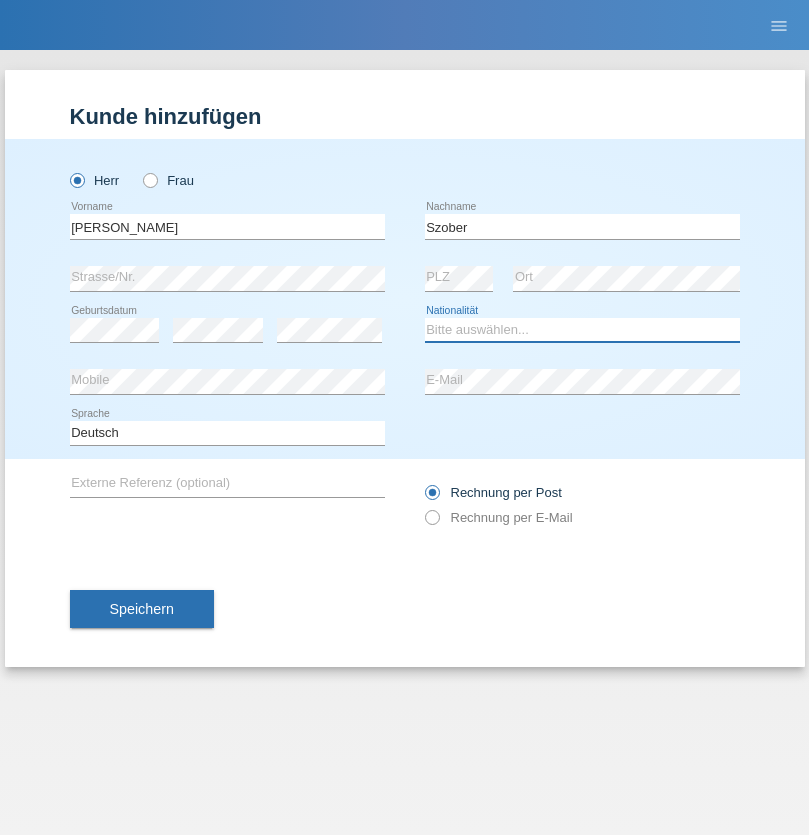 select on "PL" 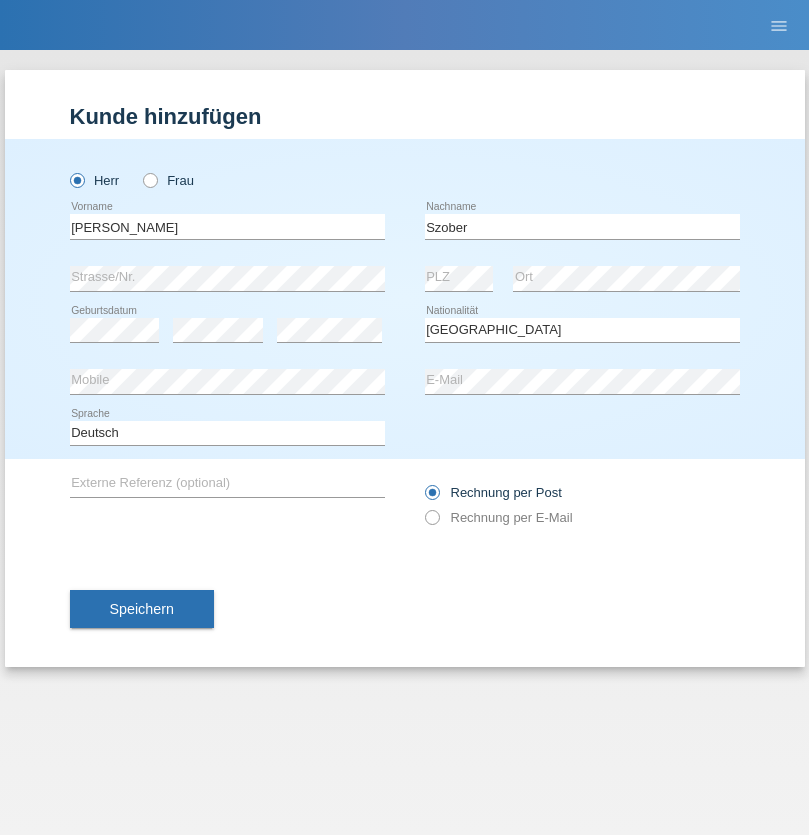 select on "C" 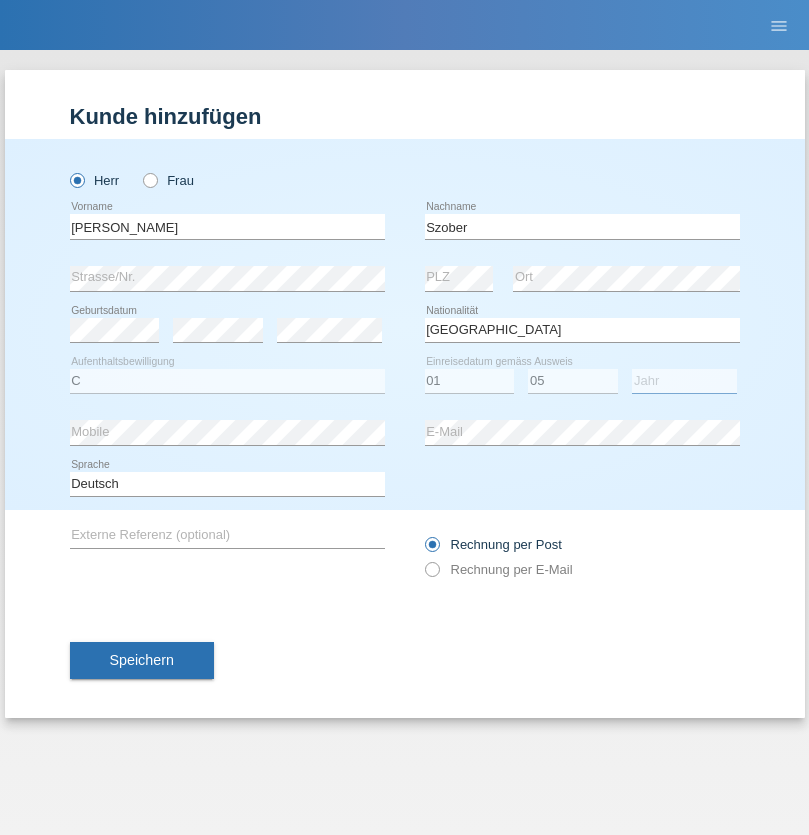 select on "2021" 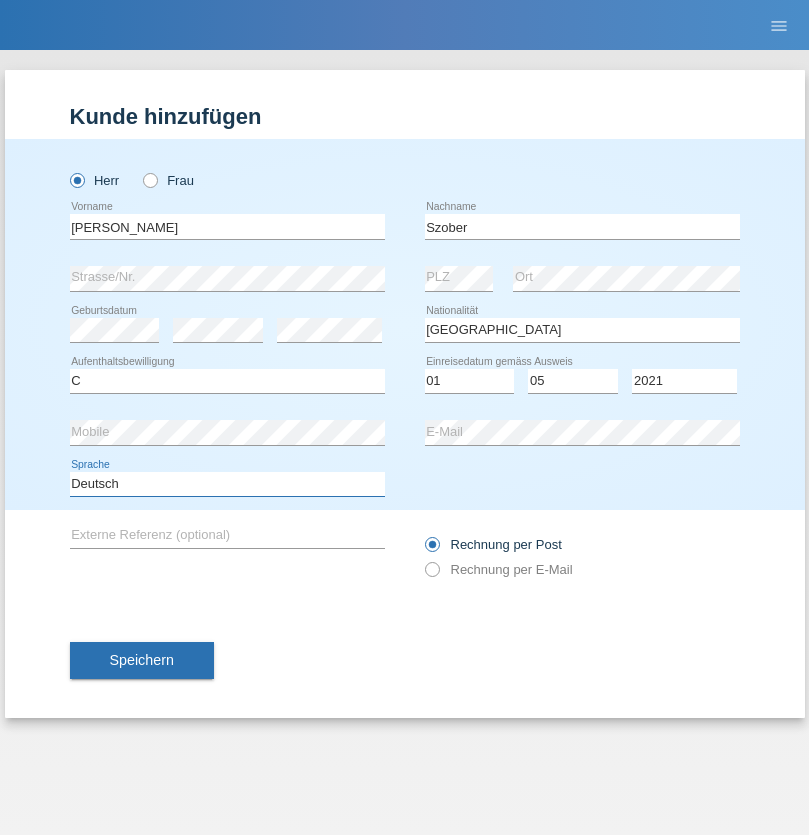 select on "en" 